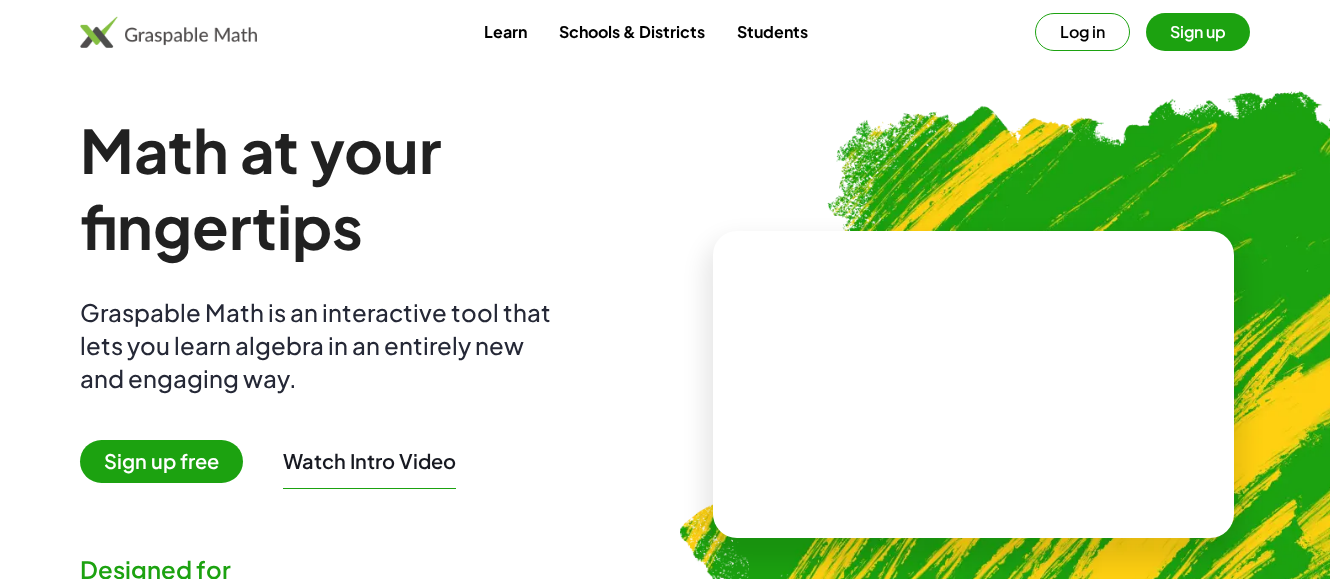 scroll, scrollTop: 0, scrollLeft: 0, axis: both 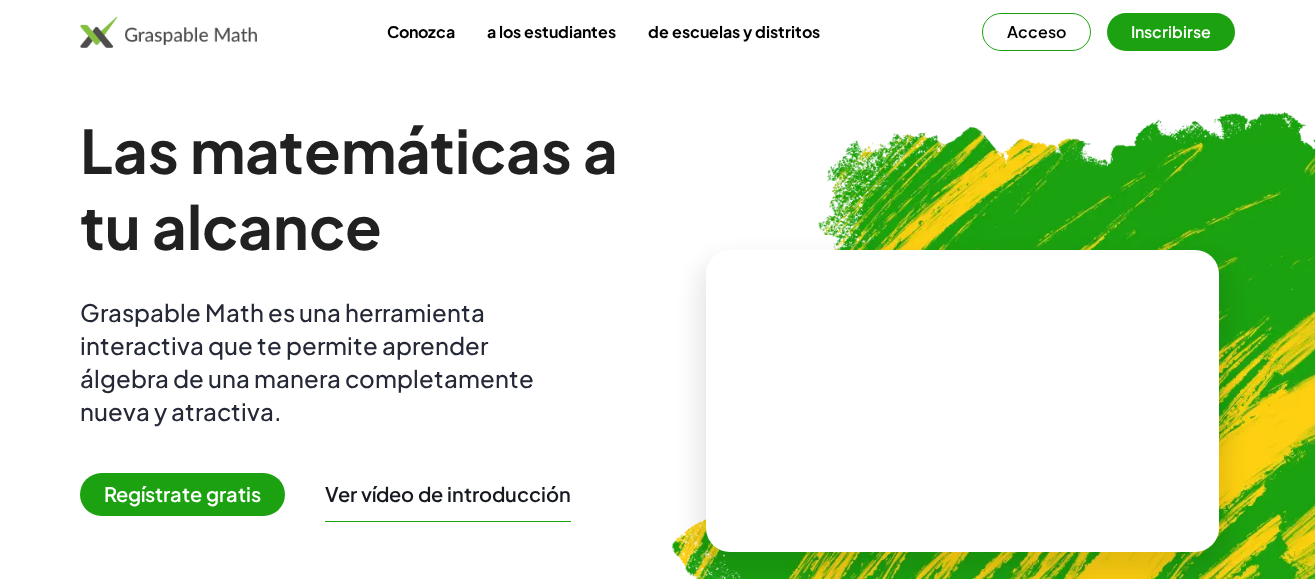 click on "Regístrate gratis" at bounding box center [182, 493] 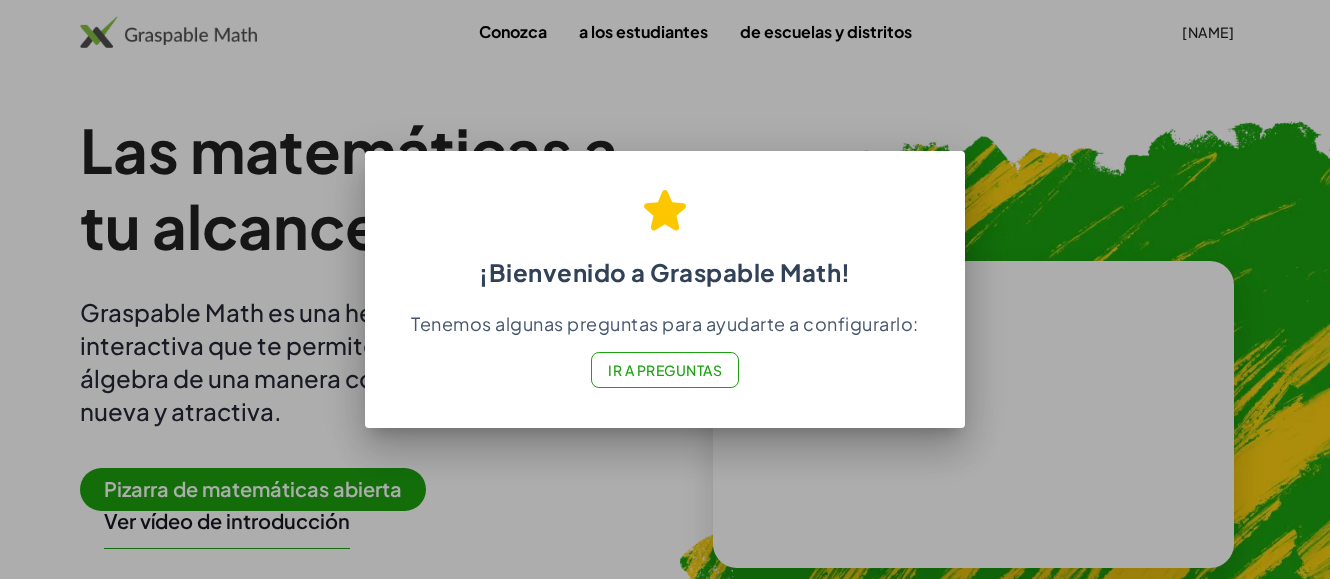 click on "¡Bienvenido a Graspable Math!" at bounding box center [665, 229] 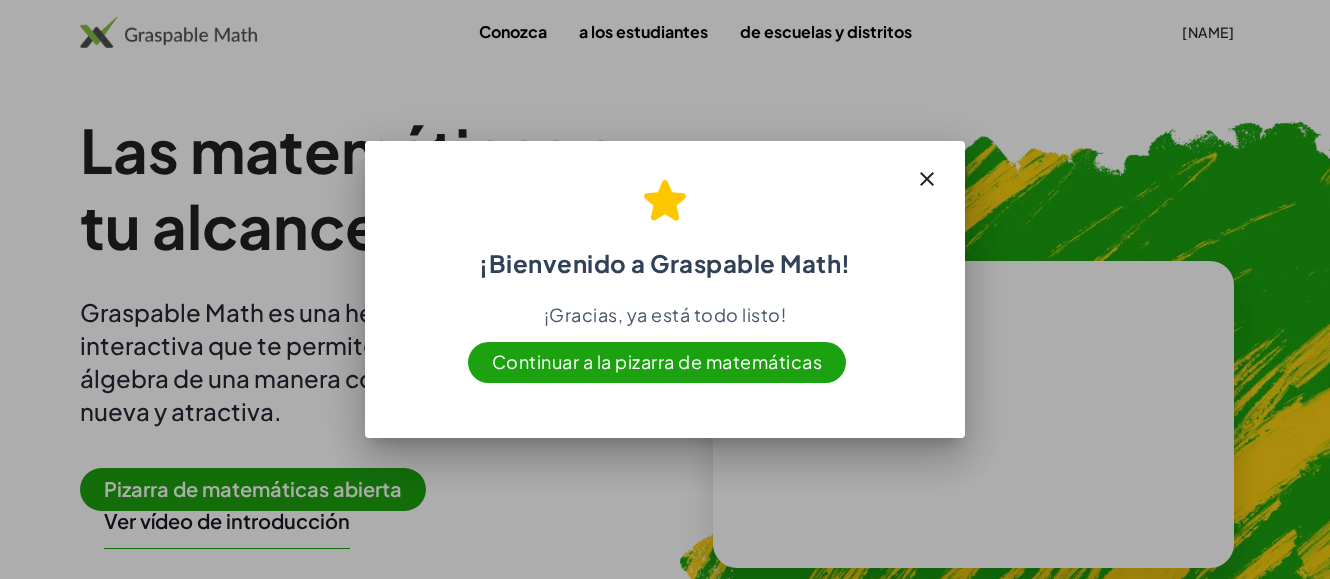 click on "¡Bienvenido a Graspable Math! ¡Gracias, ya está todo listo! Continuar a la pizarra de matemáticas" 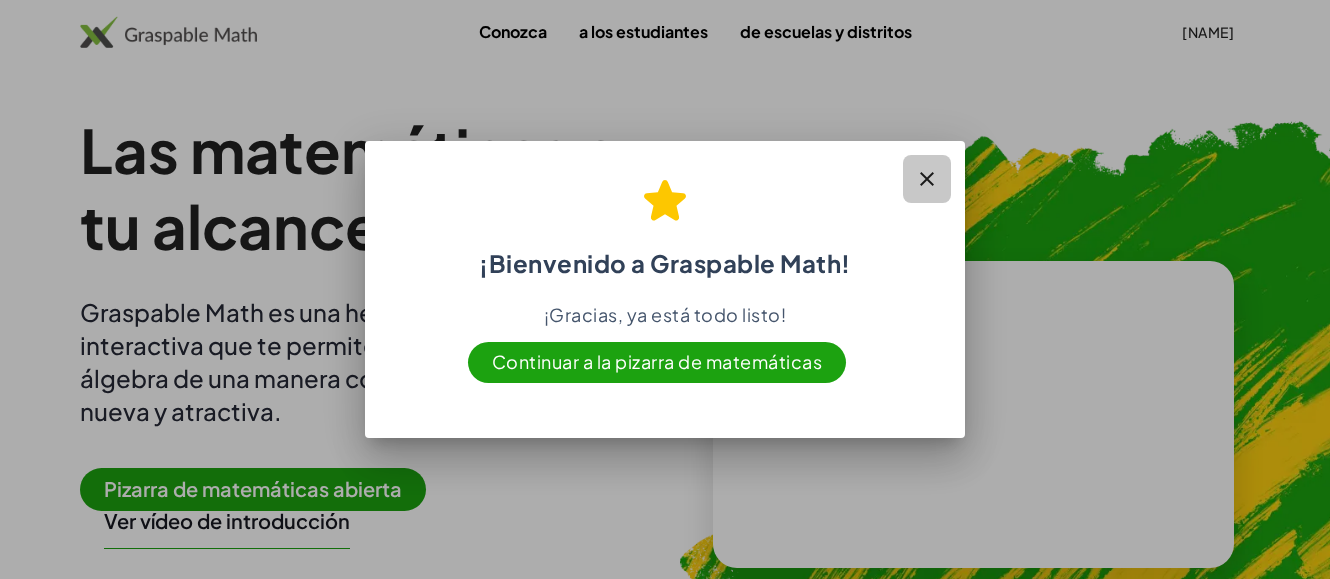 click 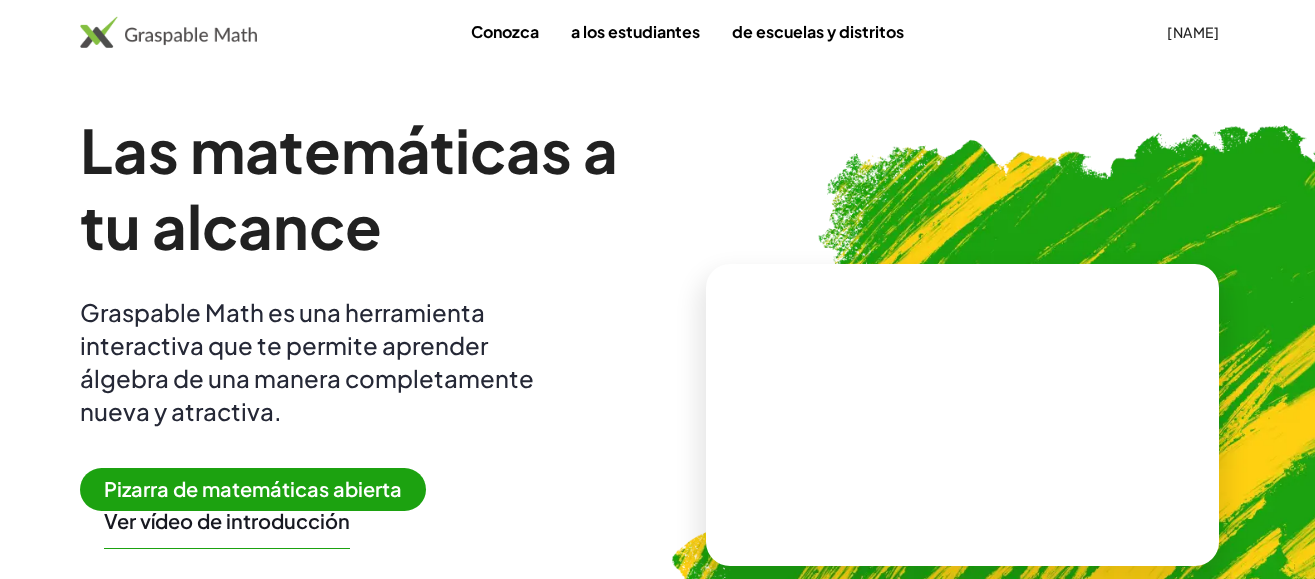 click on "Pizarra de matemáticas abierta" at bounding box center [253, 488] 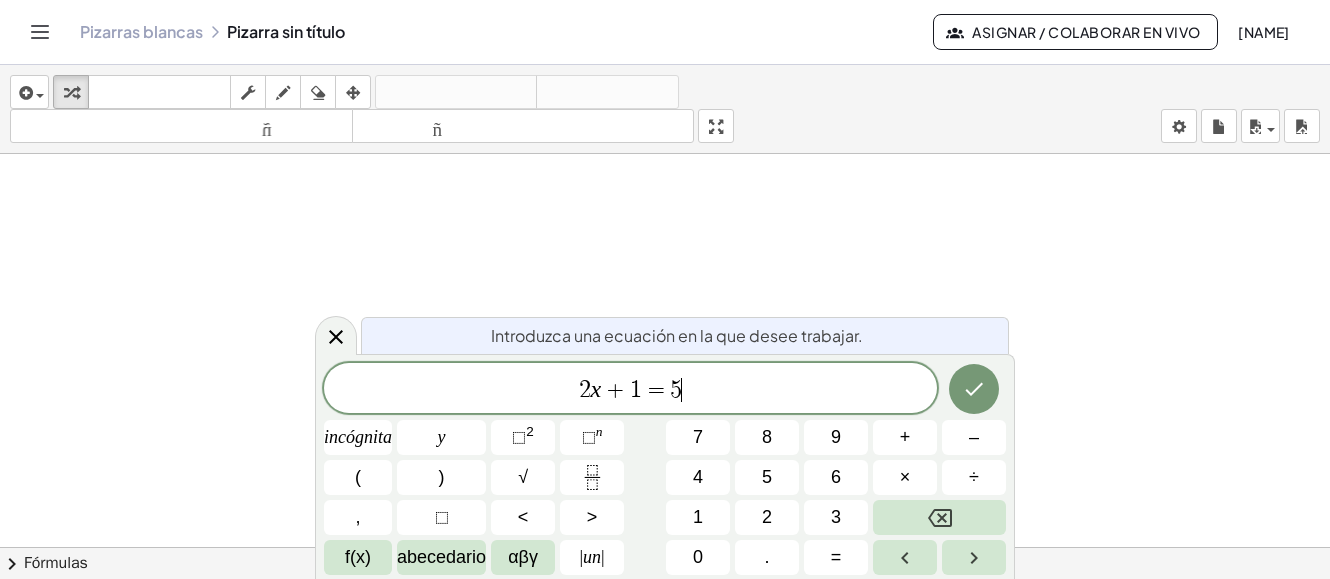 click on "2 x + 1 = 5 ​" at bounding box center [630, 390] 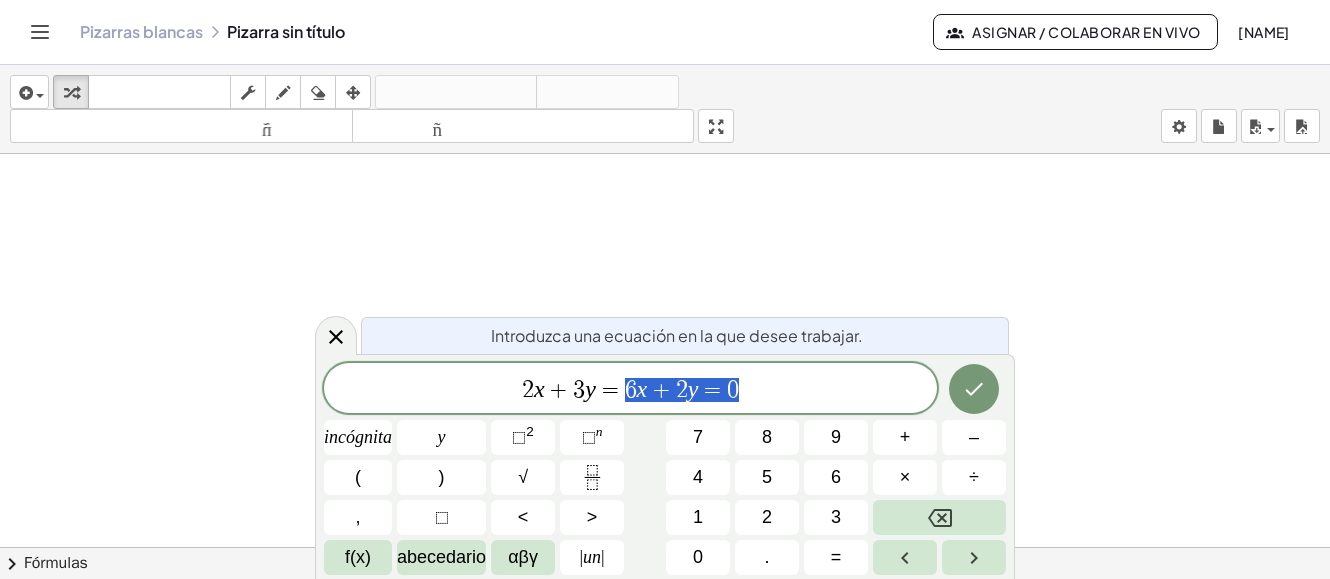 drag, startPoint x: 624, startPoint y: 383, endPoint x: 741, endPoint y: 395, distance: 117.61378 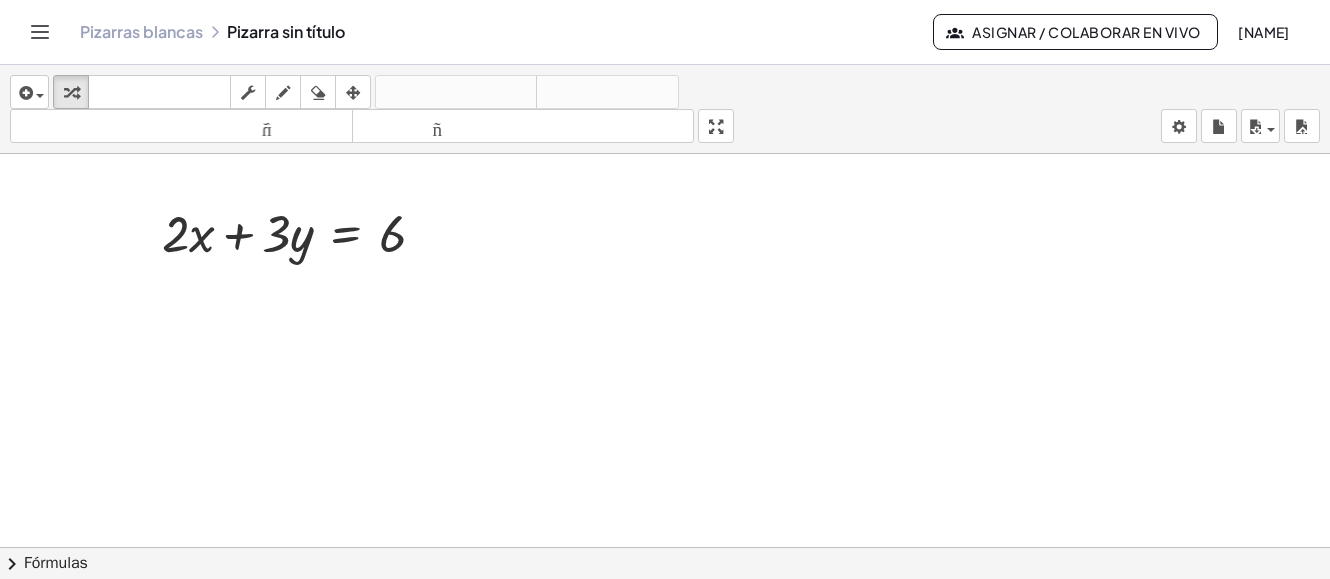 click at bounding box center (665, 626) 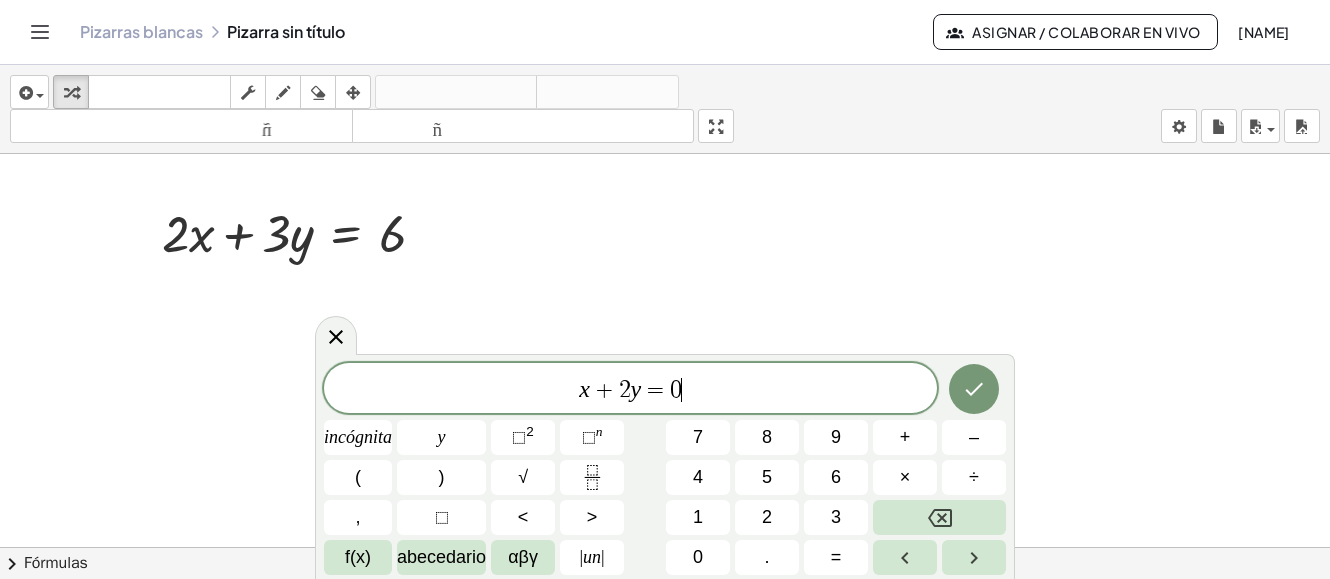 click on "x + 2 y = 0 ​" at bounding box center [630, 390] 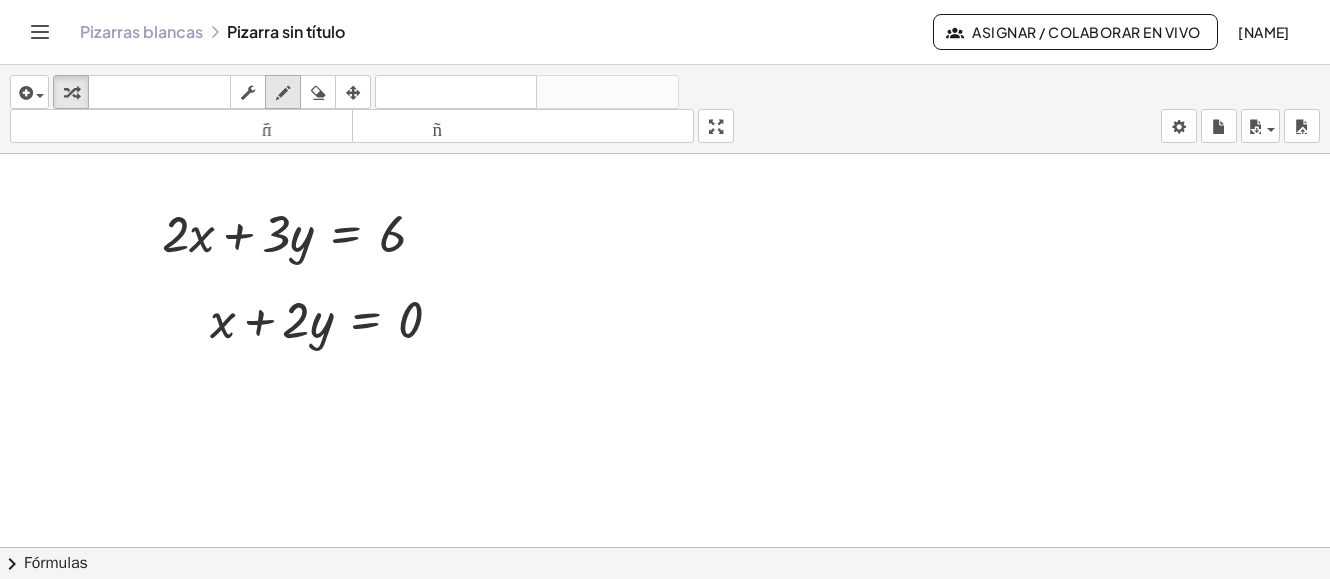 click at bounding box center (283, 93) 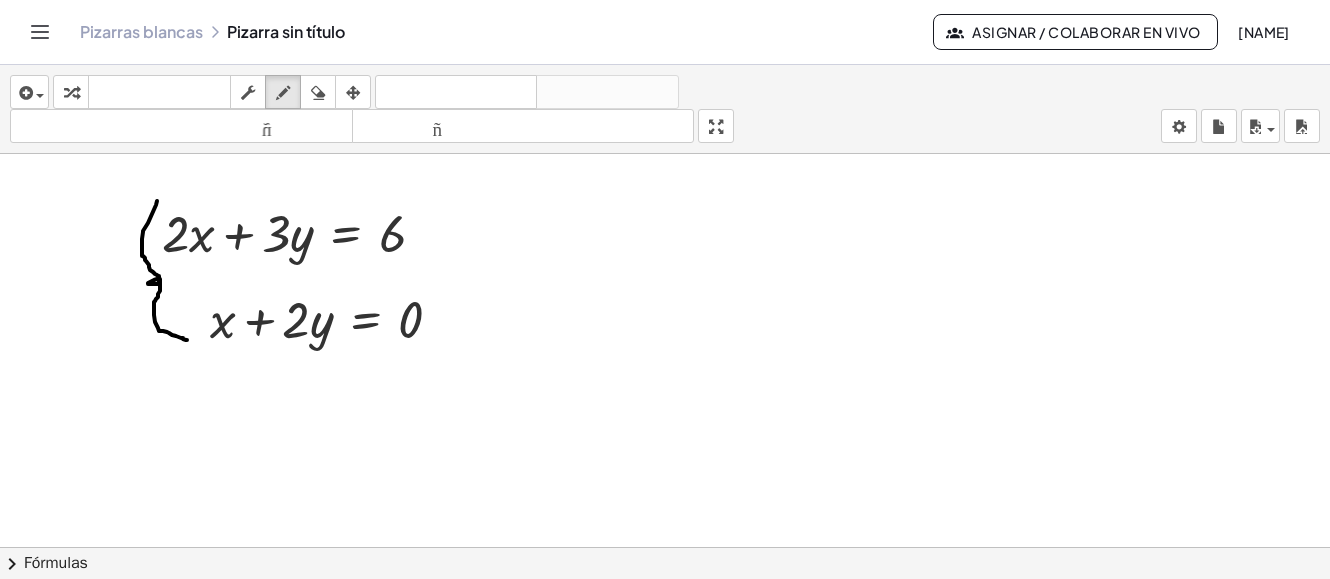 drag, startPoint x: 148, startPoint y: 223, endPoint x: 203, endPoint y: 337, distance: 126.57409 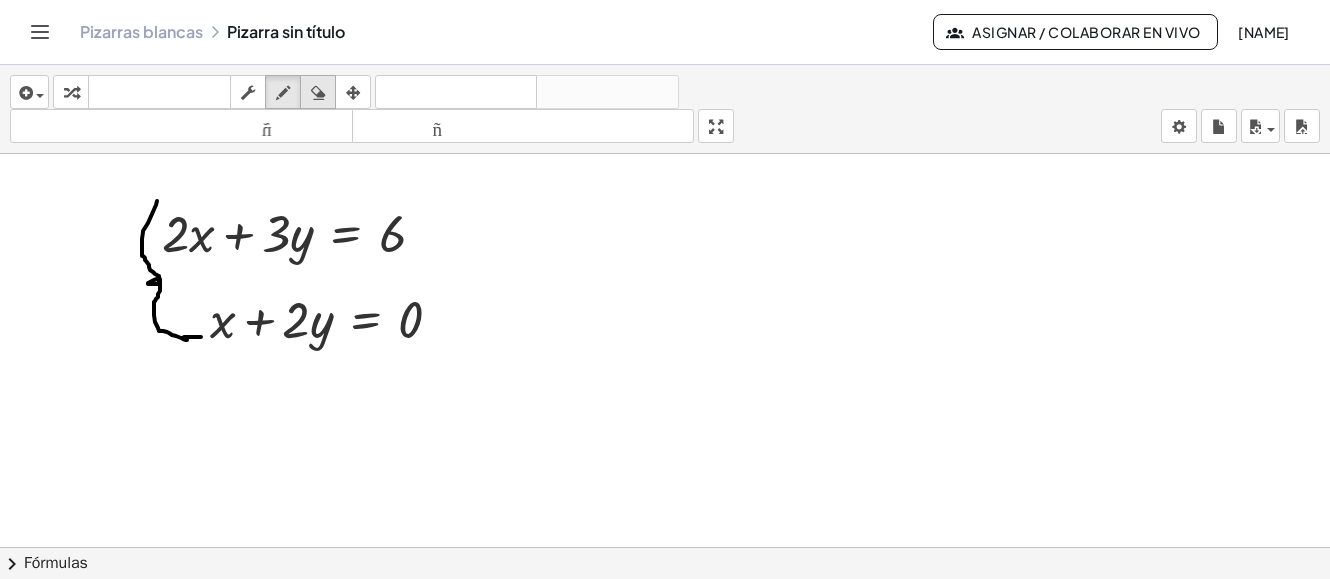 click at bounding box center [318, 93] 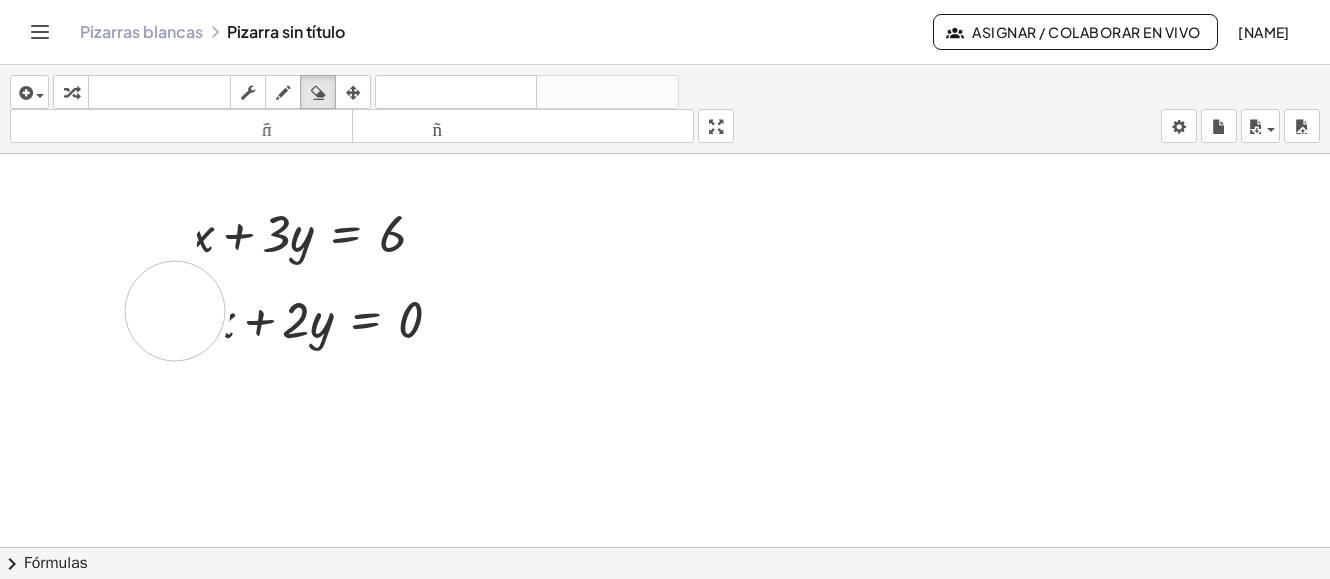 drag, startPoint x: 165, startPoint y: 194, endPoint x: 168, endPoint y: 310, distance: 116.03879 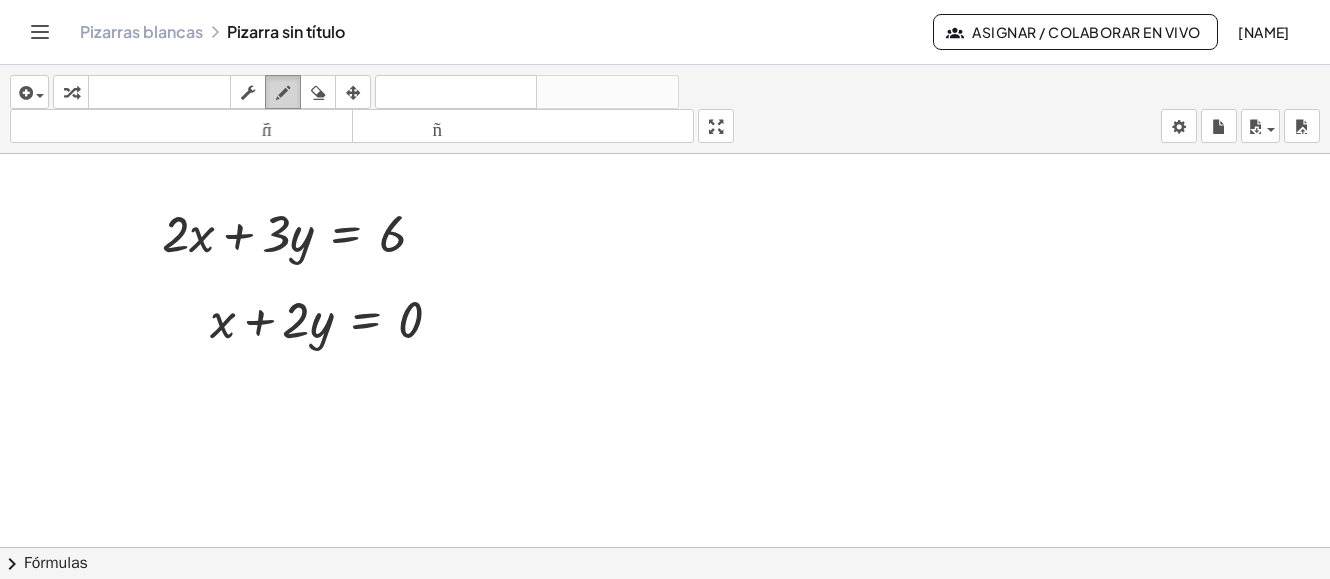 click at bounding box center (283, 92) 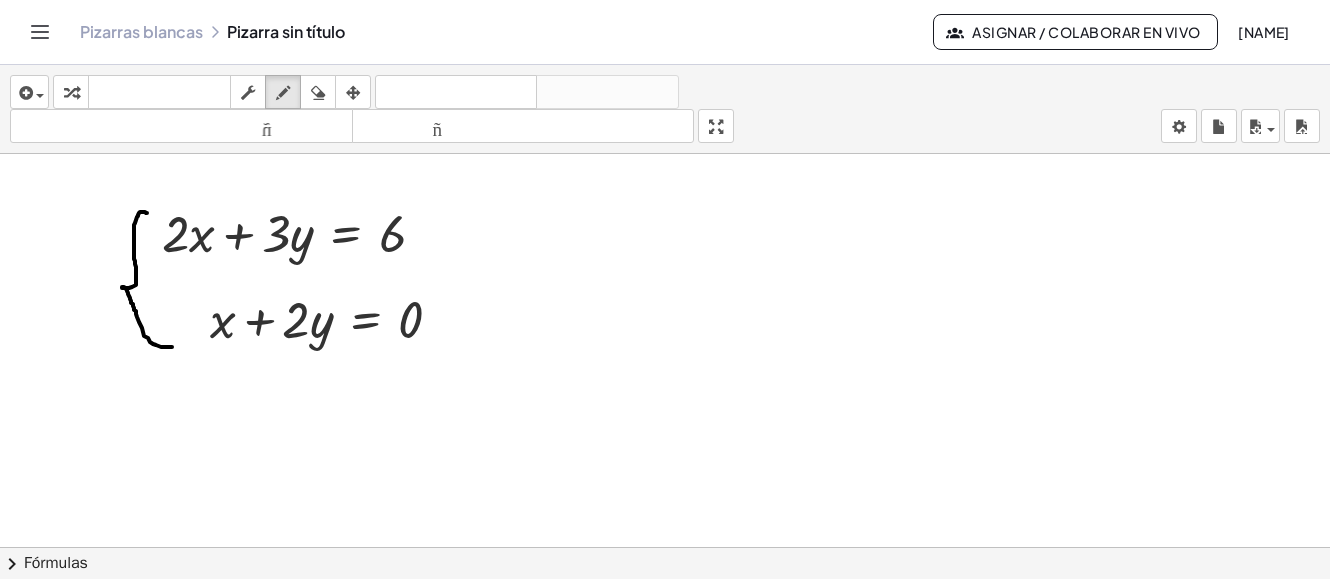 drag, startPoint x: 147, startPoint y: 213, endPoint x: 162, endPoint y: 337, distance: 124.90396 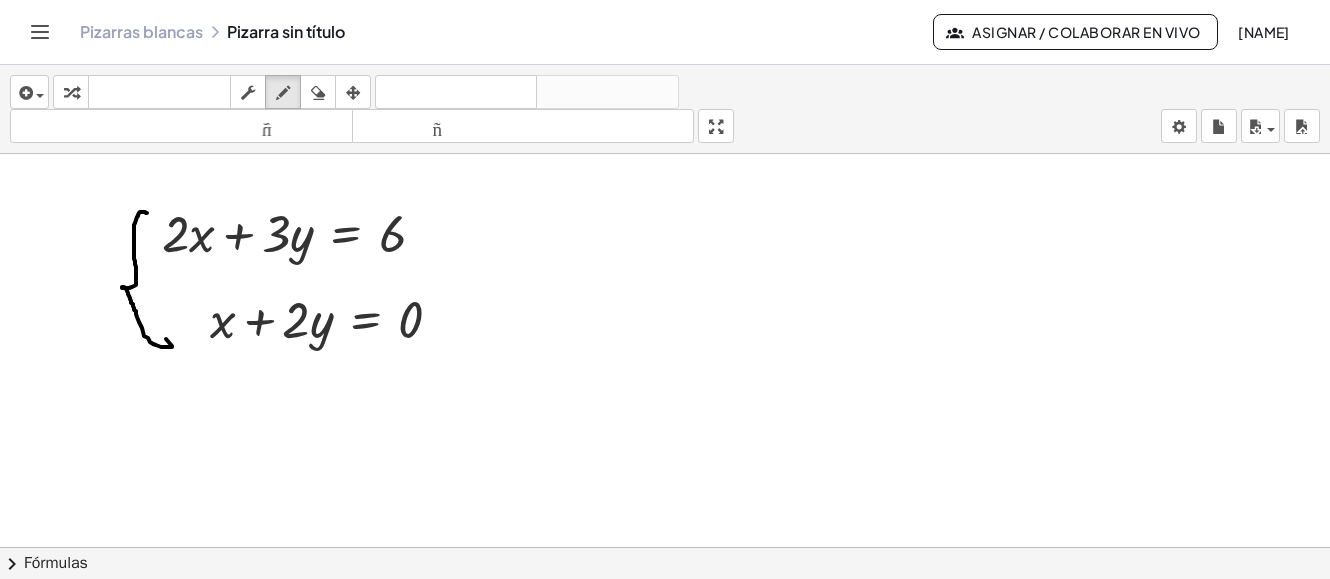 click at bounding box center (665, 626) 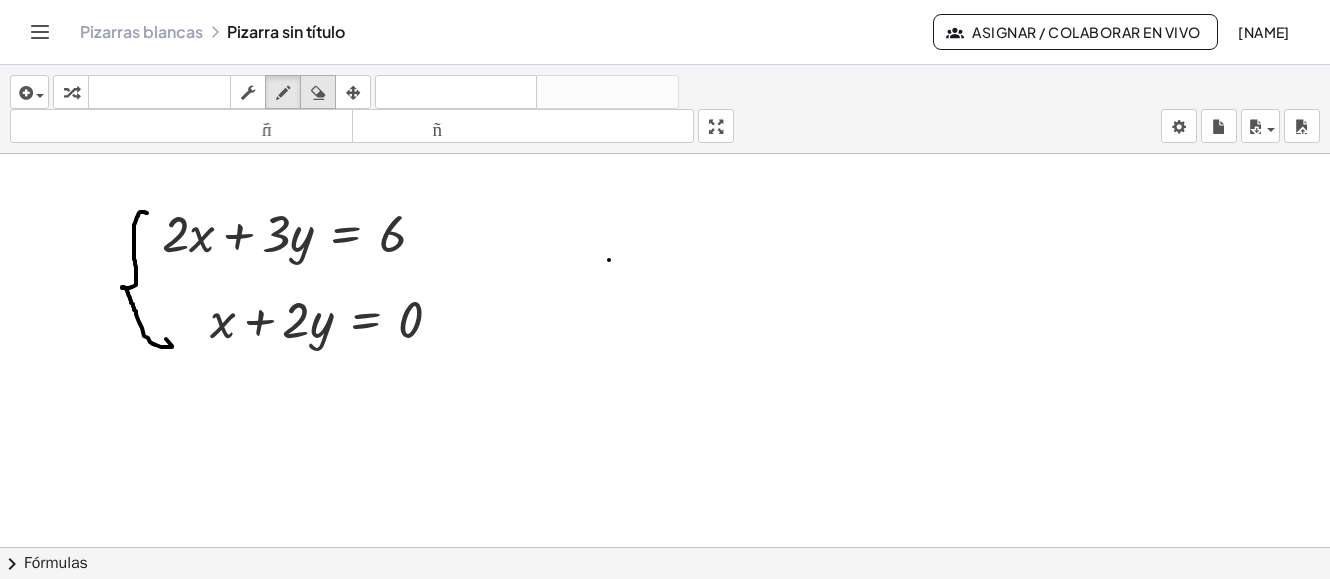 click at bounding box center [318, 93] 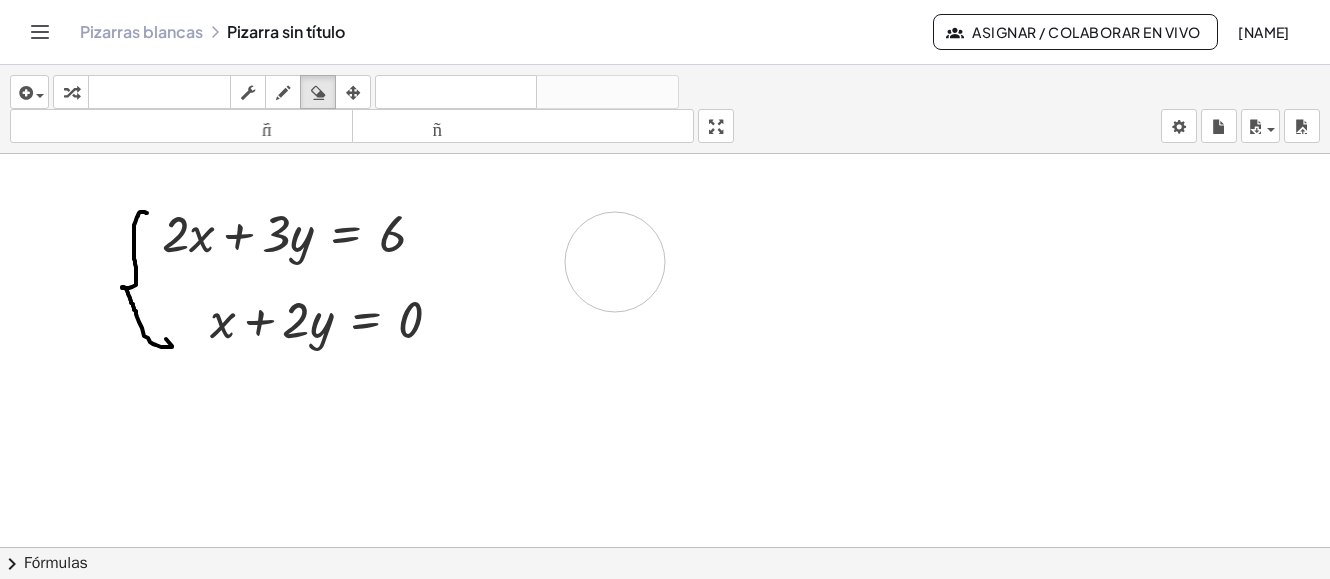 click at bounding box center [665, 626] 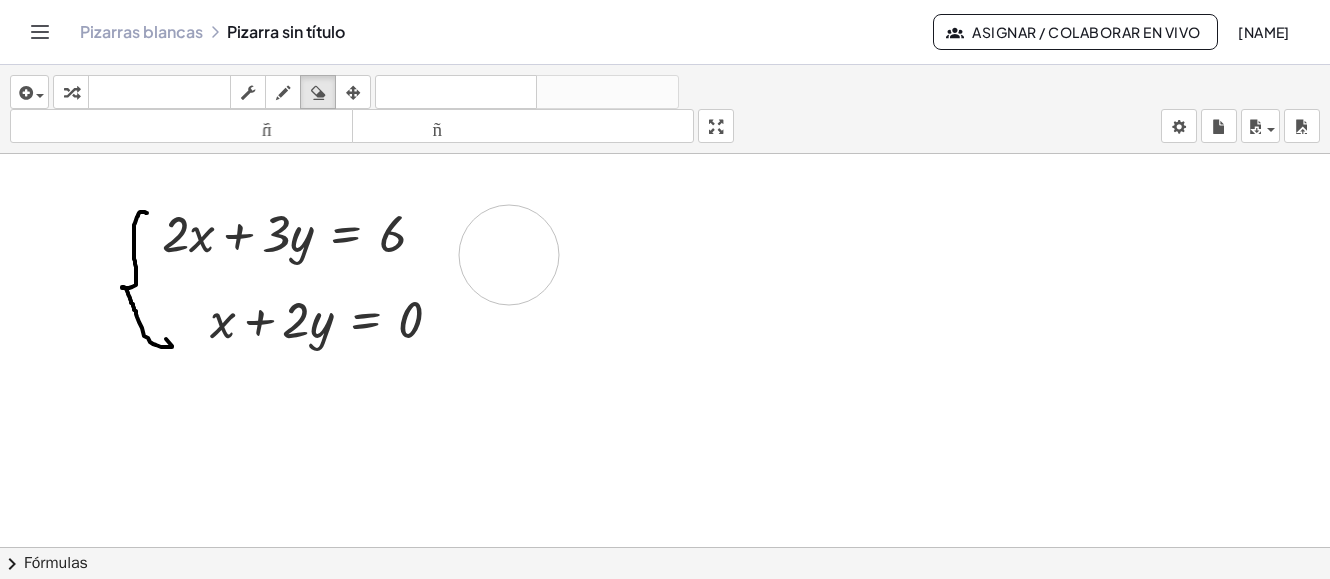 click at bounding box center (665, 626) 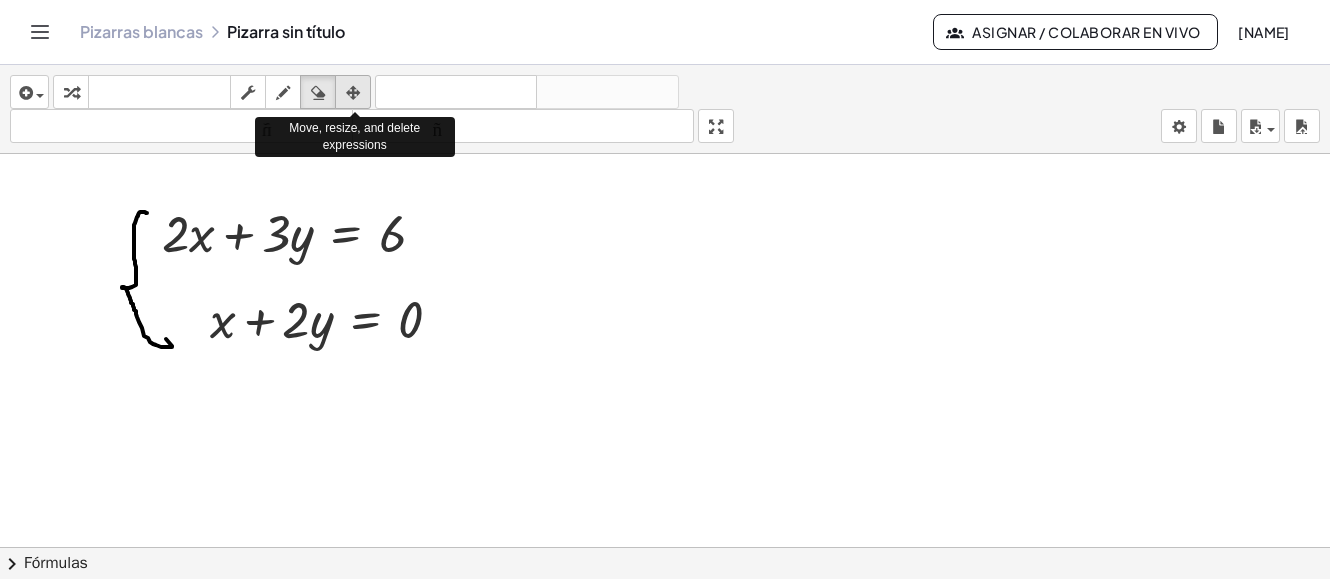 click at bounding box center [353, 93] 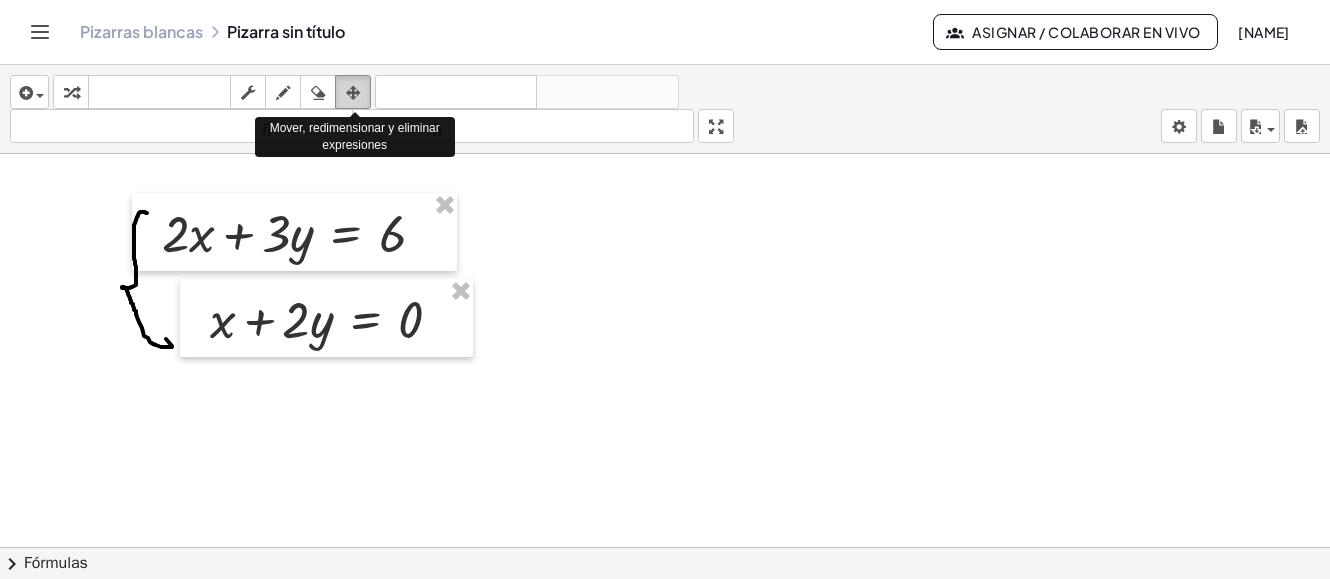 click at bounding box center [353, 93] 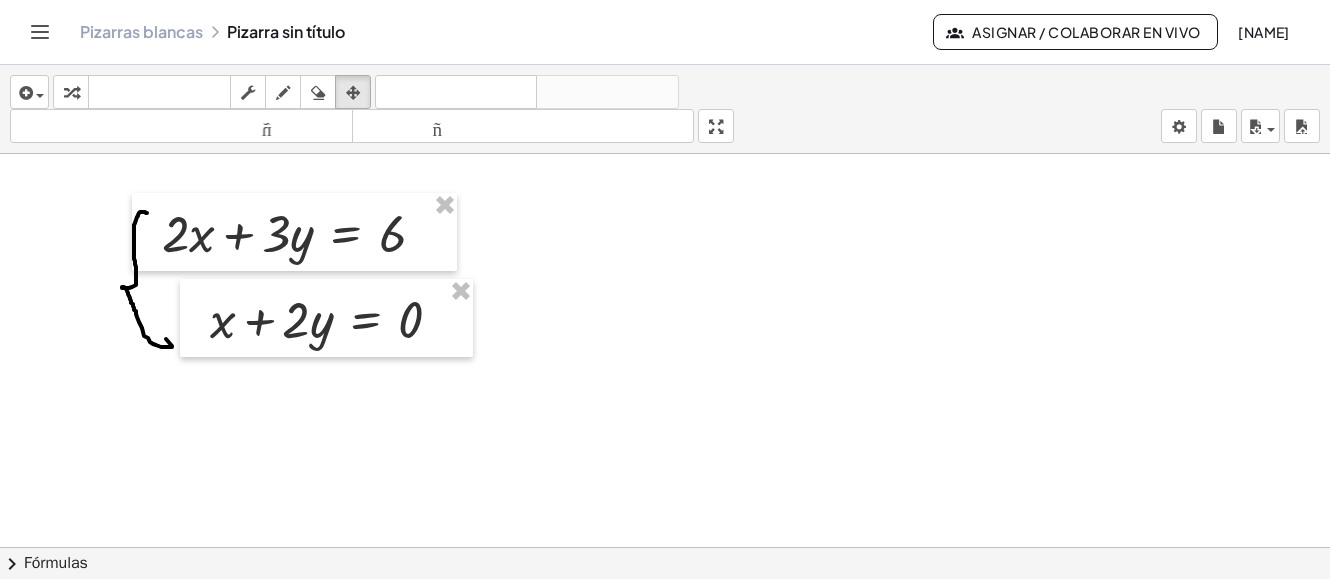 click at bounding box center [665, 626] 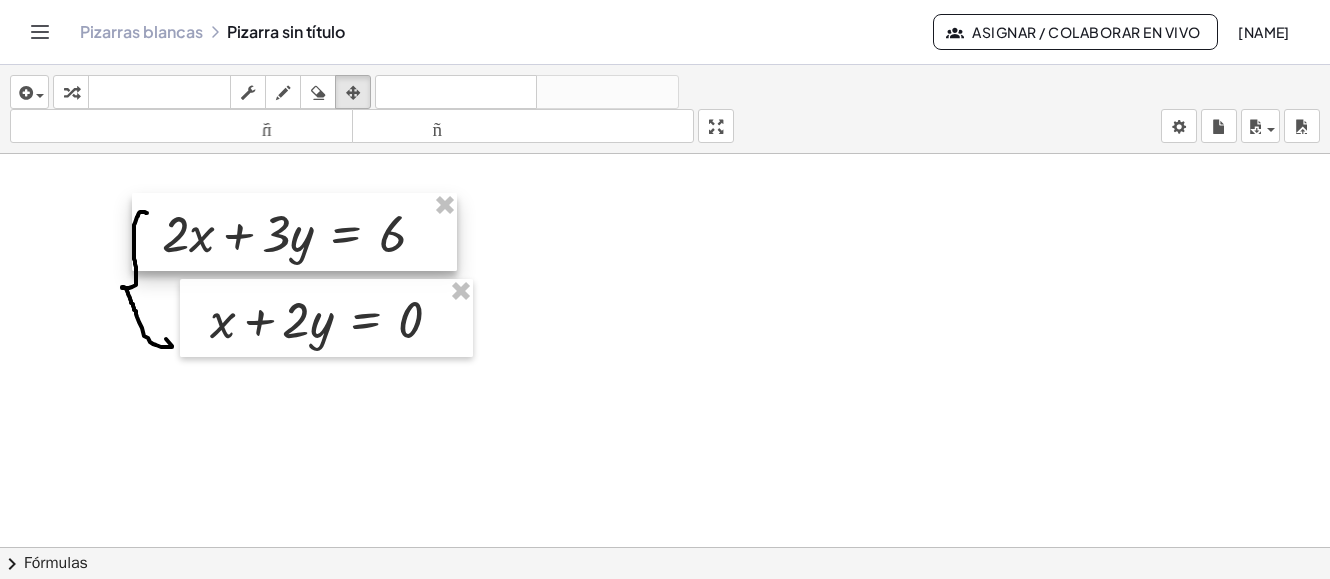click at bounding box center (294, 232) 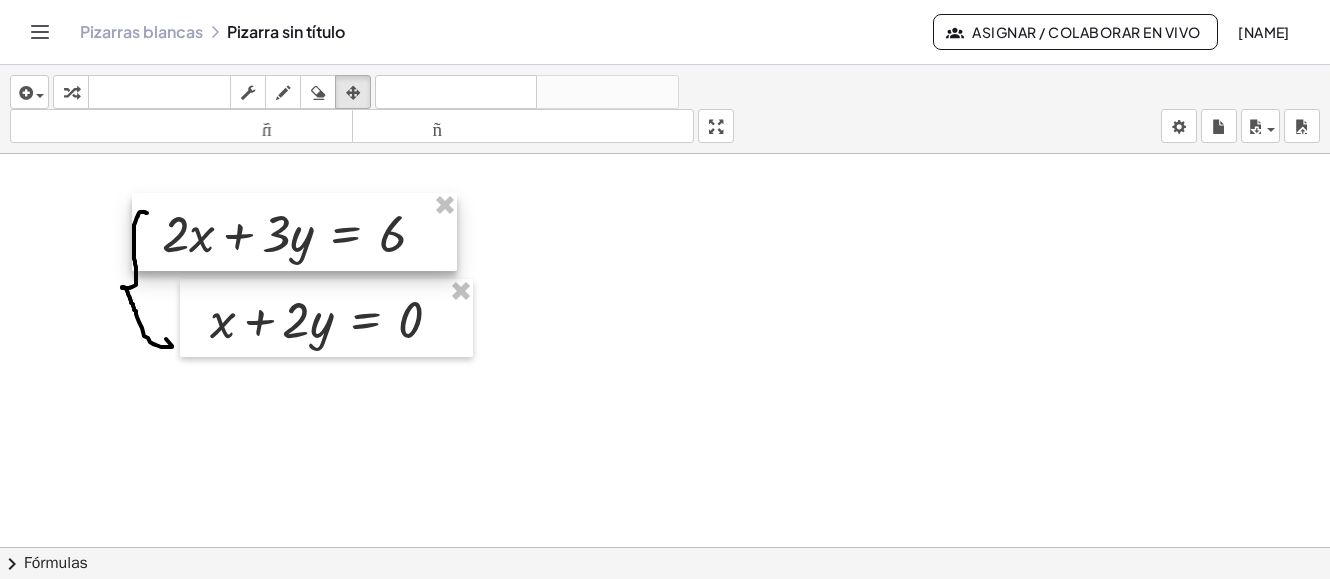 click at bounding box center [294, 232] 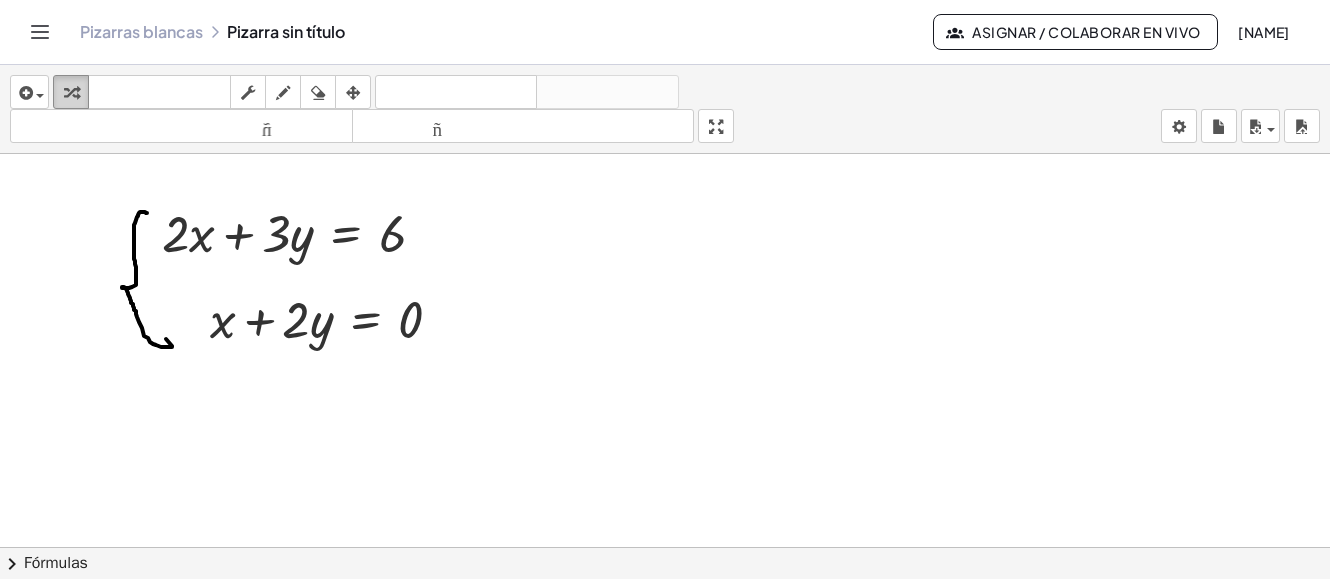 click at bounding box center (71, 93) 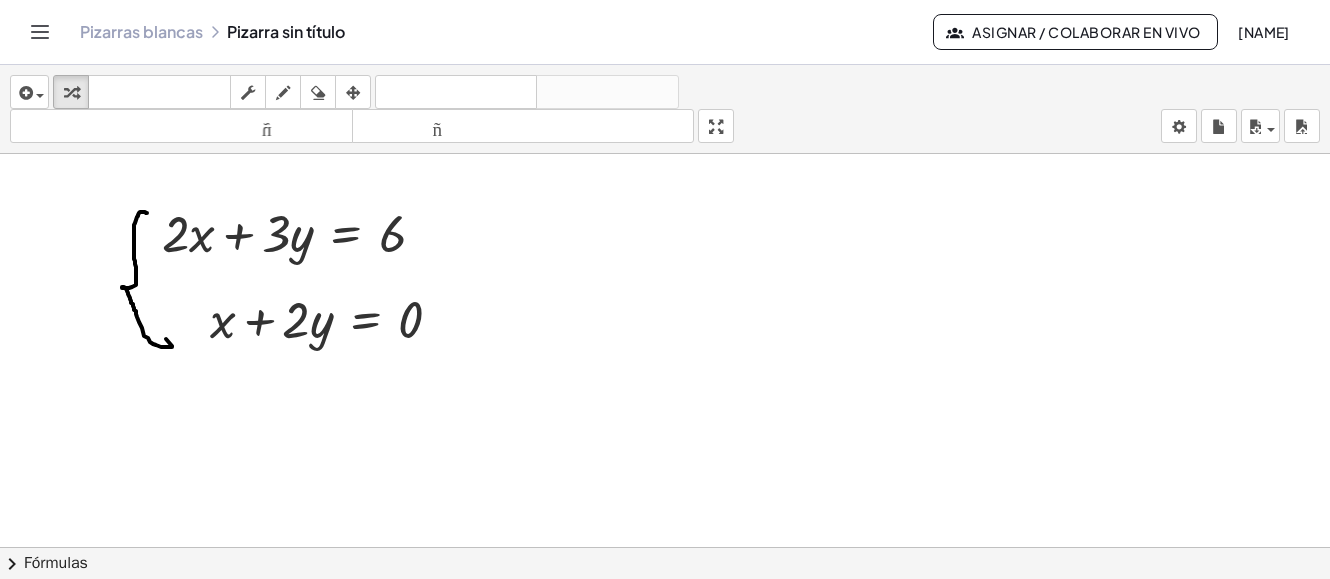 click at bounding box center (665, 626) 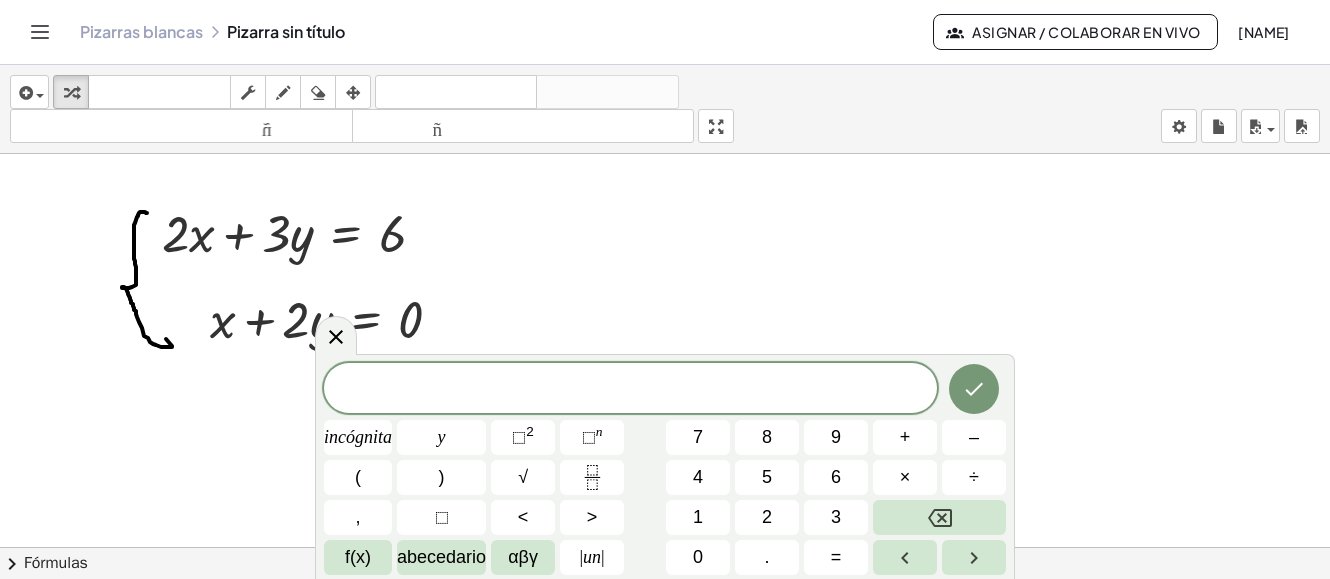 click at bounding box center (665, 626) 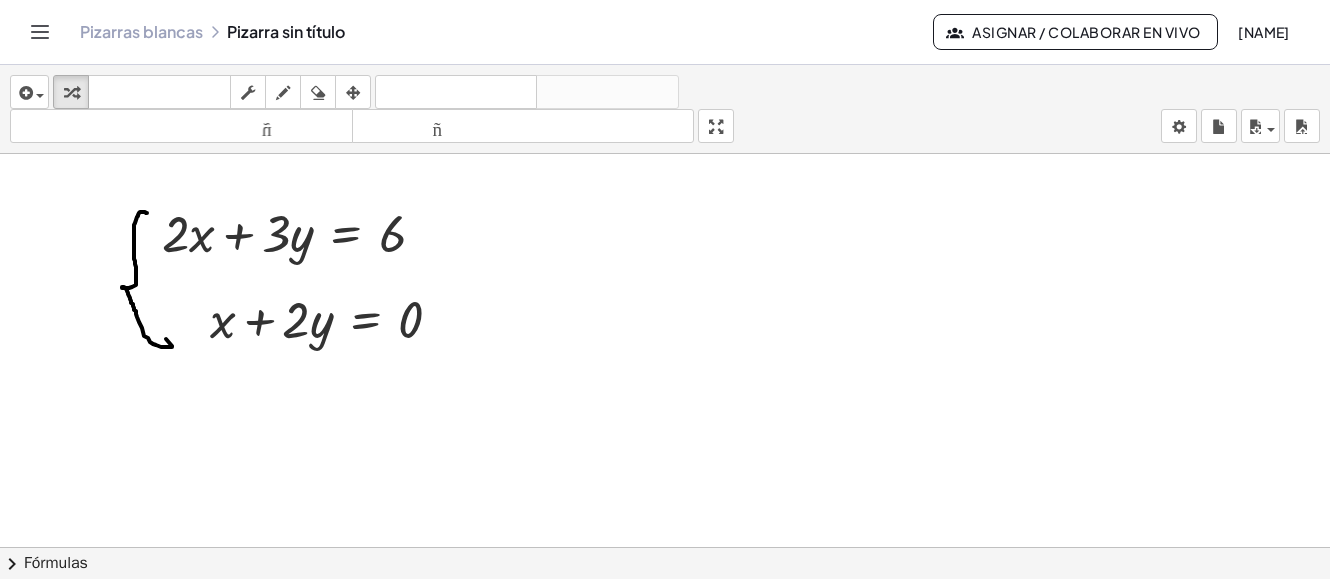 click at bounding box center [665, 626] 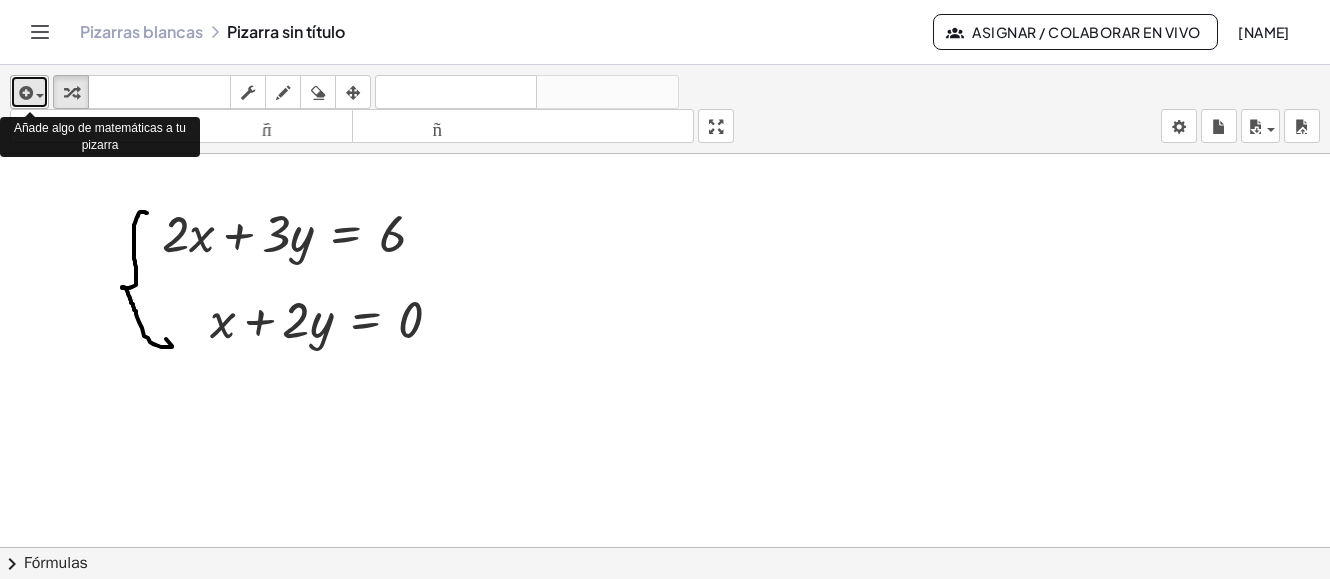 click at bounding box center [29, 92] 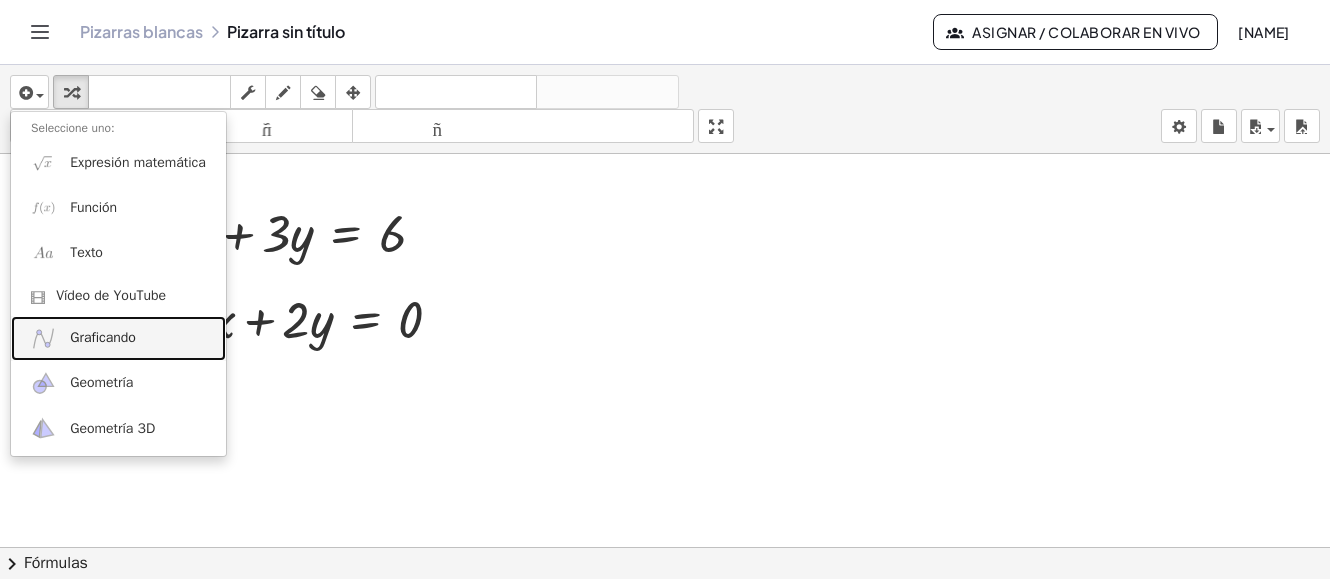 click on "Graficando" at bounding box center (103, 337) 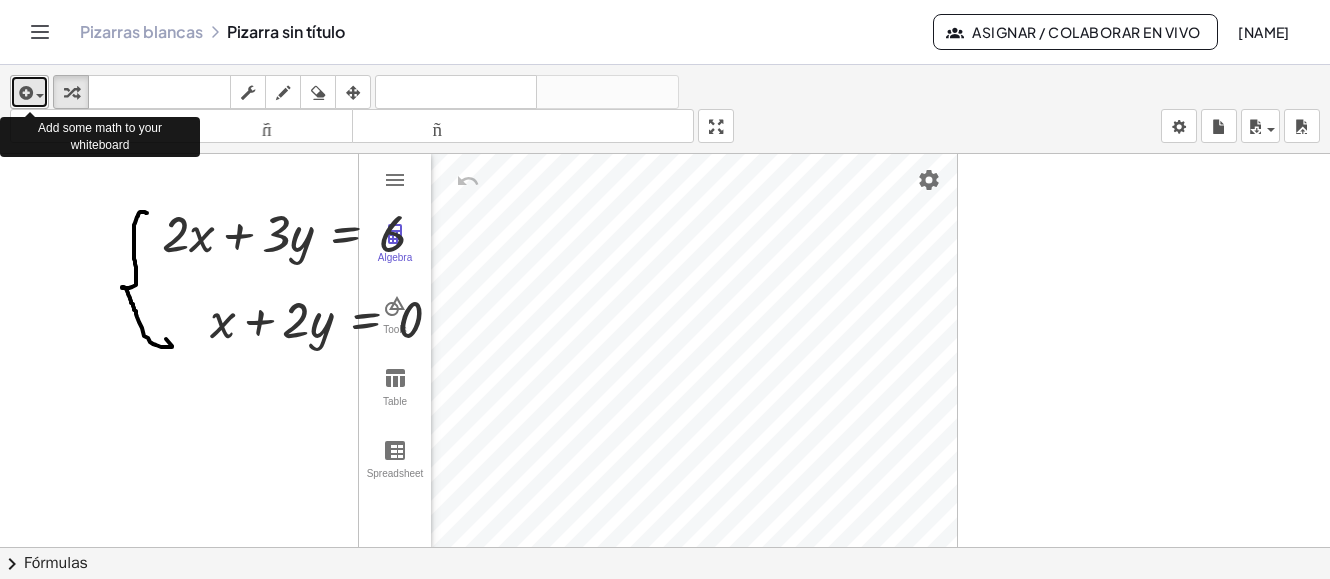 click at bounding box center [40, 96] 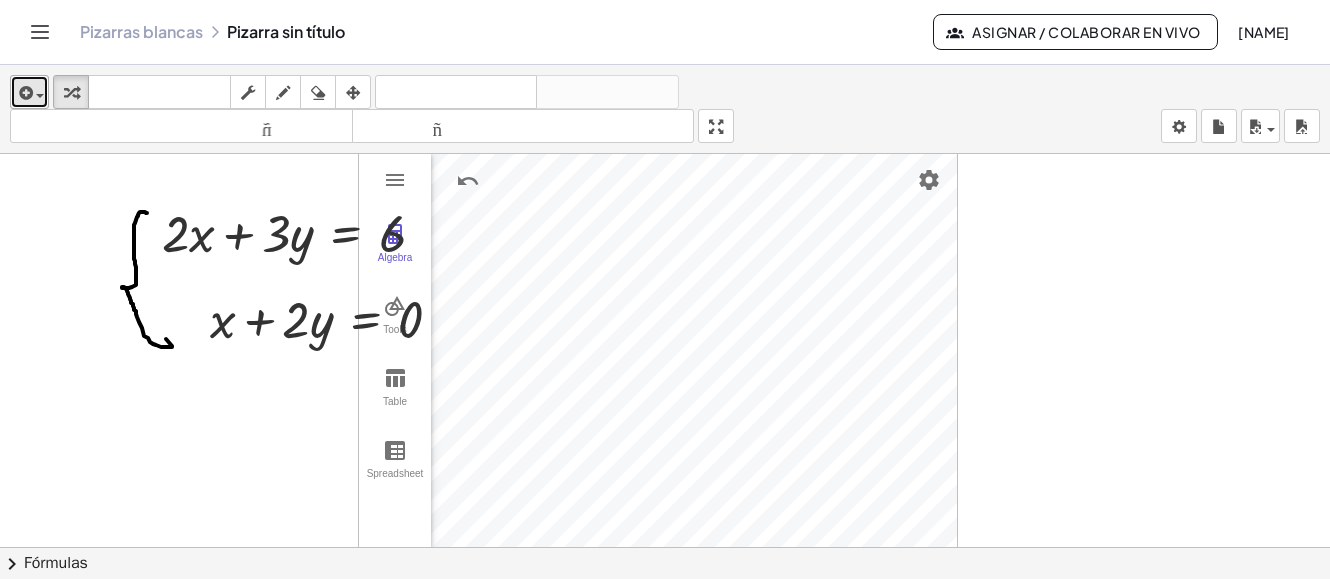 click at bounding box center [29, 92] 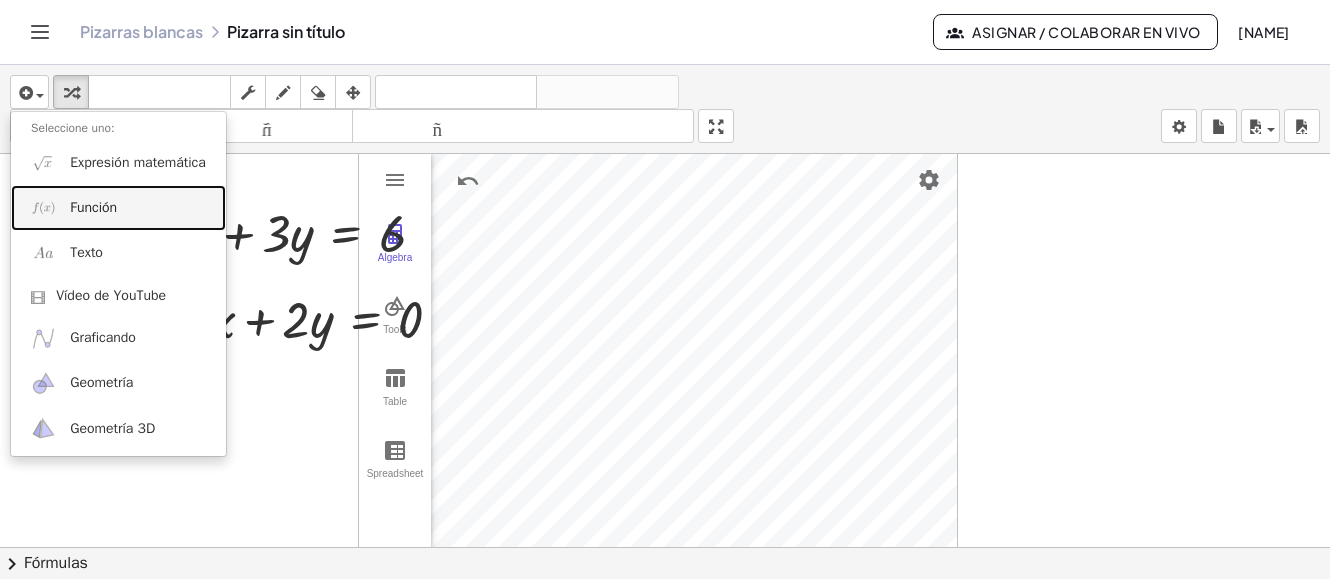 click on "Función" at bounding box center (93, 207) 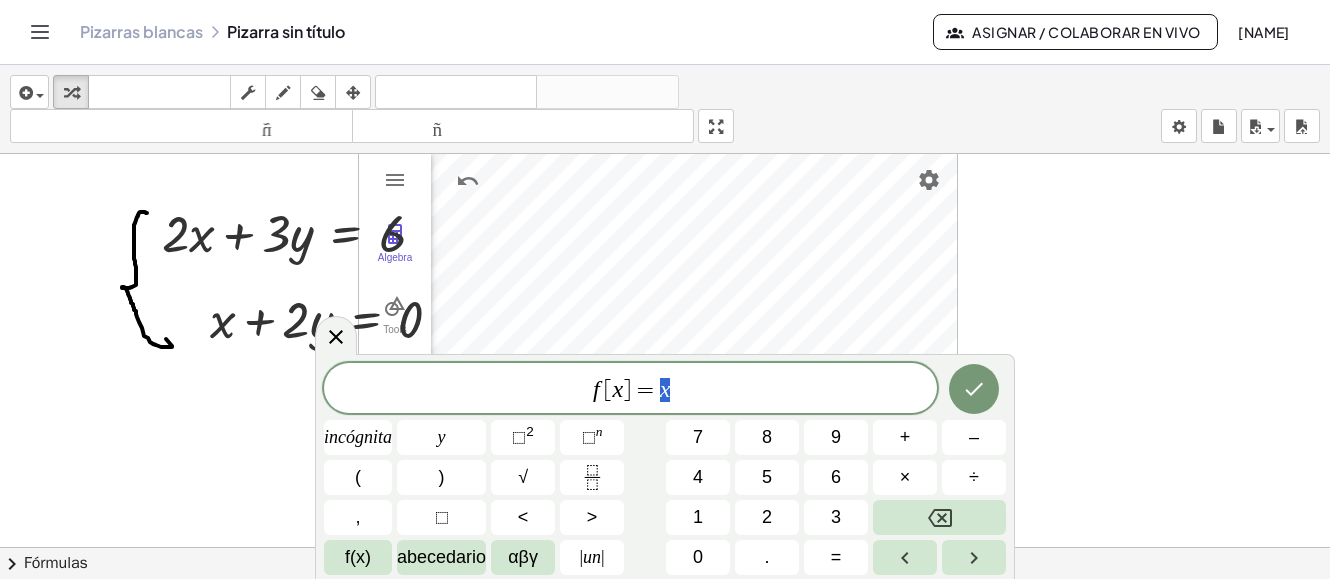 click on "f [ x ] = x" at bounding box center [630, 390] 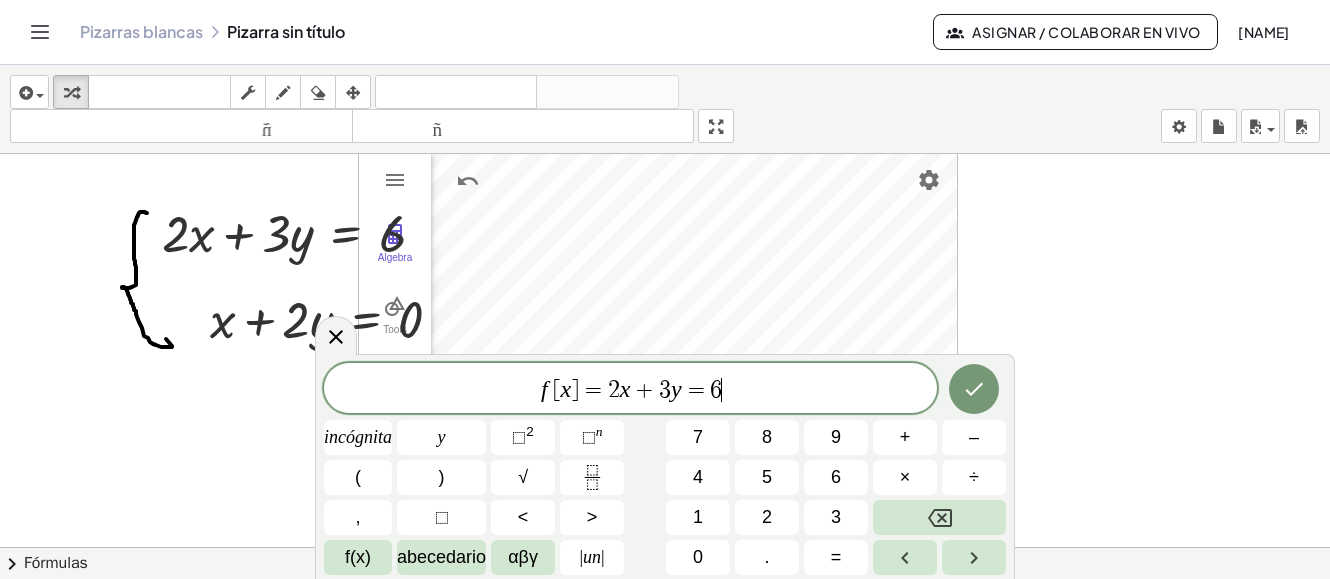 click on "f [ x ] = 2 x + 3 y = 6 ​" at bounding box center (630, 390) 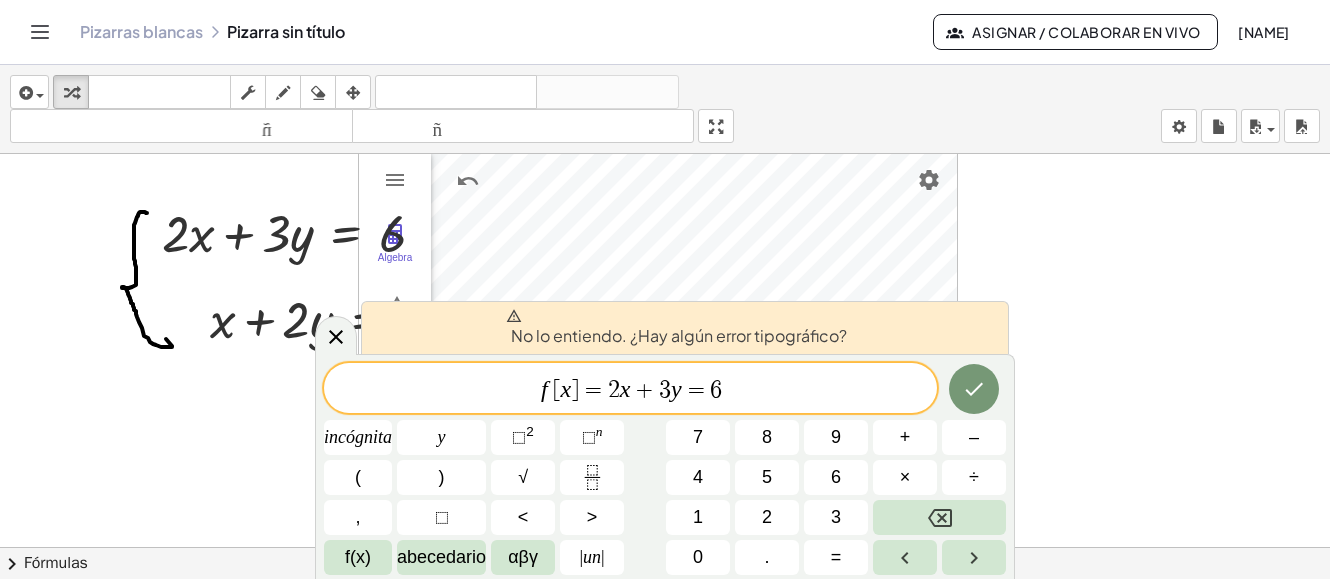 click at bounding box center [665, 626] 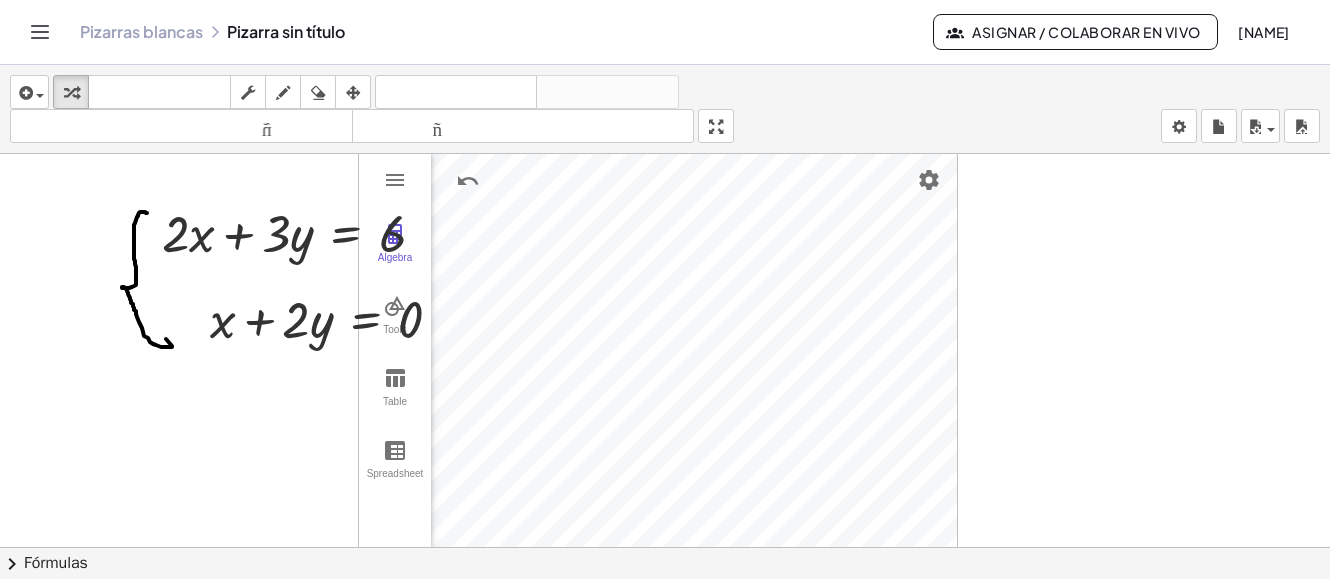 click at bounding box center [665, 626] 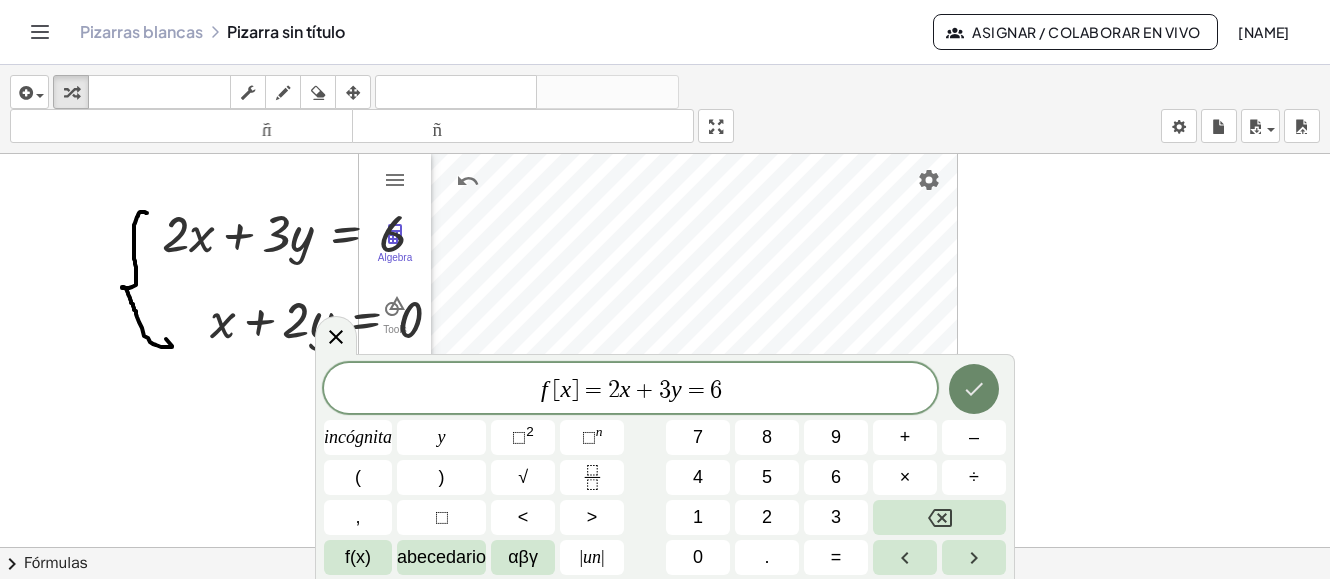 click 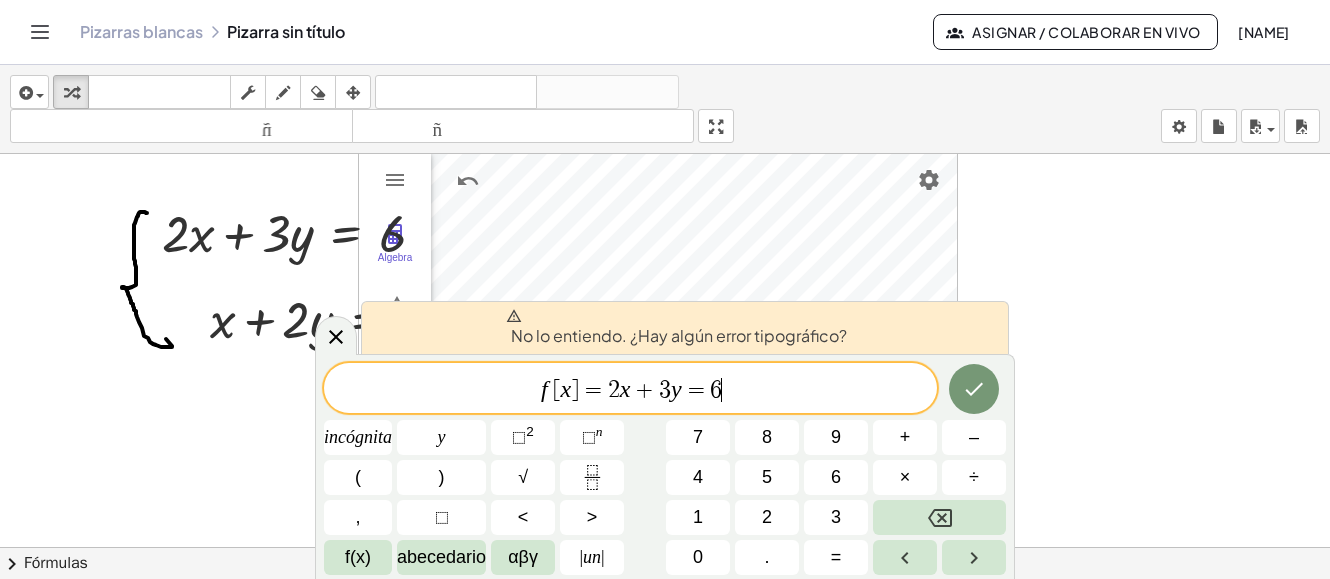 click at bounding box center [665, 626] 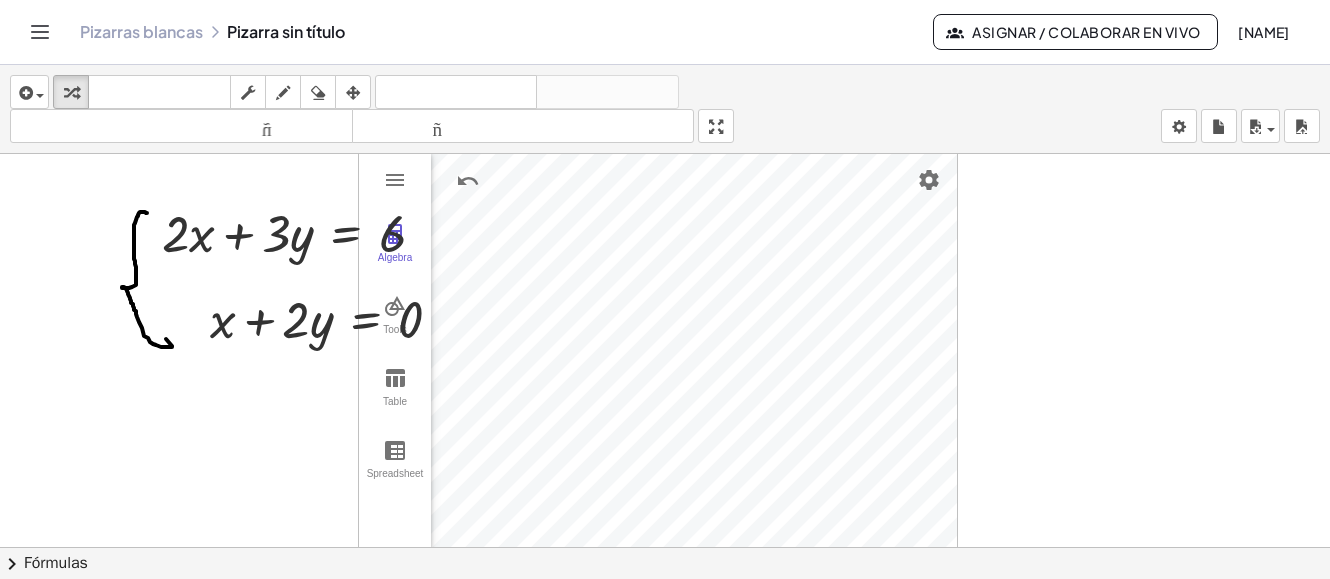 click at bounding box center (665, 626) 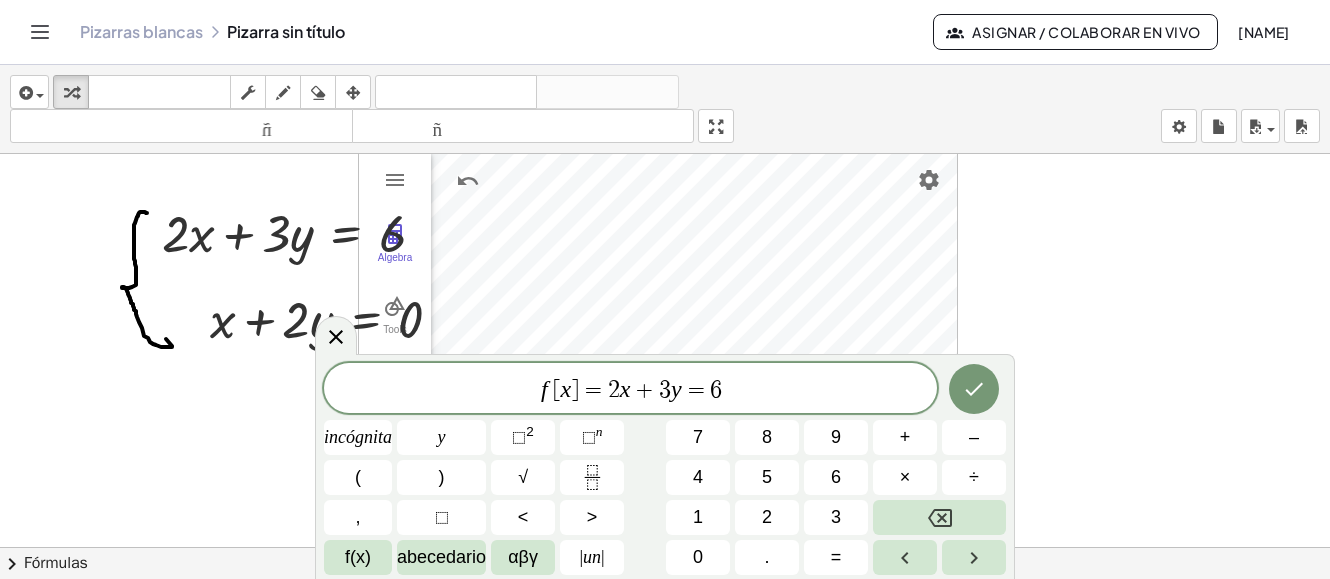 click at bounding box center (665, 626) 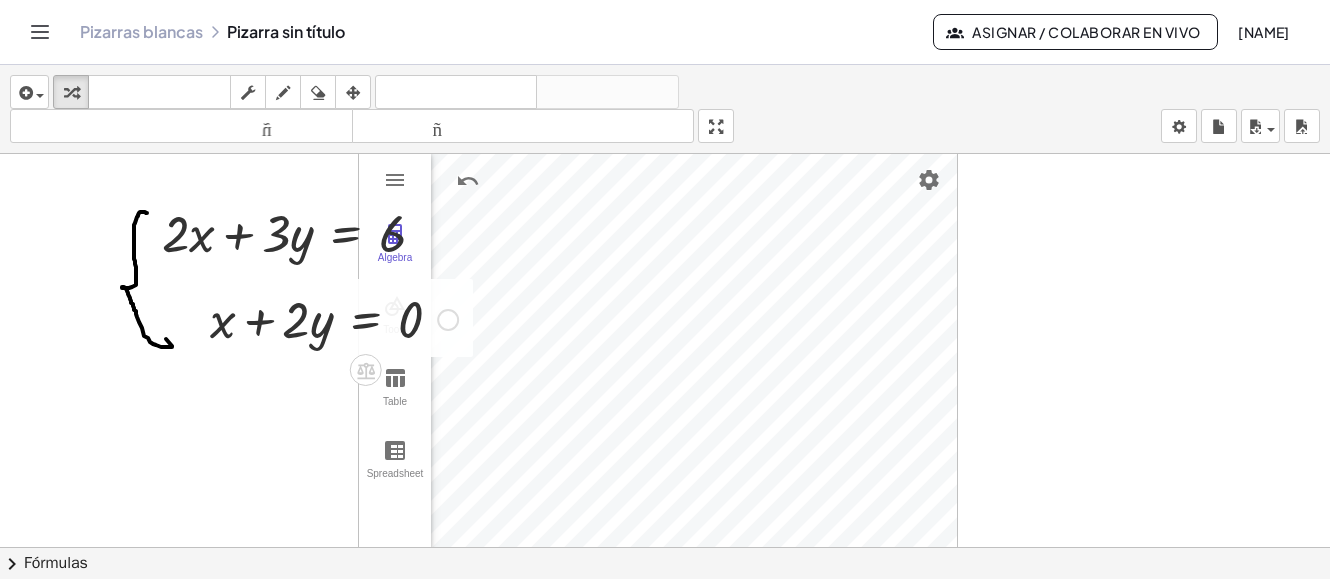 click at bounding box center [334, 318] 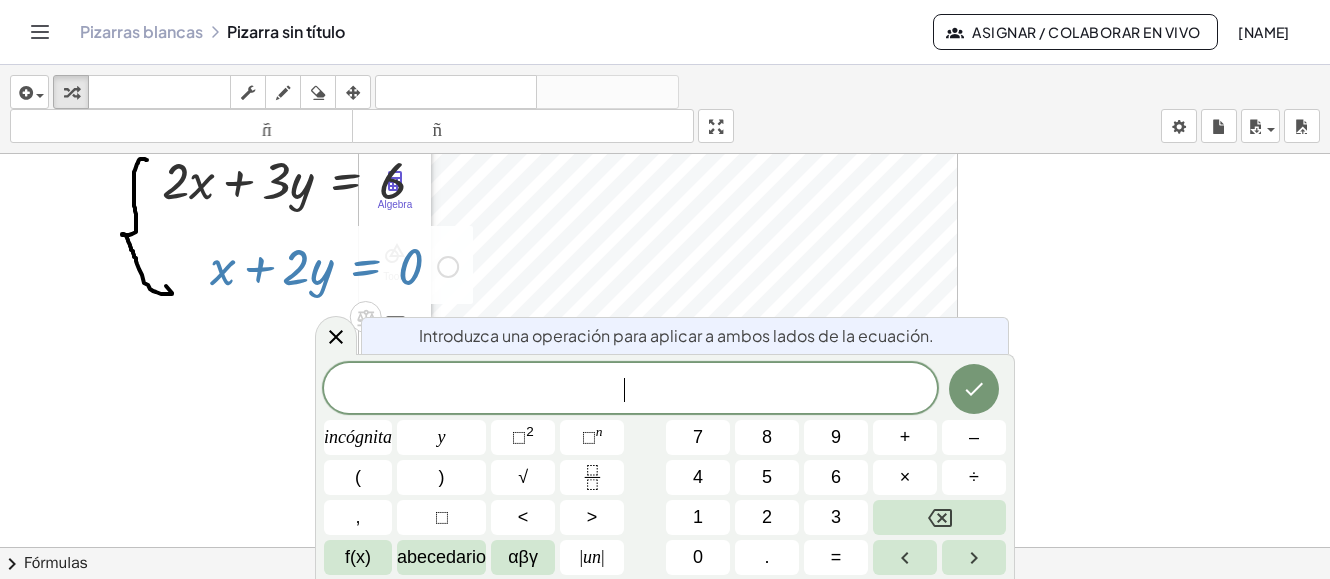 scroll, scrollTop: 0, scrollLeft: 0, axis: both 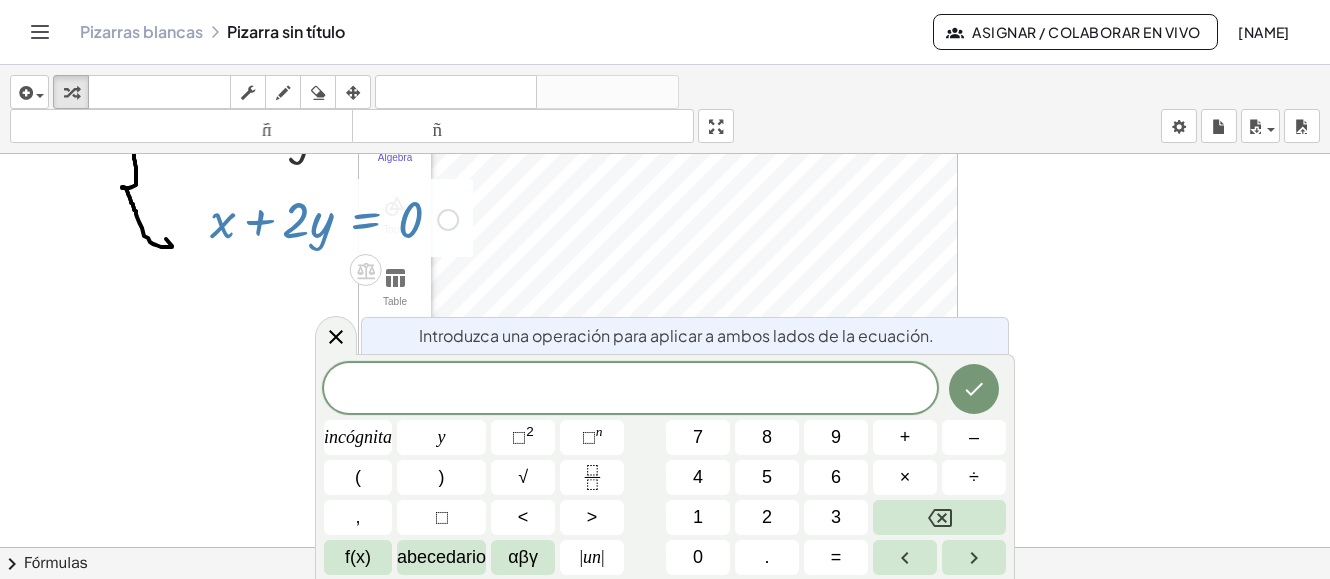 click at bounding box center [665, 526] 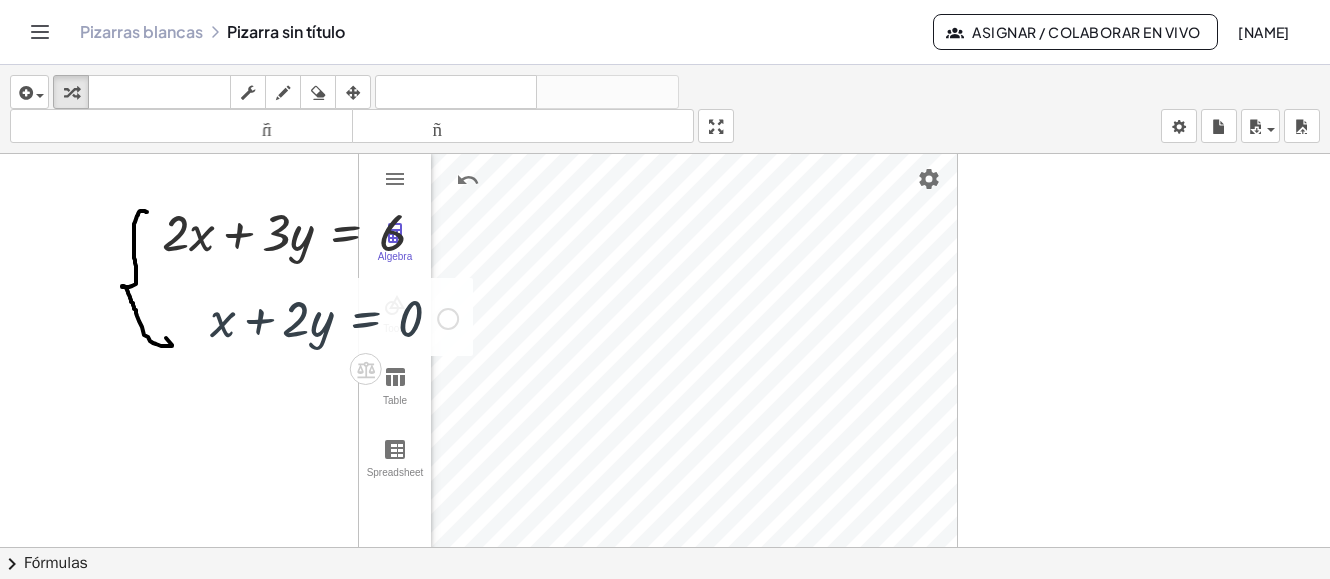 scroll, scrollTop: 0, scrollLeft: 0, axis: both 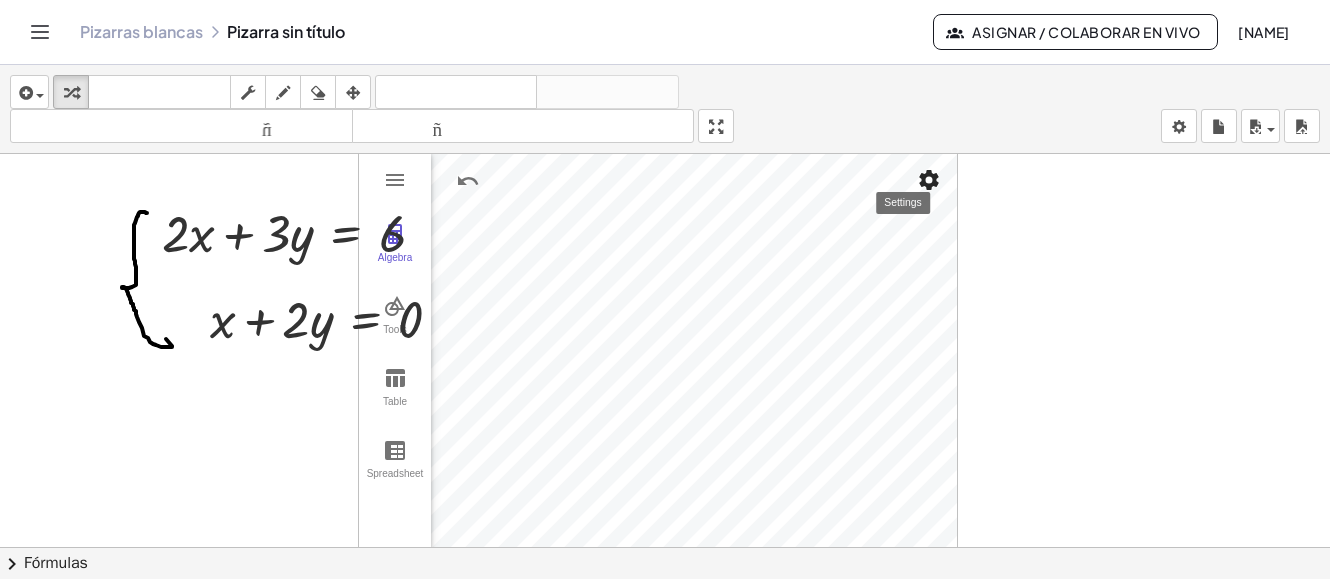 click at bounding box center (929, 180) 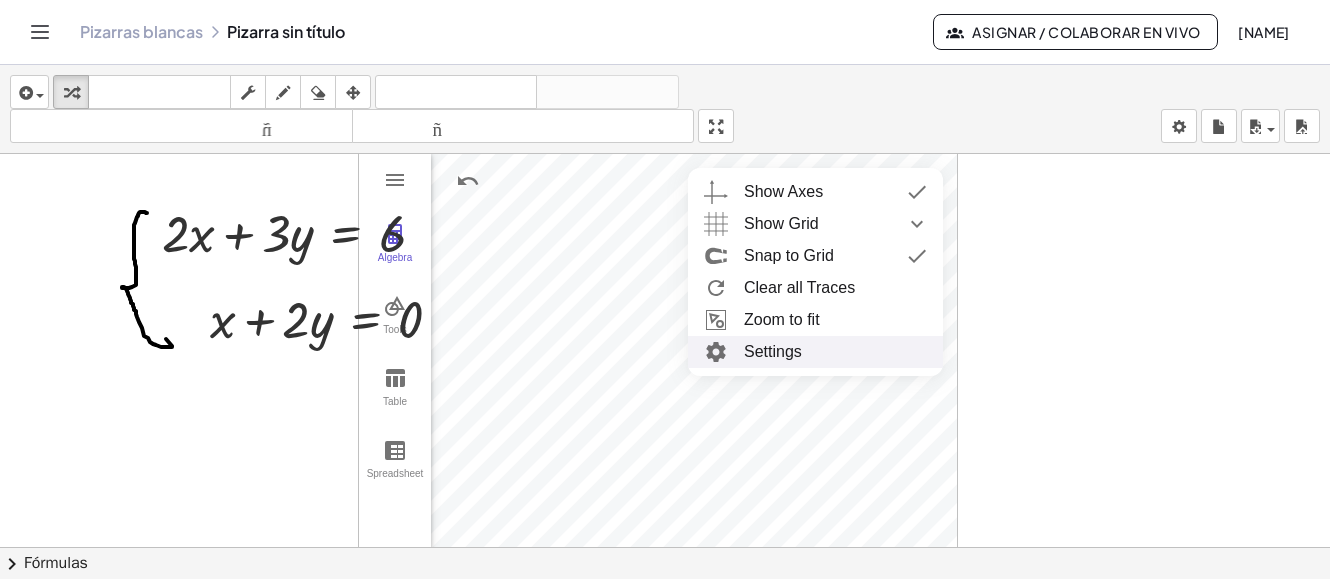 click at bounding box center (665, 626) 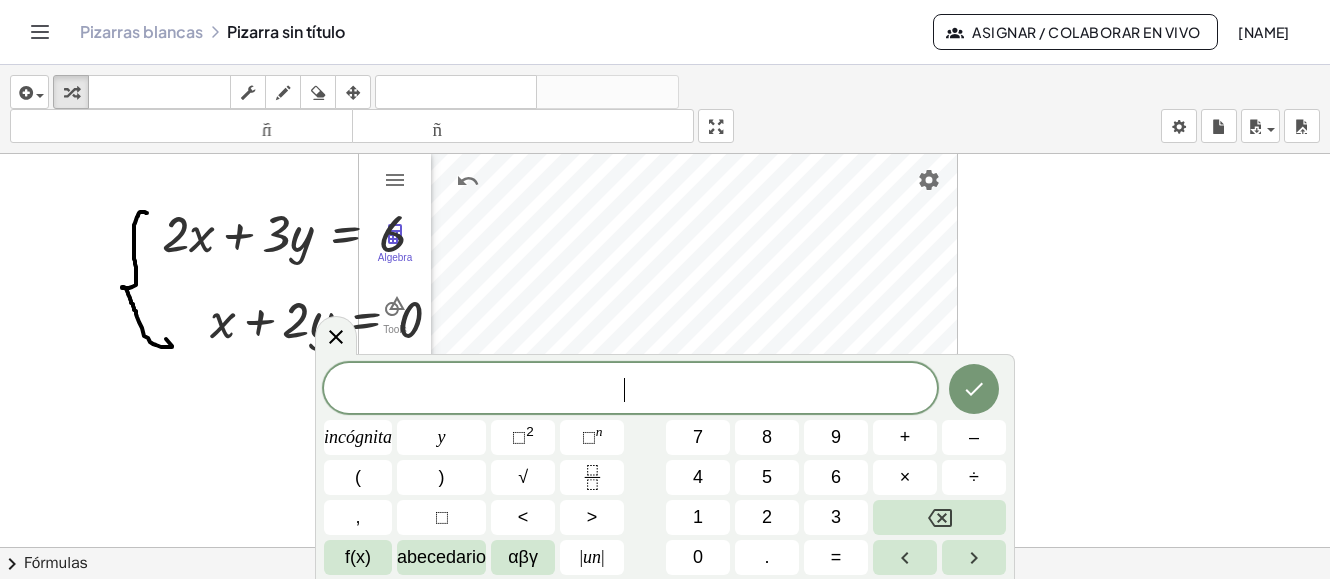 click at bounding box center (665, 626) 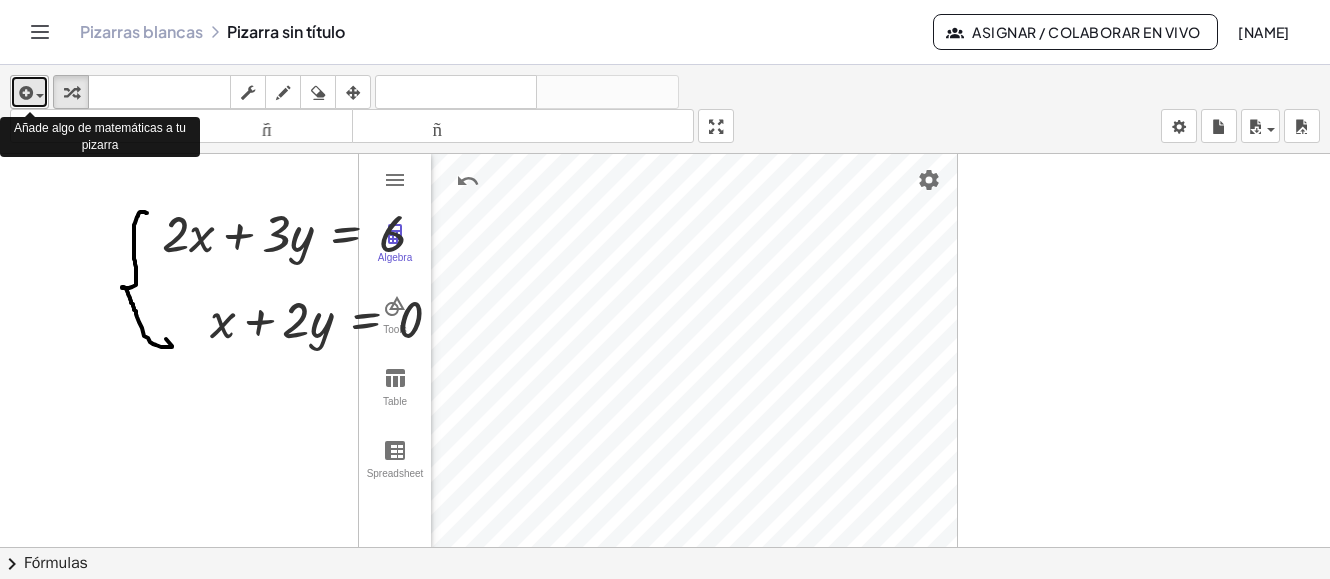 click at bounding box center (29, 92) 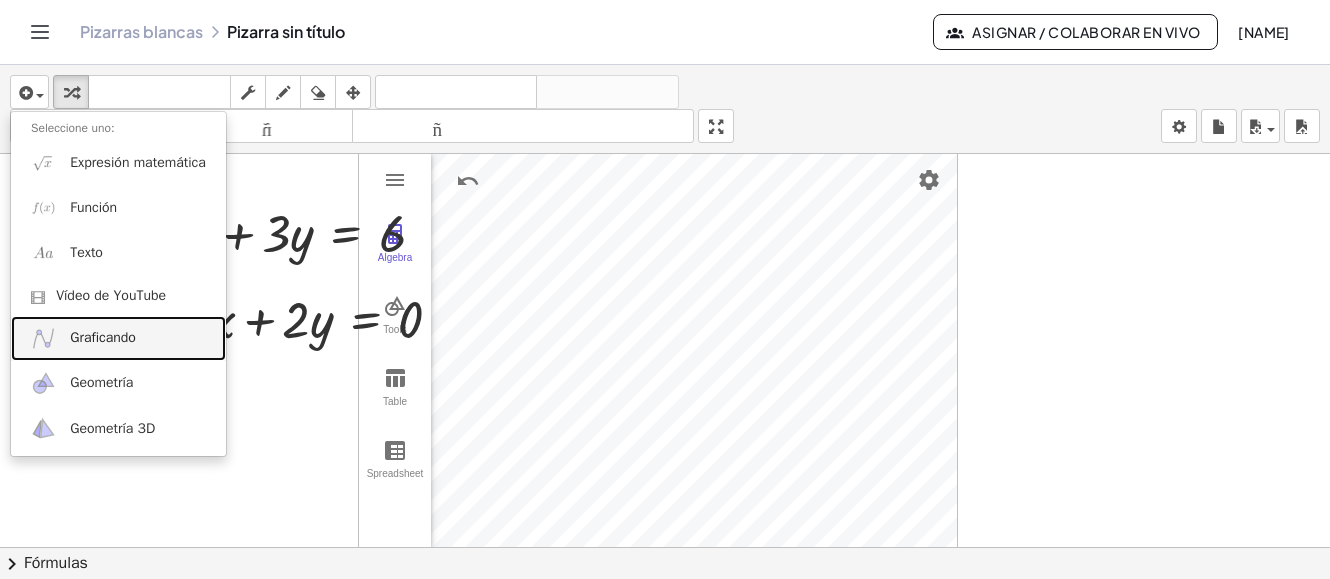 click on "Graficando" at bounding box center (103, 337) 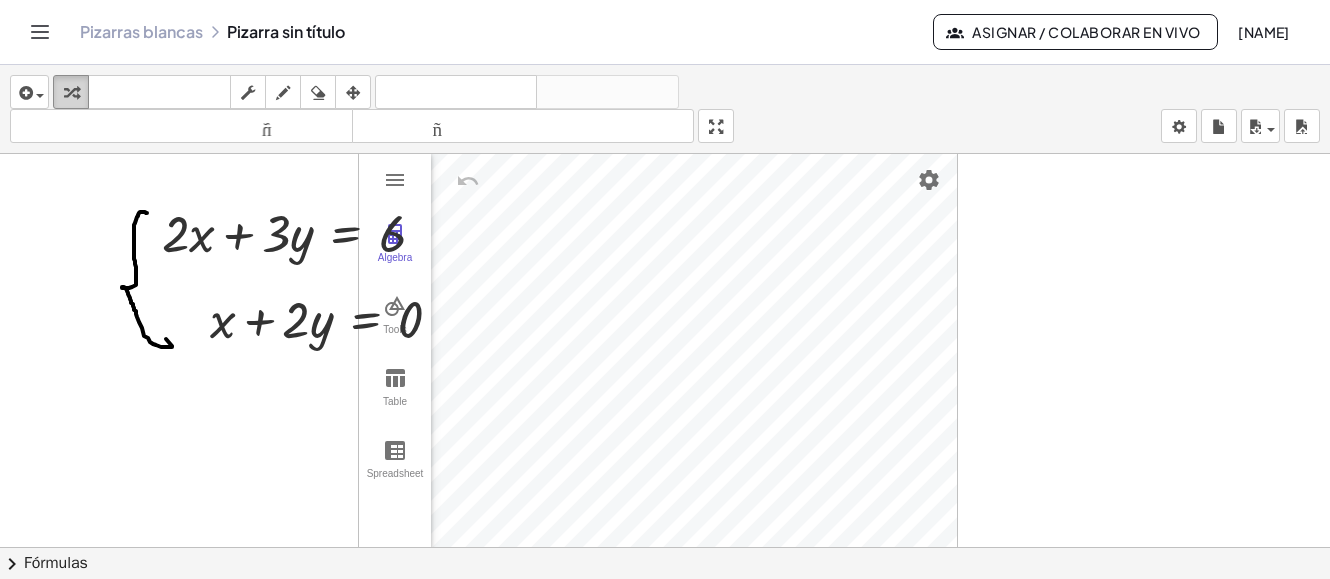click at bounding box center (71, 93) 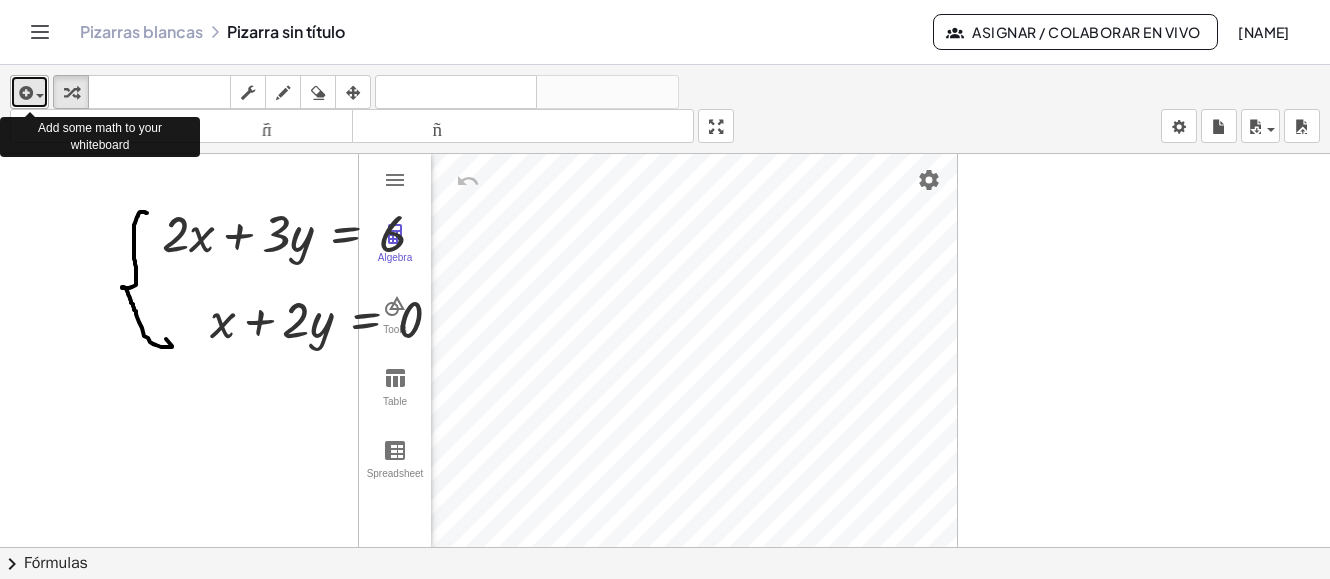 click at bounding box center (40, 96) 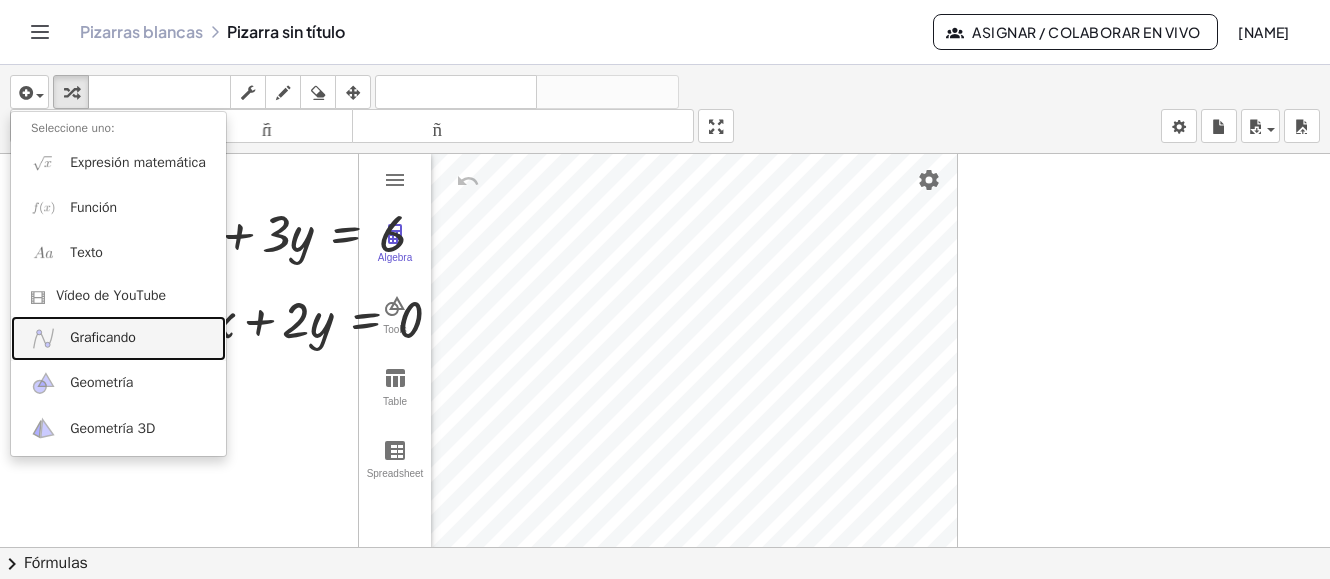 click on "Graficando" at bounding box center (103, 337) 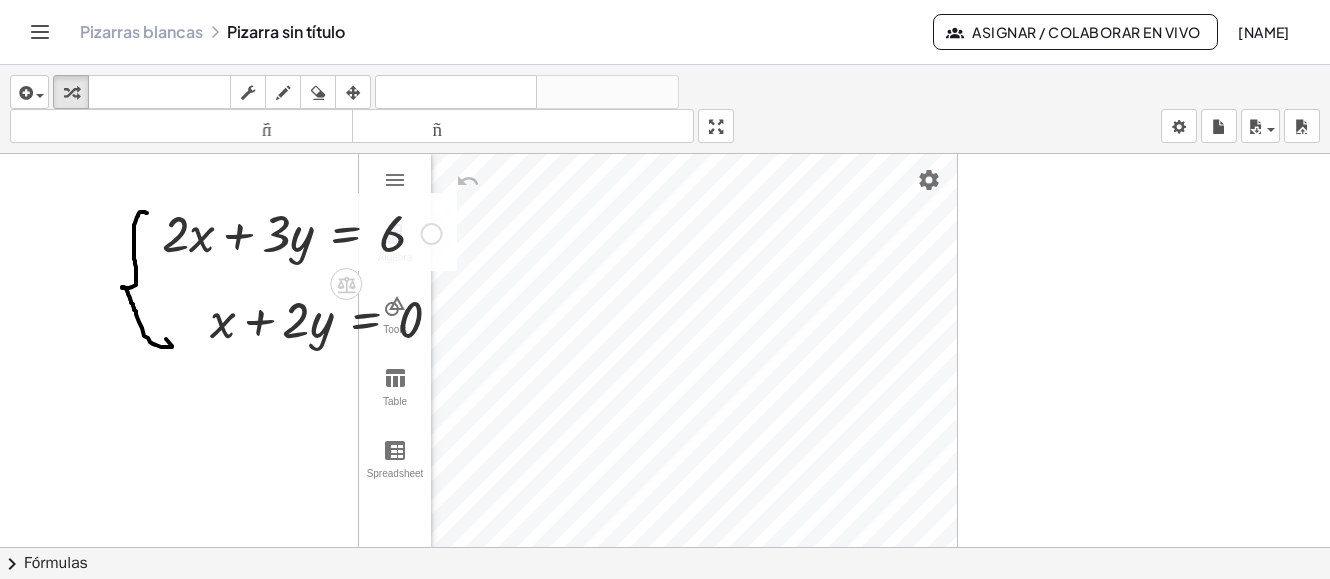 click on "+ · 2 · x + · 3 · y = 6" at bounding box center [294, 232] 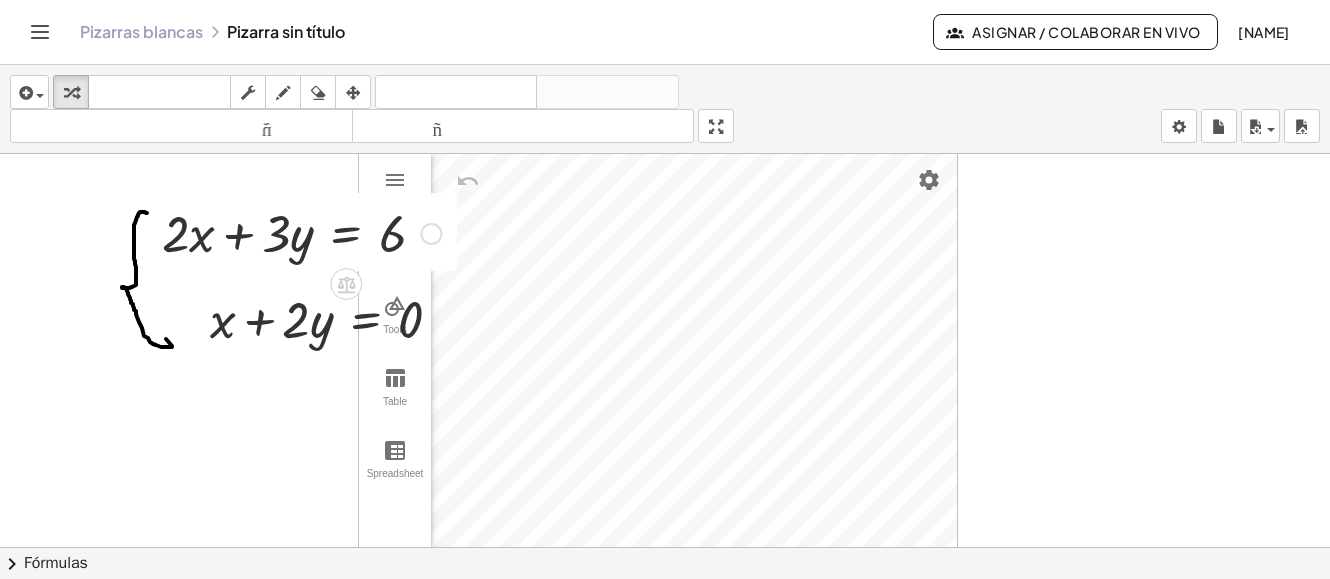 click at bounding box center (432, 234) 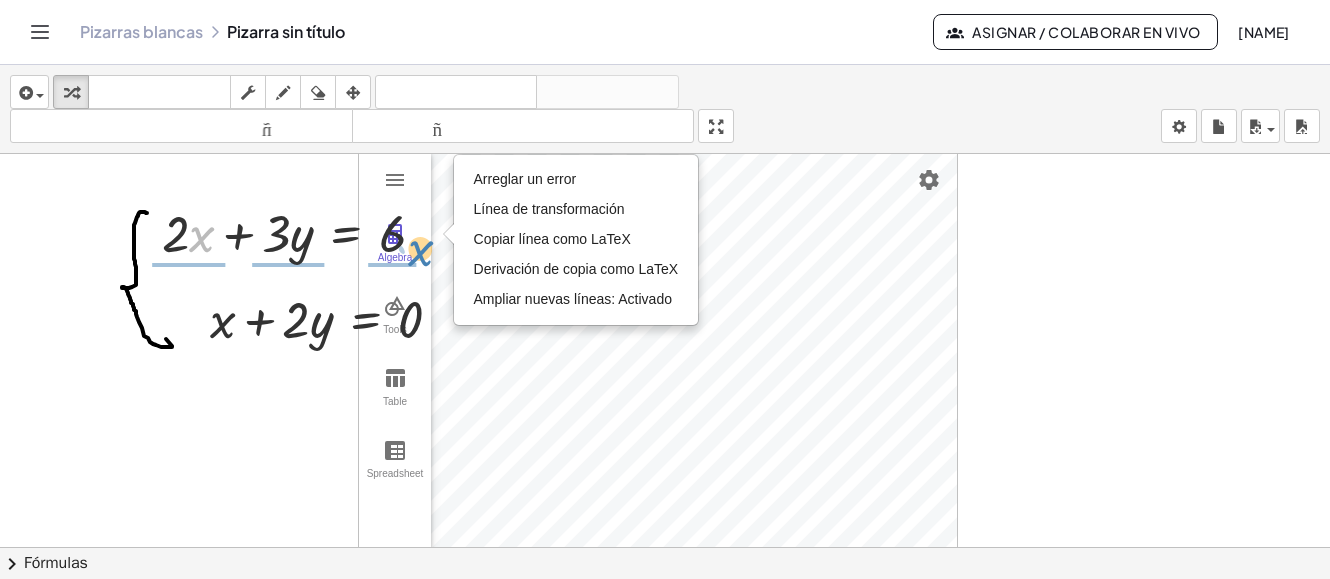 drag, startPoint x: 240, startPoint y: 240, endPoint x: 421, endPoint y: 256, distance: 181.70581 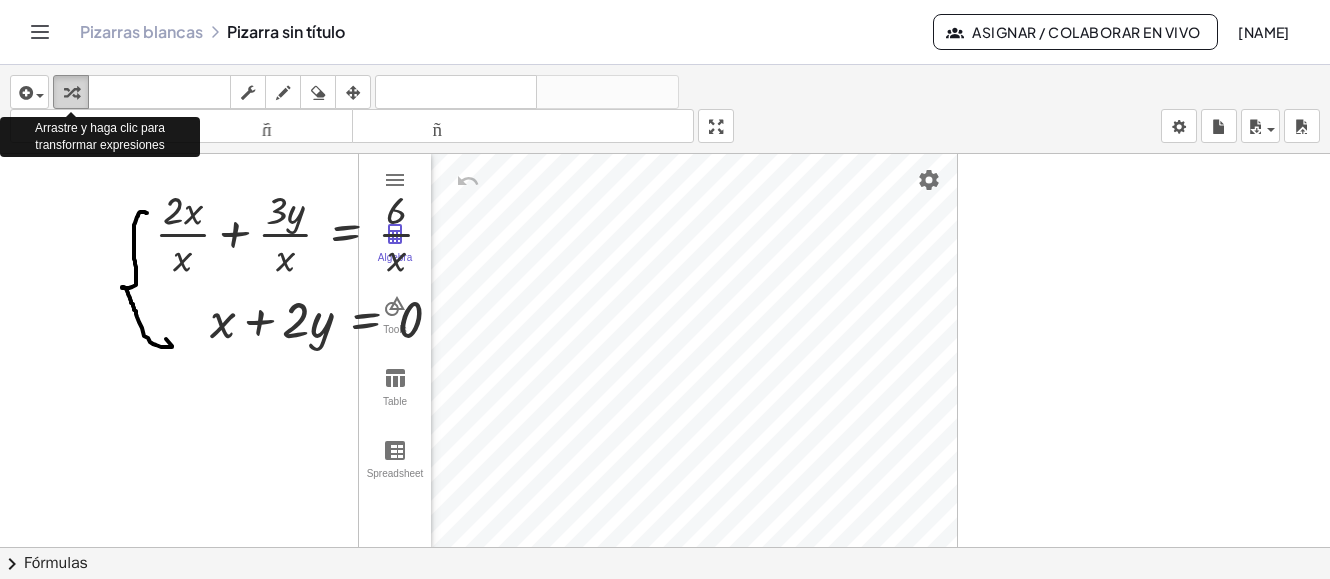 click at bounding box center (71, 93) 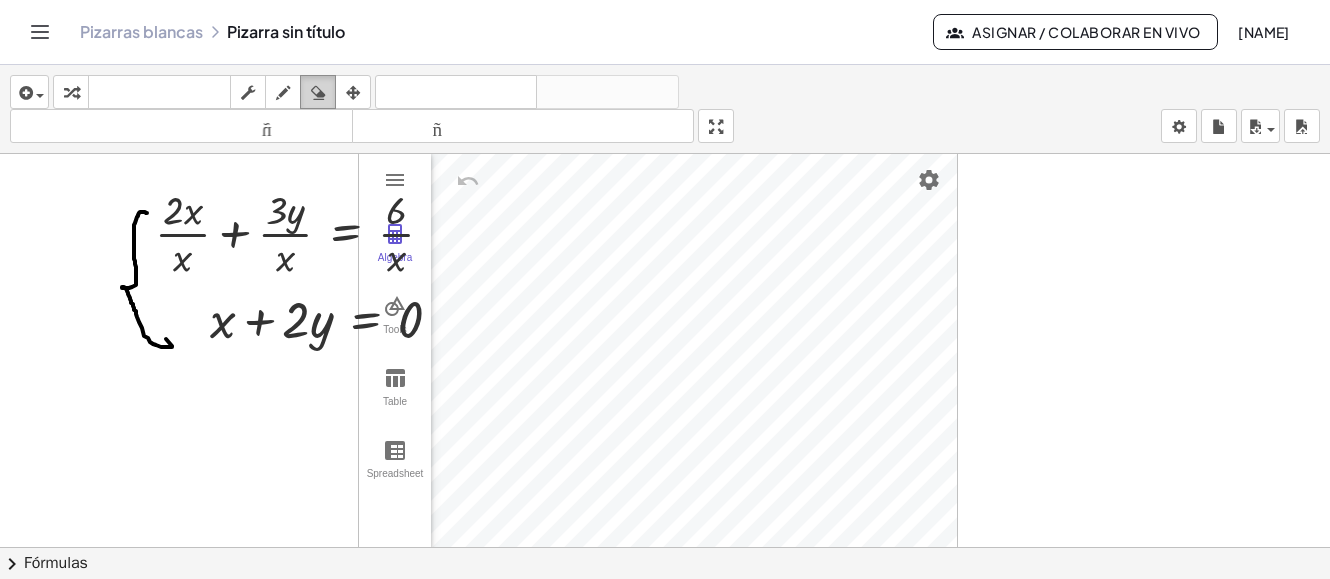 click at bounding box center (318, 93) 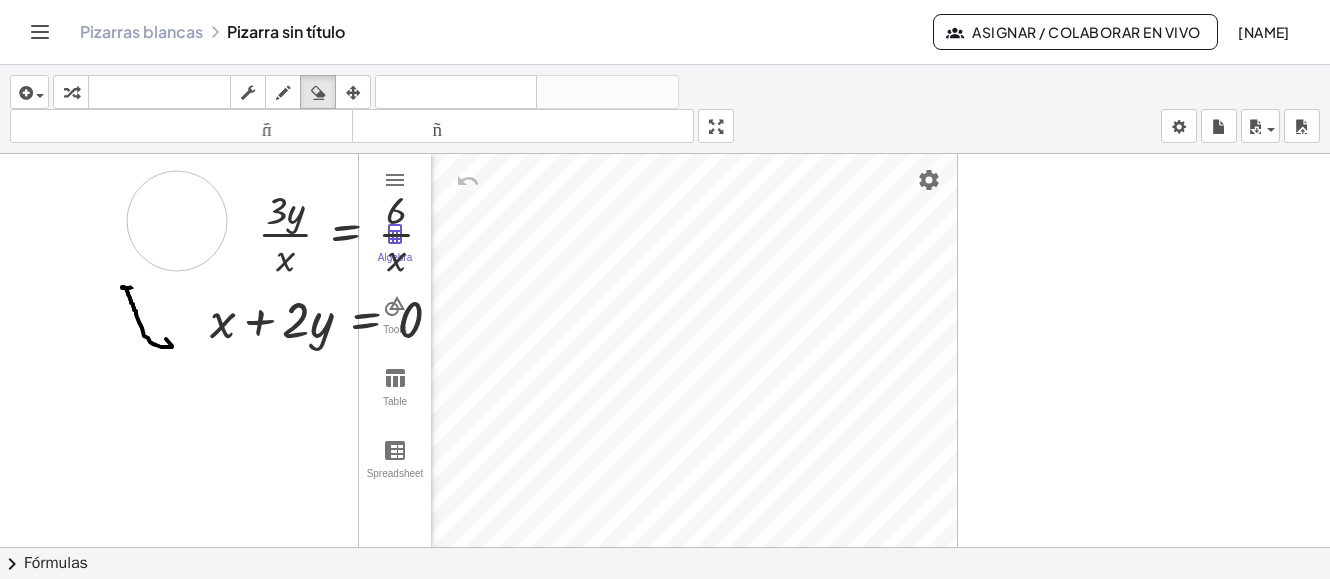 drag, startPoint x: 164, startPoint y: 248, endPoint x: 177, endPoint y: 221, distance: 29.966648 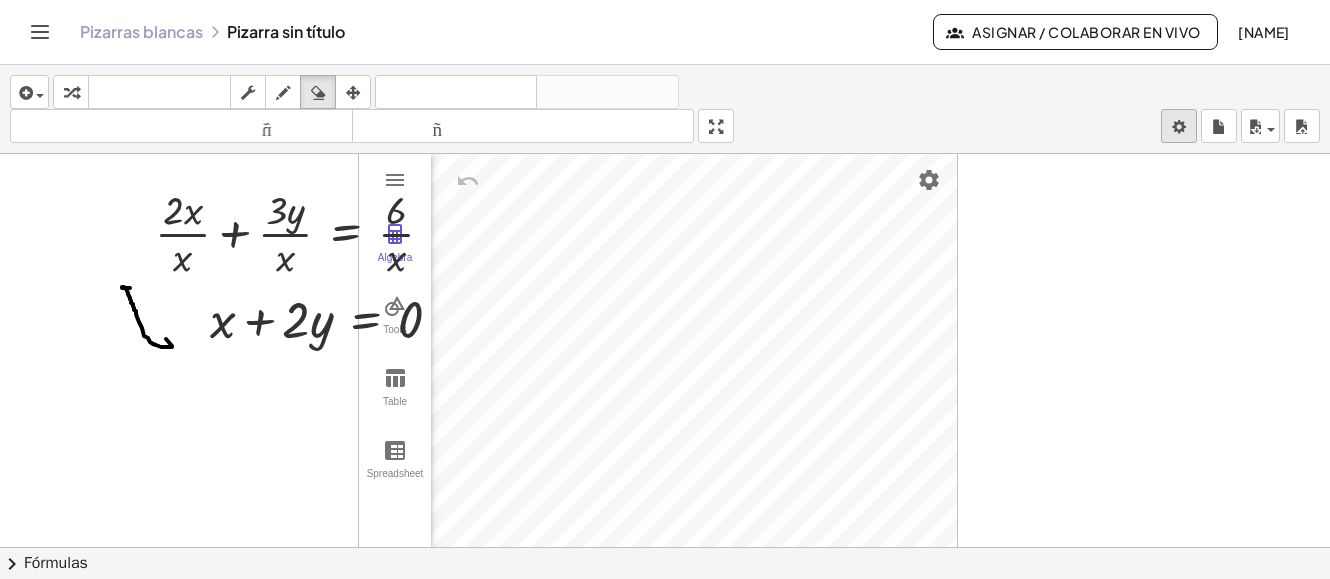 click on "Actividades matemáticas fáciles de comprender Empezar Banco de actividades Trabajo asignado Clases Pizarras blancas ¡Hazte Premium! Referencia Cuenta versión 1.28.2 | Política de privacidad © 2025 | Graspable, Inc. Pizarras blancas Pizarra sin título Asignar / Colaborar en vivo Fruto Adolfo Acosta Traña   insertar Seleccione uno: Expresión matemática Función Texto Vídeo de YouTube Graficando Geometría Geometría 3D transformar teclado teclado fregar dibujar borrar arreglar deshacer deshacer rehacer rehacer tamaño_del_formato menor tamaño_del_formato más grande pantalla completa carga   ahorrar nuevo ajustes + · 2 · x + · 3 · y = 6 + · 2 + · 3 · y = 6 · x · x · x · · x Arreglar un error Línea de transformación Copiar línea como LaTeX Derivación de copia como LaTeX Ampliar nuevas líneas: Activado + x + · 2 · y = 0     Algebra Tools Table Spreadsheet GeoGebra Graphing Calculator Basic Tools Move Point Slider Intersect Extremum Roots Best Fit Line Edit Delete" at bounding box center [665, 289] 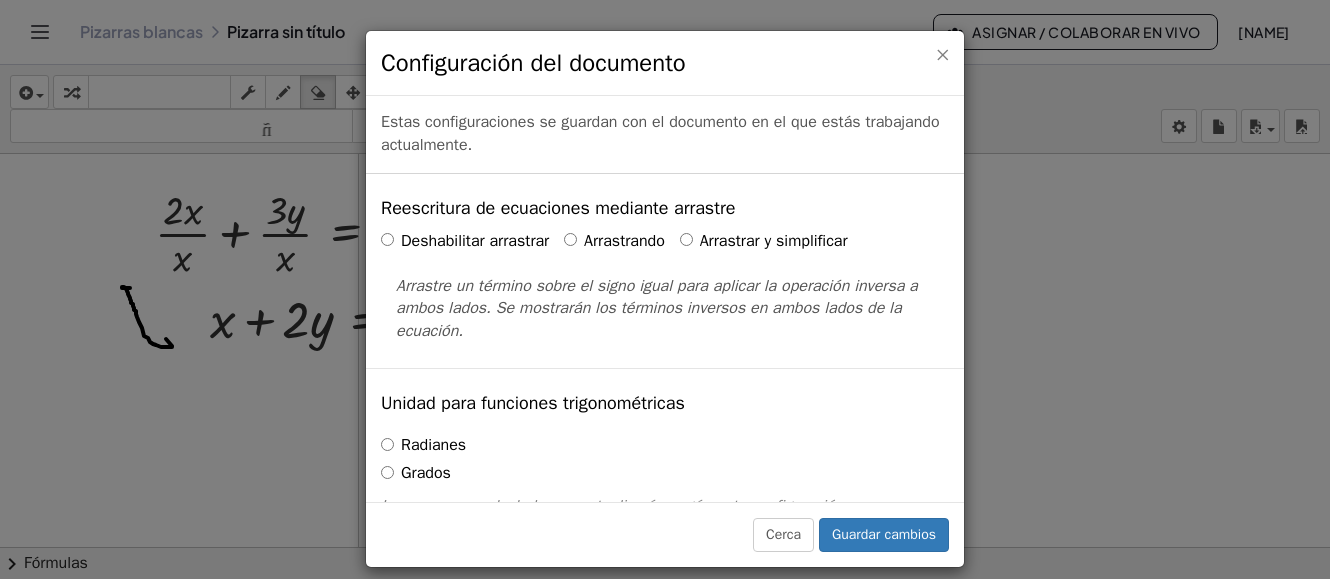 click on "×" at bounding box center [942, 54] 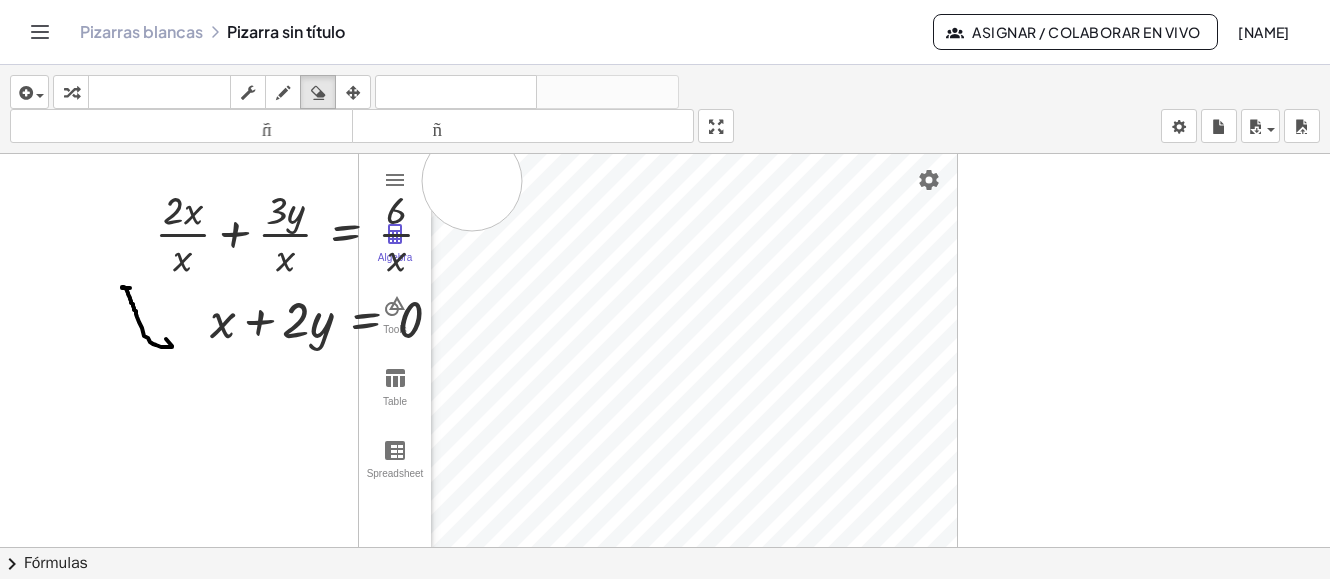 click at bounding box center [665, 626] 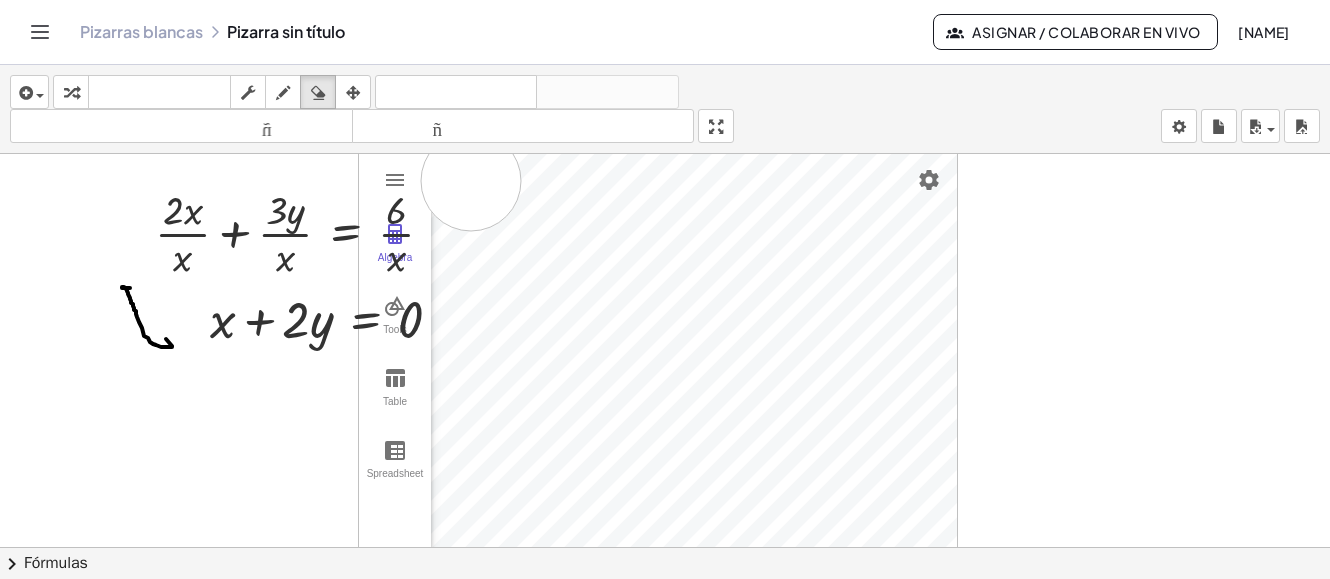 click at bounding box center (665, 626) 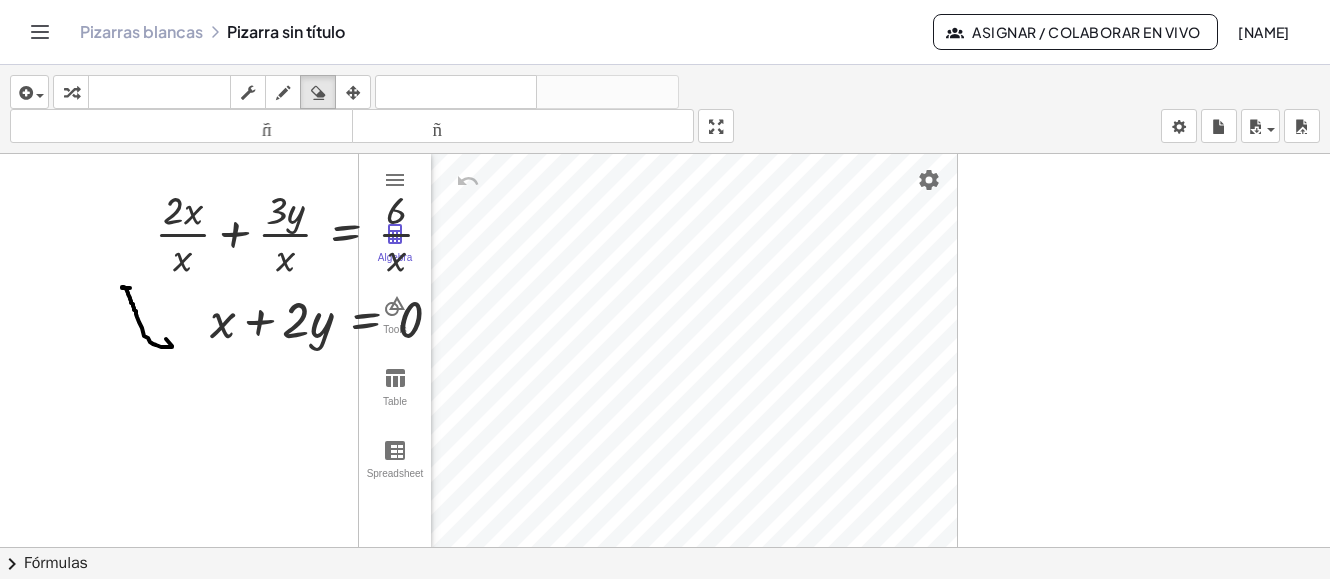 click at bounding box center (665, 626) 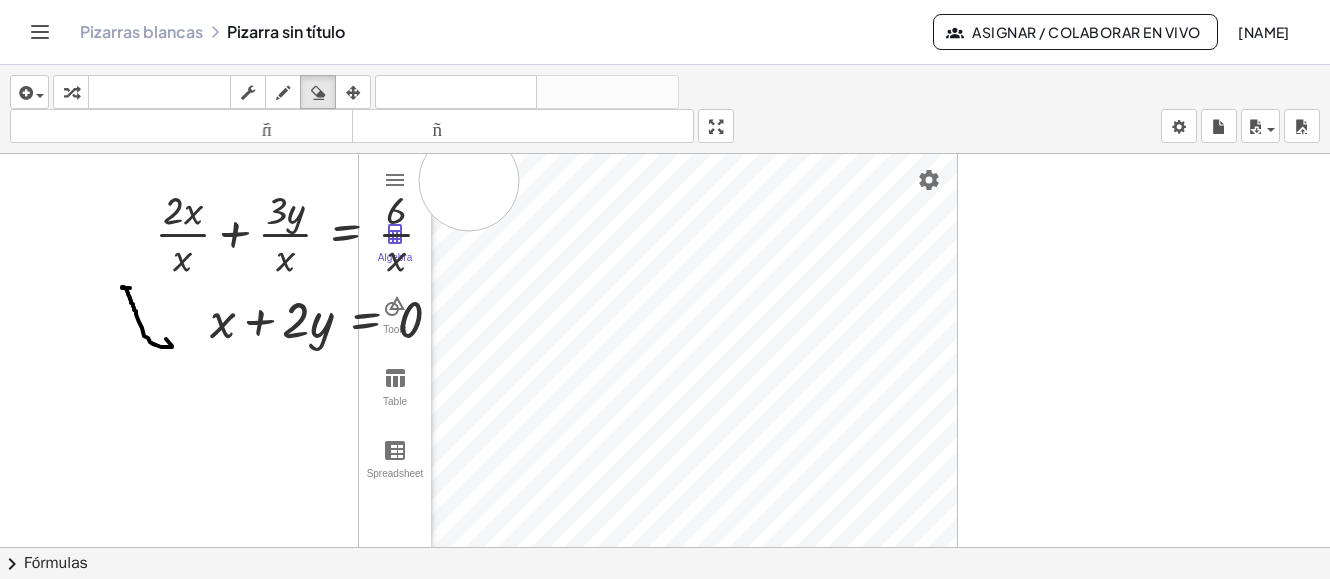 click at bounding box center [665, 626] 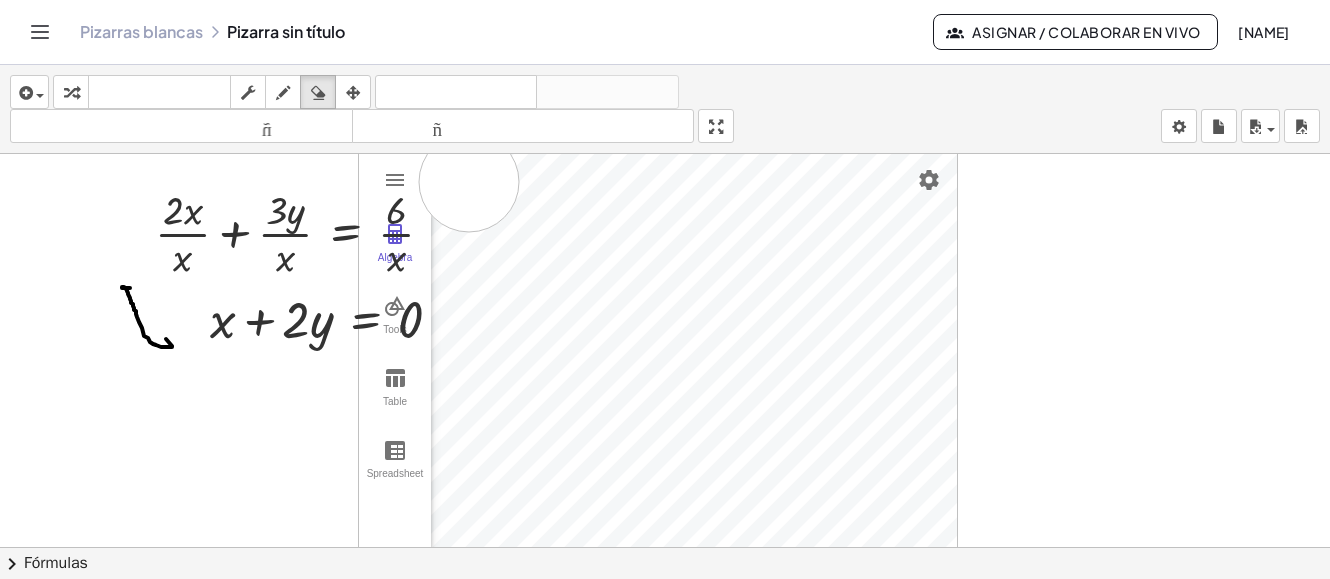 click at bounding box center [665, 626] 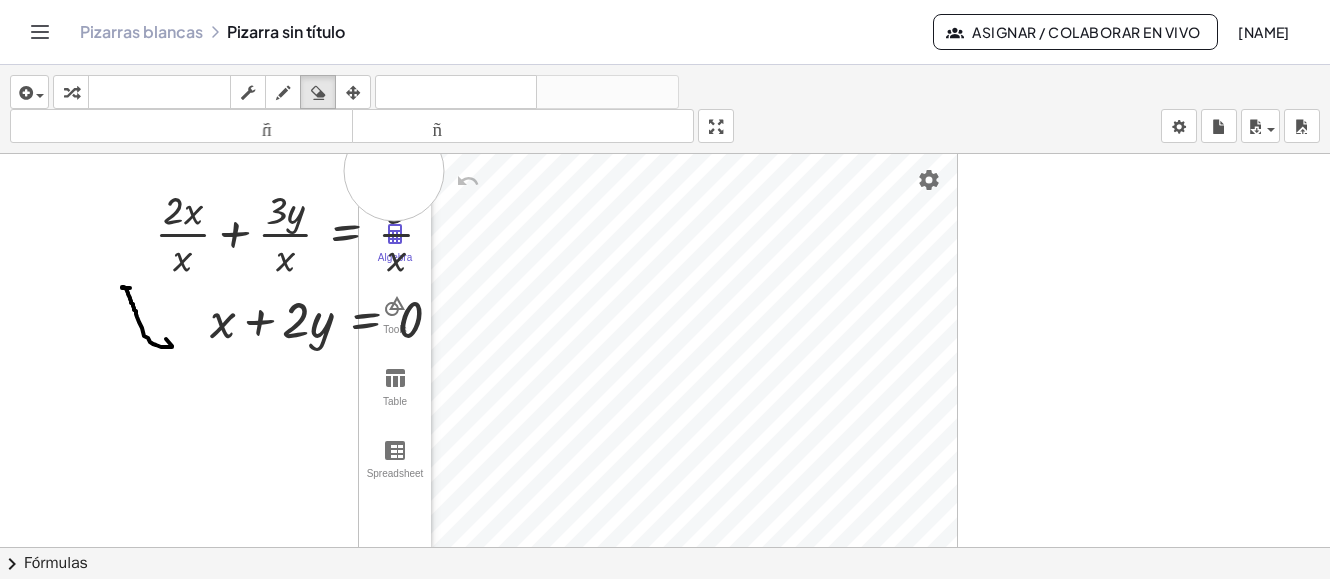 click at bounding box center (665, 626) 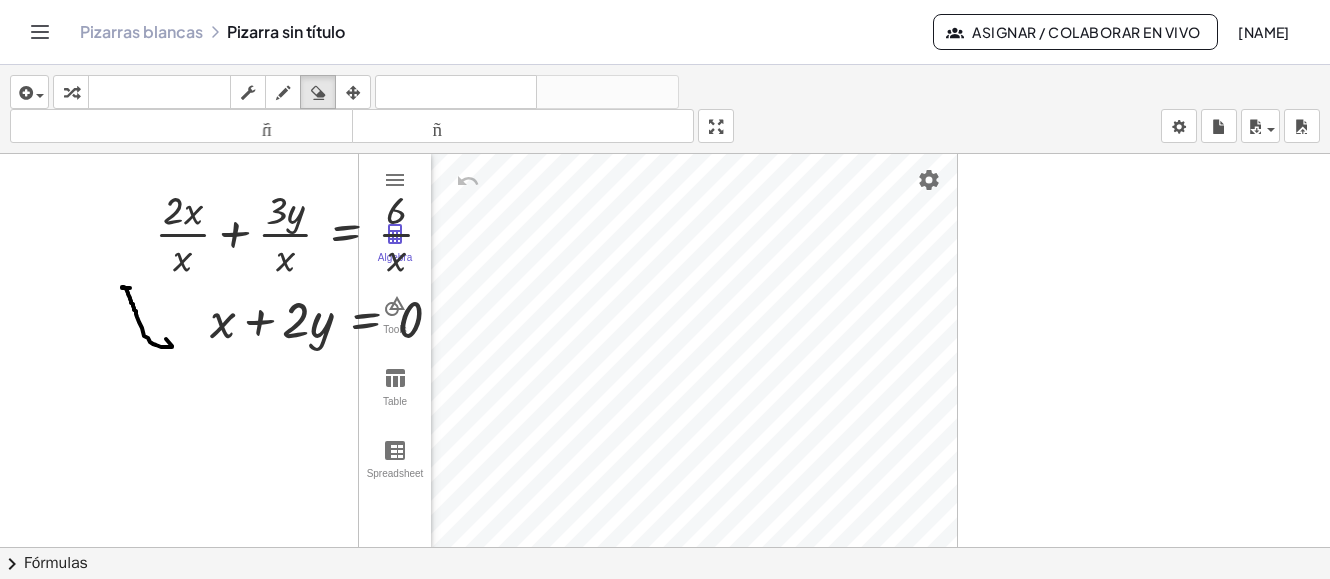 click at bounding box center (665, 626) 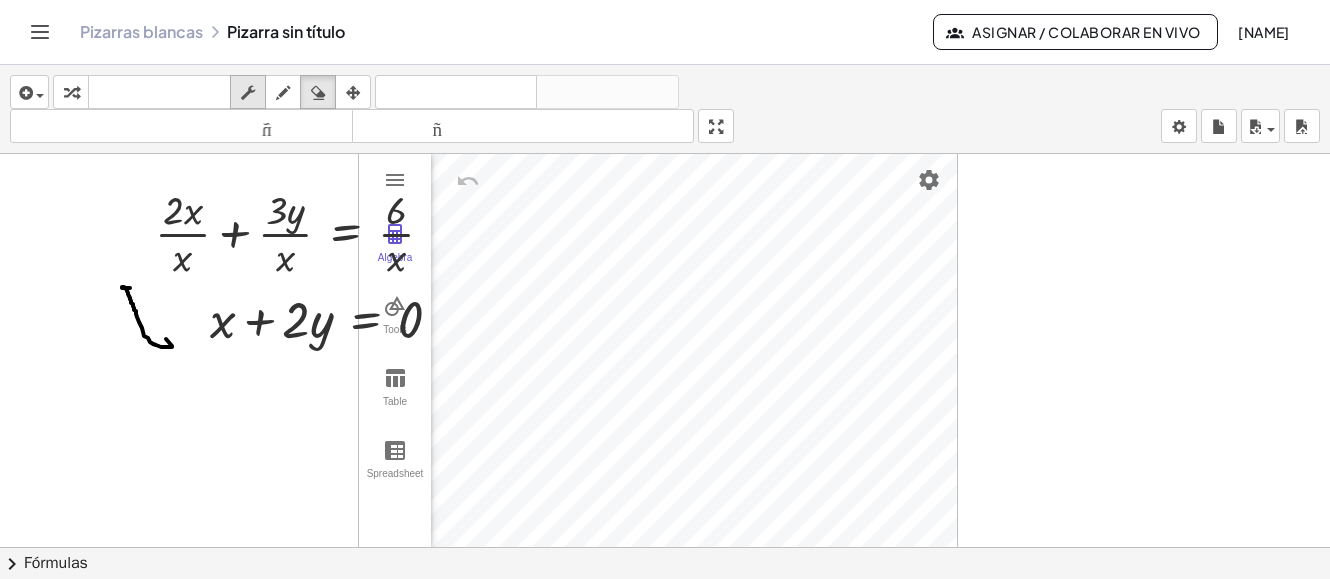 click at bounding box center [248, 93] 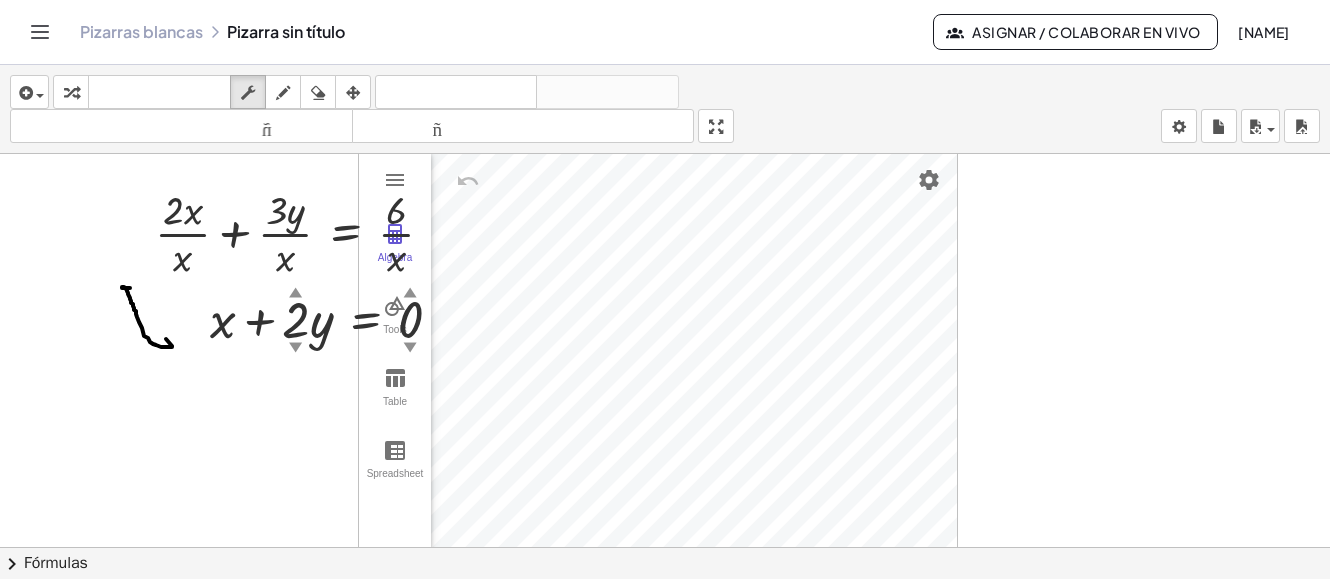 click at bounding box center [665, 626] 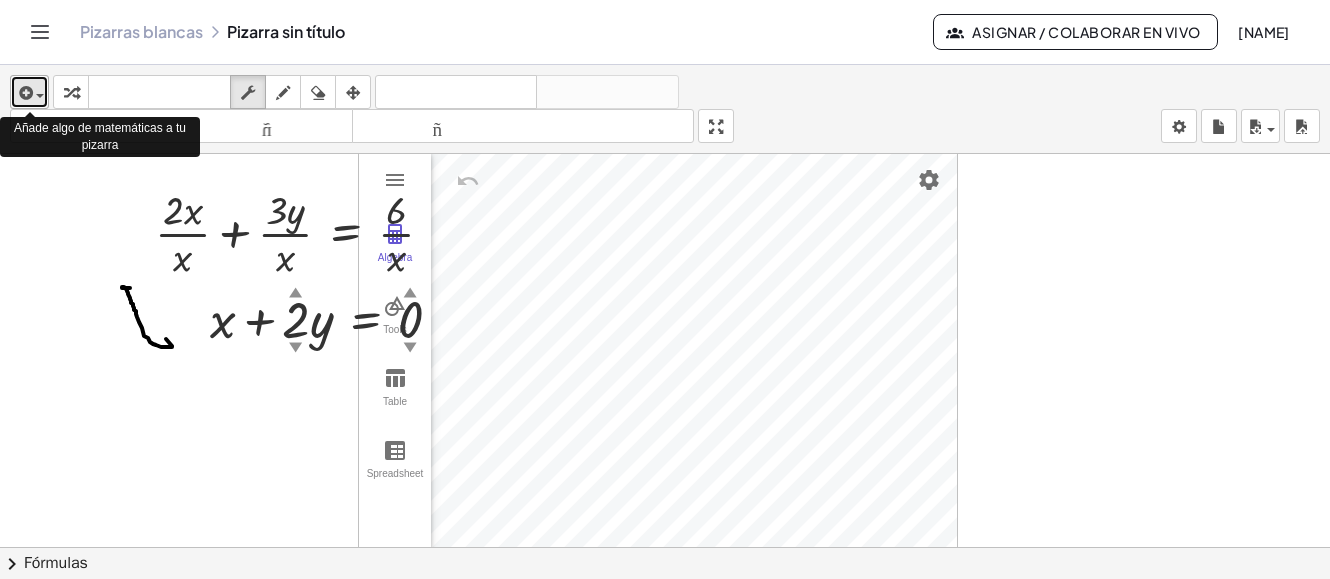click at bounding box center [35, 95] 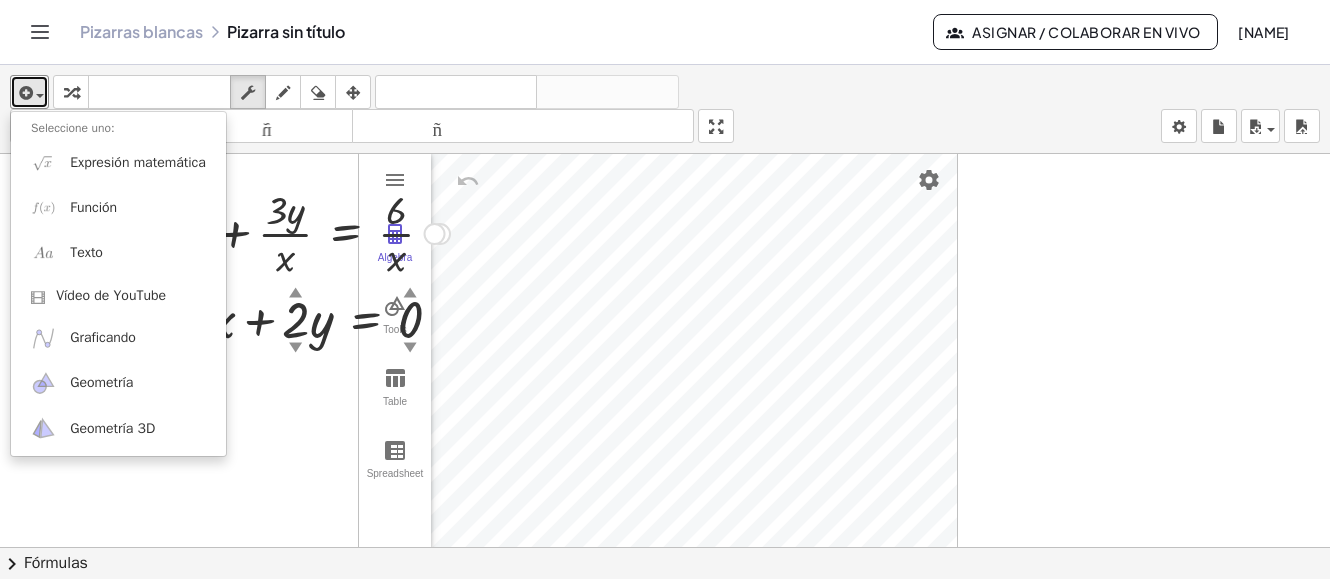 click at bounding box center [302, 232] 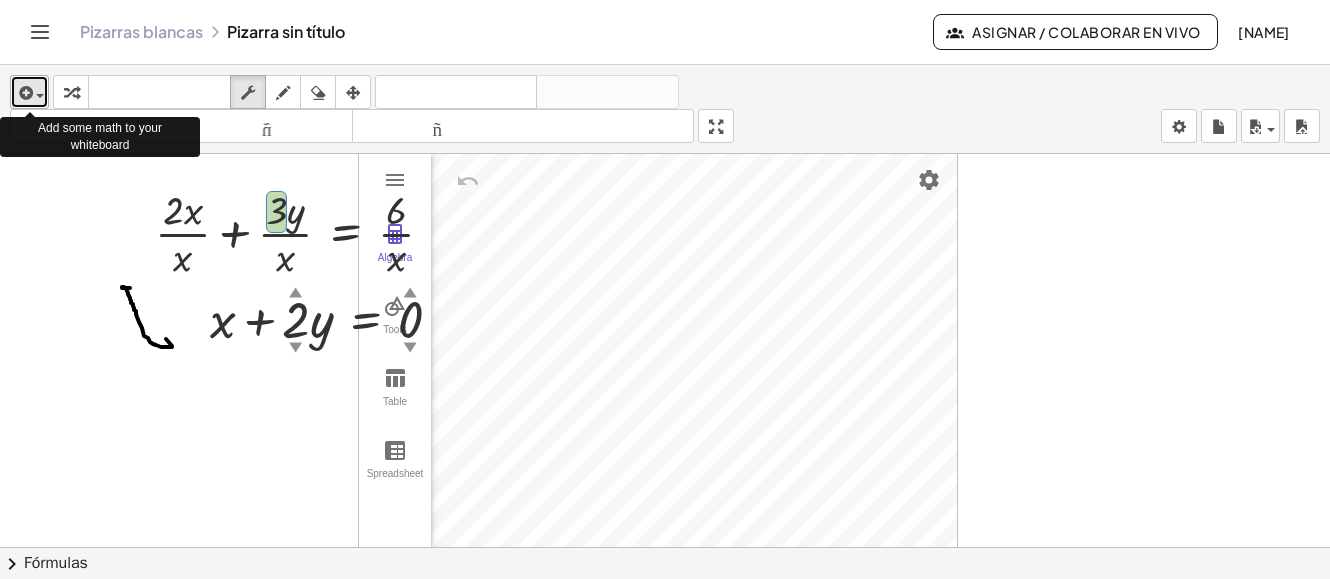 click at bounding box center [24, 93] 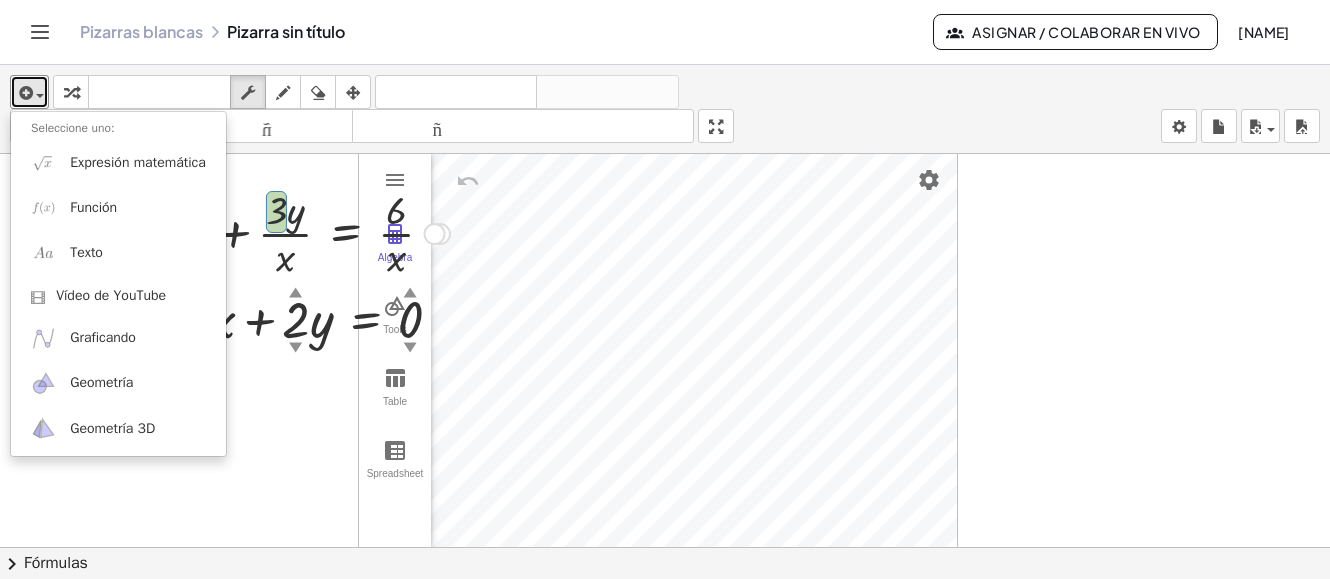 click at bounding box center [302, 232] 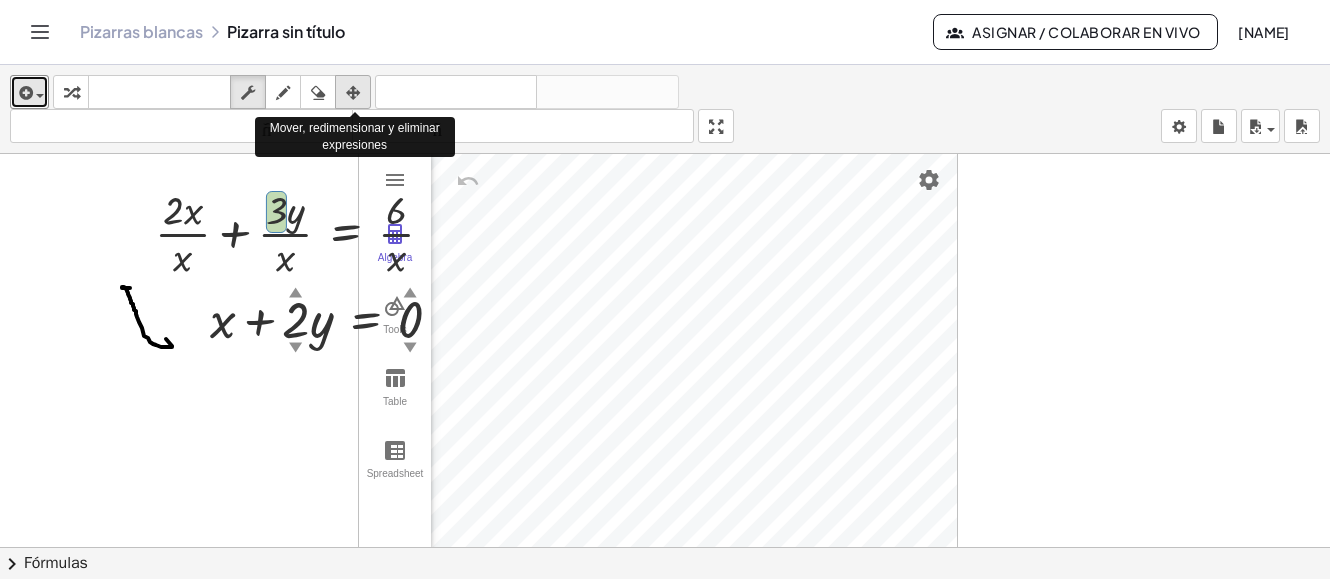click at bounding box center [353, 93] 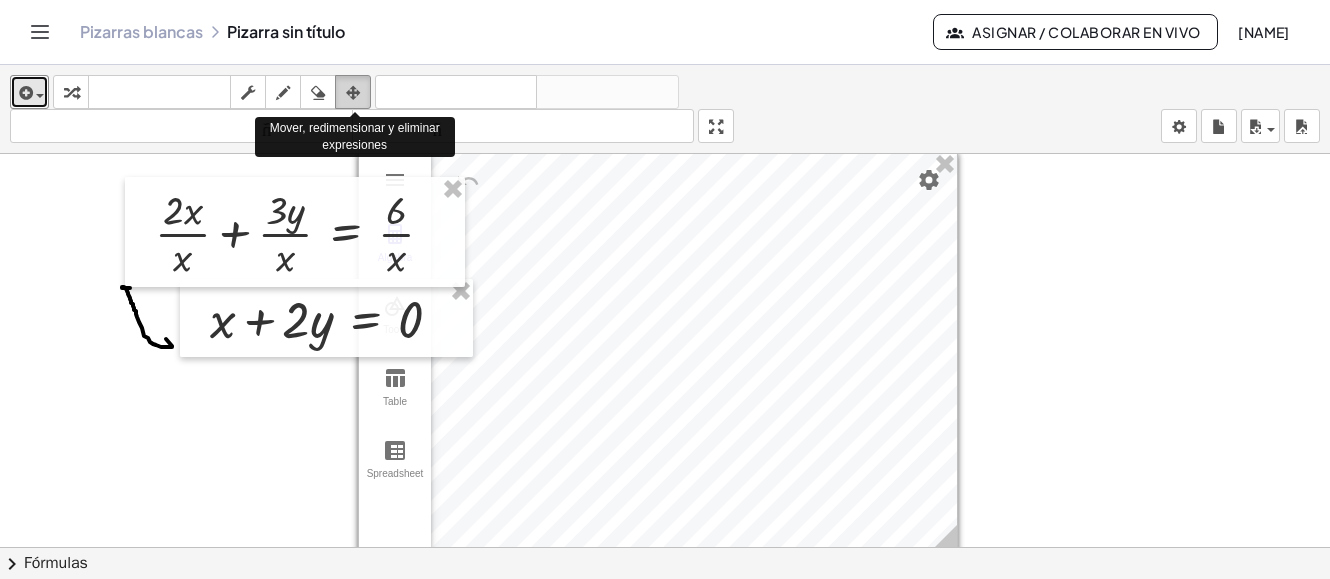 click at bounding box center [353, 93] 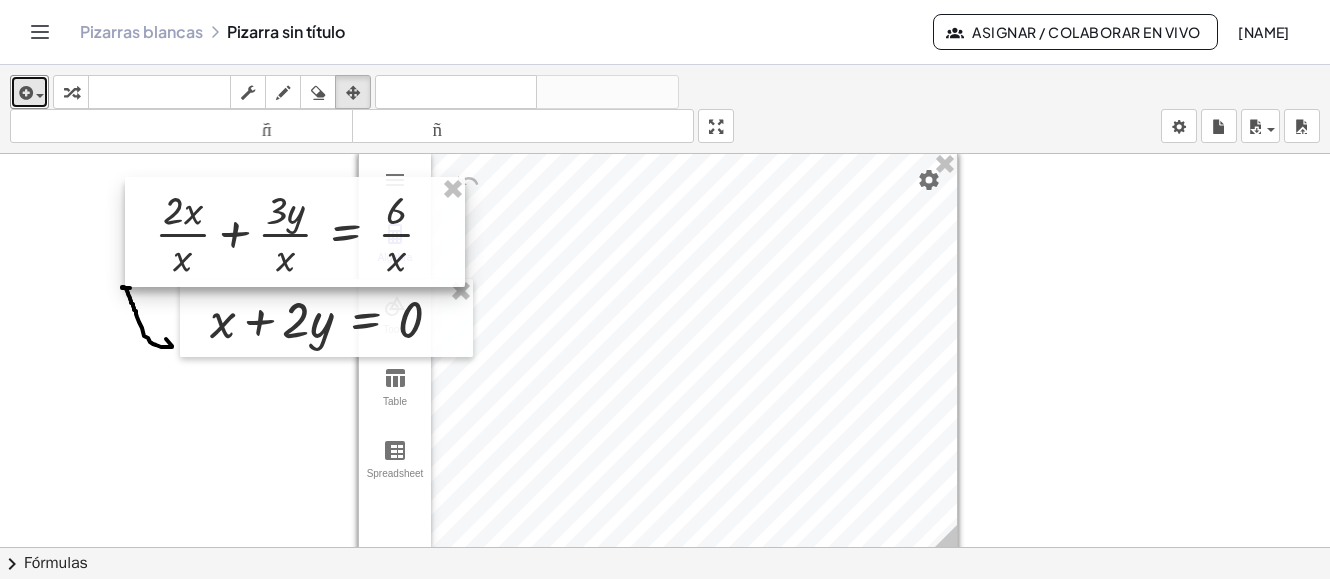 click at bounding box center [295, 232] 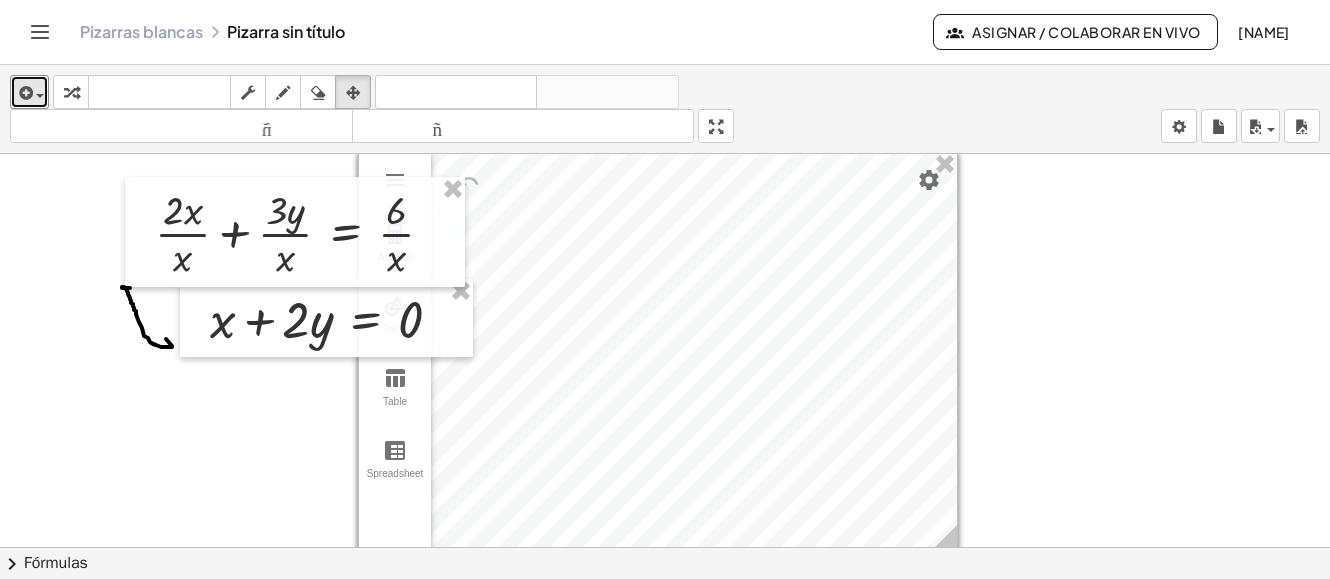 click at bounding box center (665, 626) 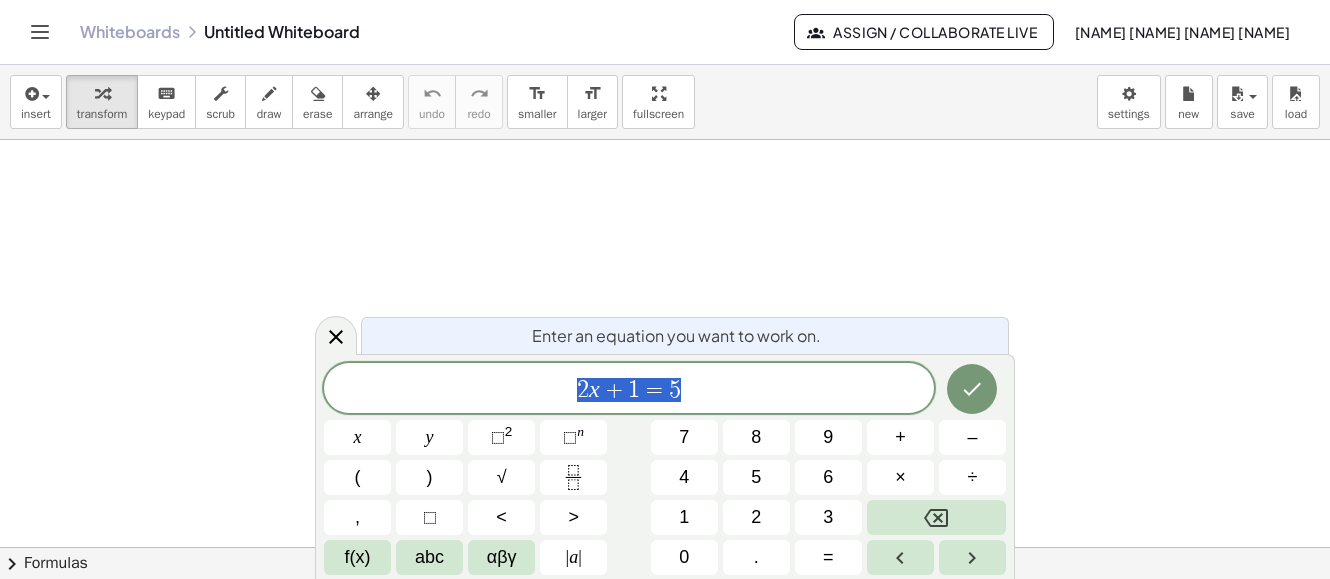 scroll, scrollTop: 0, scrollLeft: 0, axis: both 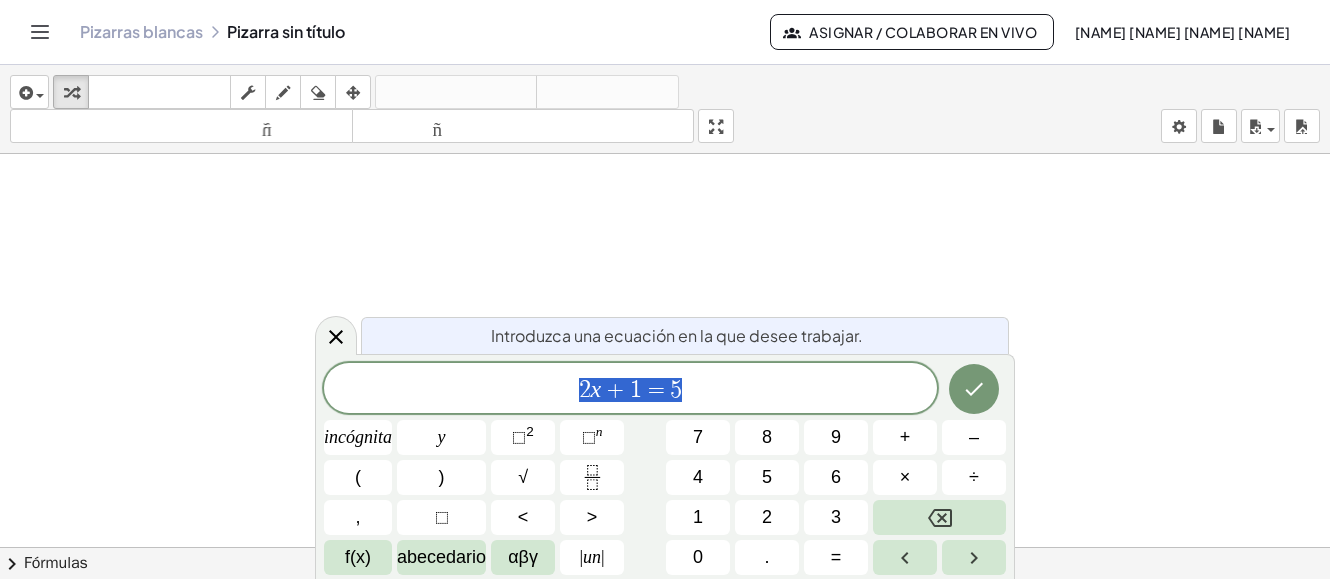 drag, startPoint x: 531, startPoint y: 193, endPoint x: 445, endPoint y: 185, distance: 86.37129 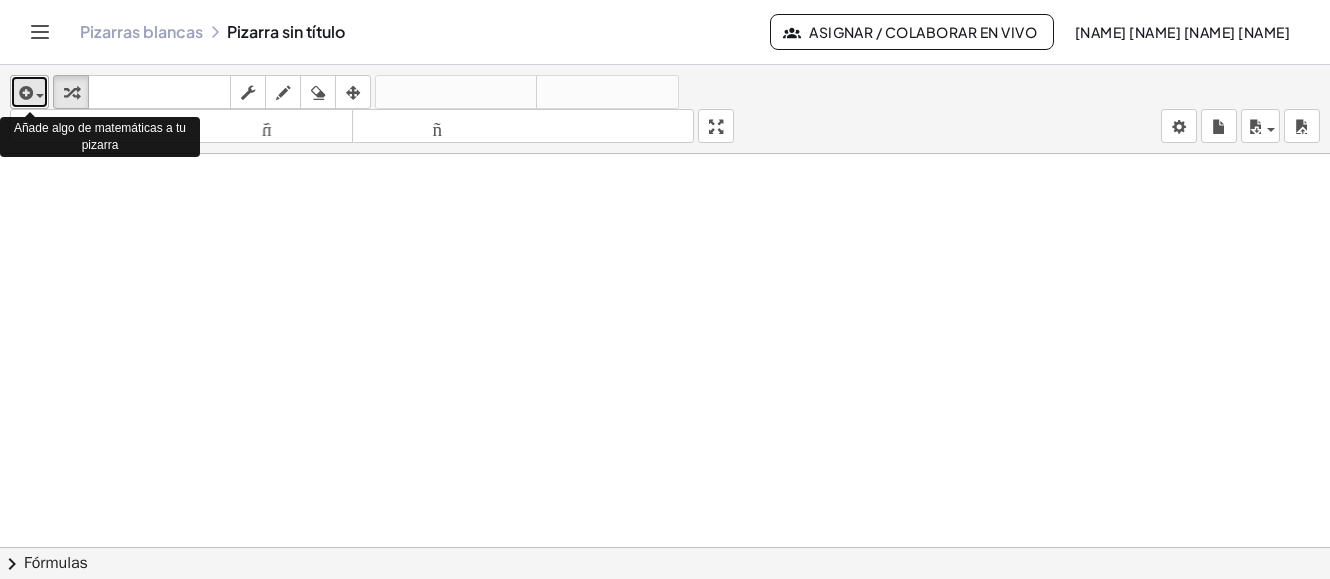 click at bounding box center (35, 95) 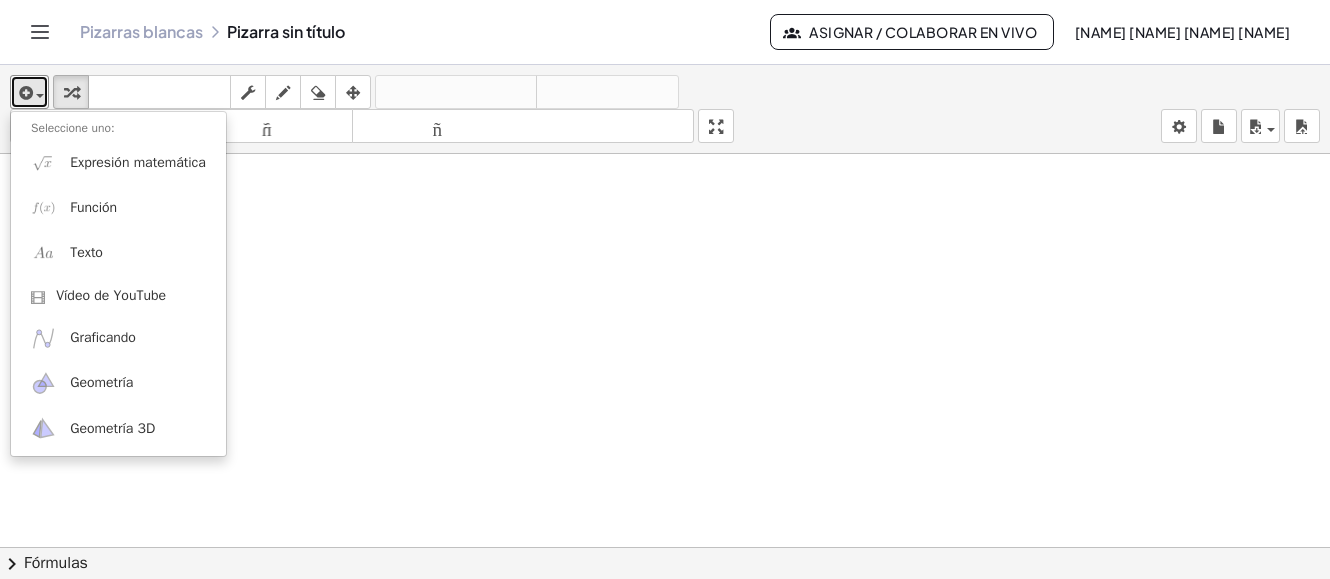 click at bounding box center (665, 626) 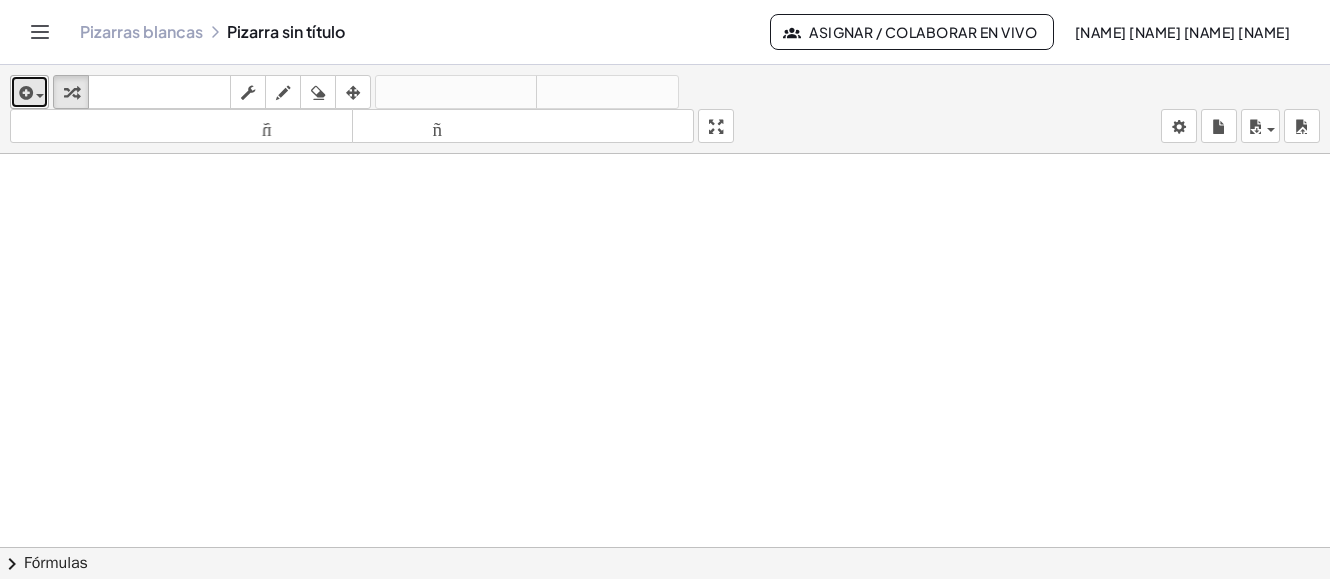 click at bounding box center [24, 93] 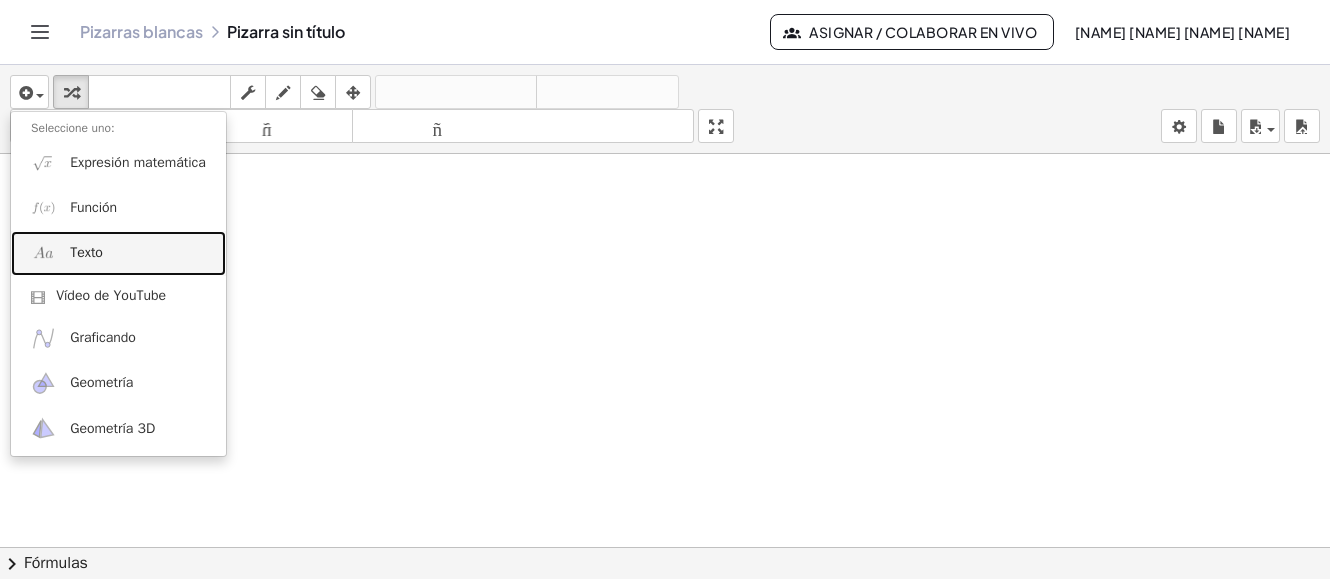 click on "Texto" at bounding box center [86, 252] 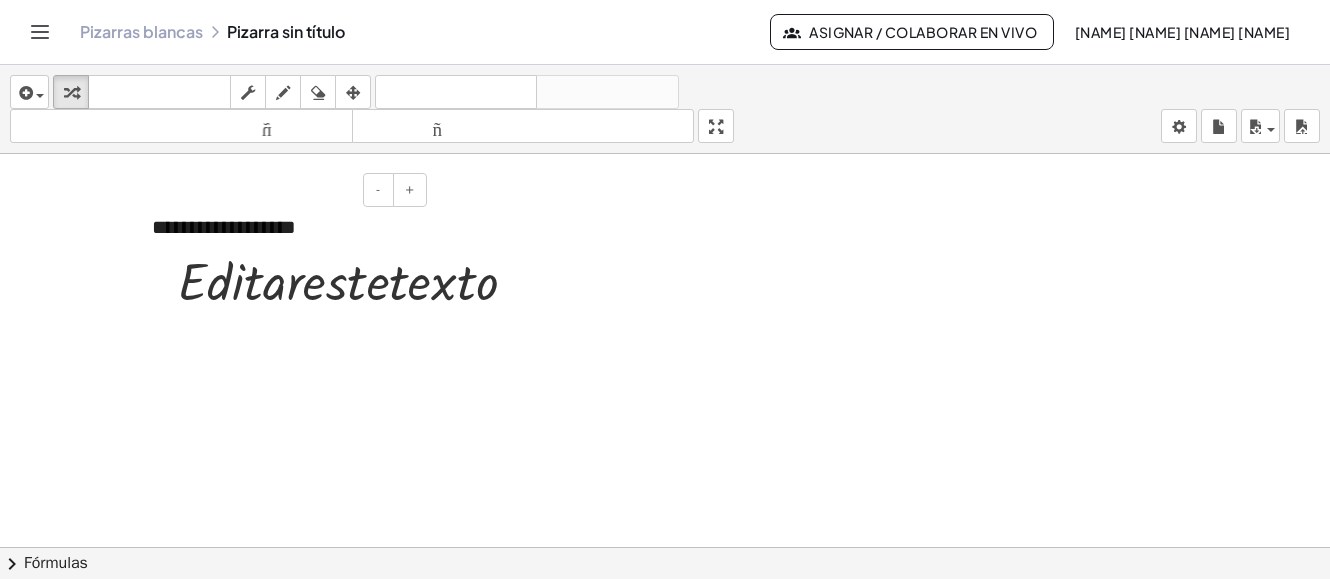 type 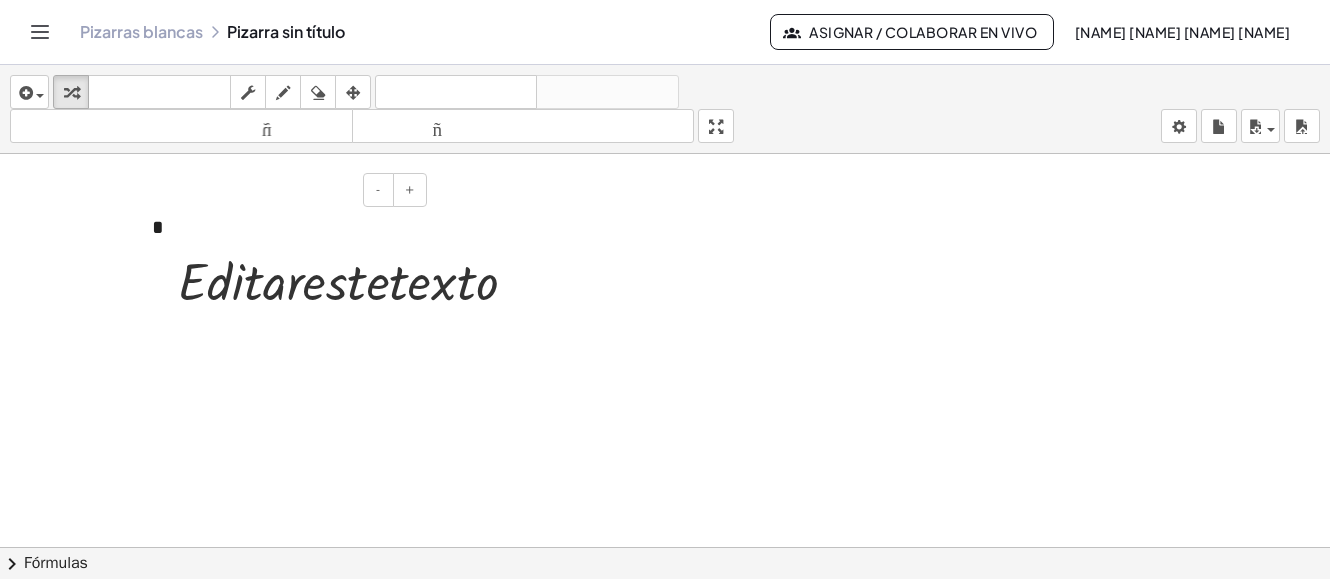 click on "*" at bounding box center [282, 227] 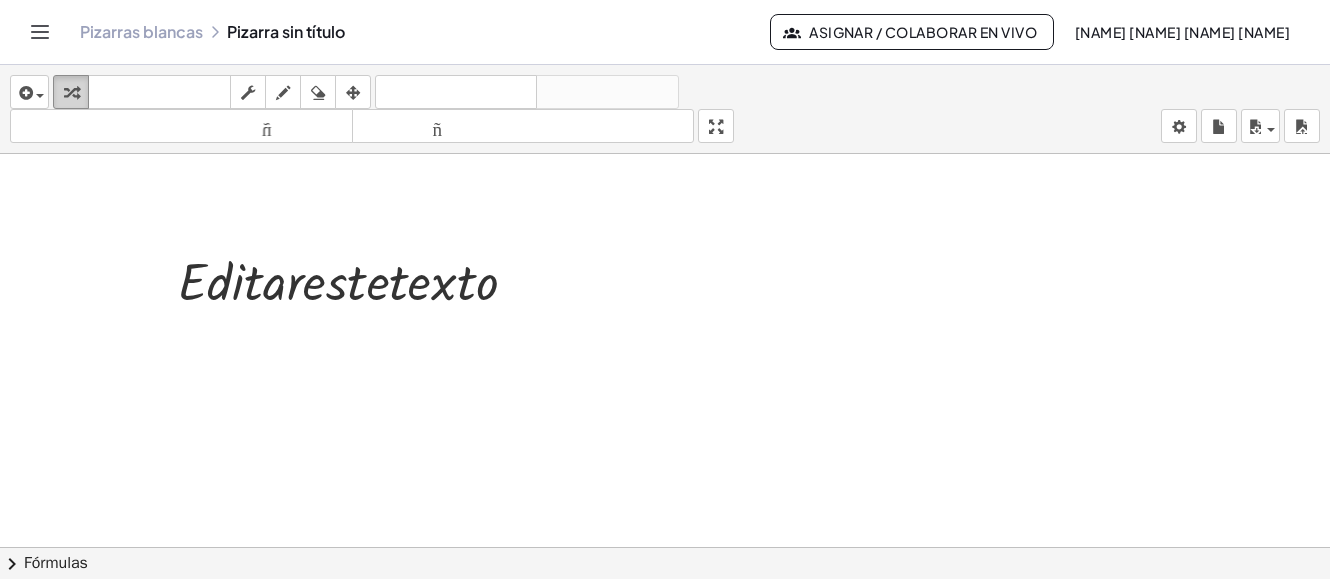 click at bounding box center [71, 93] 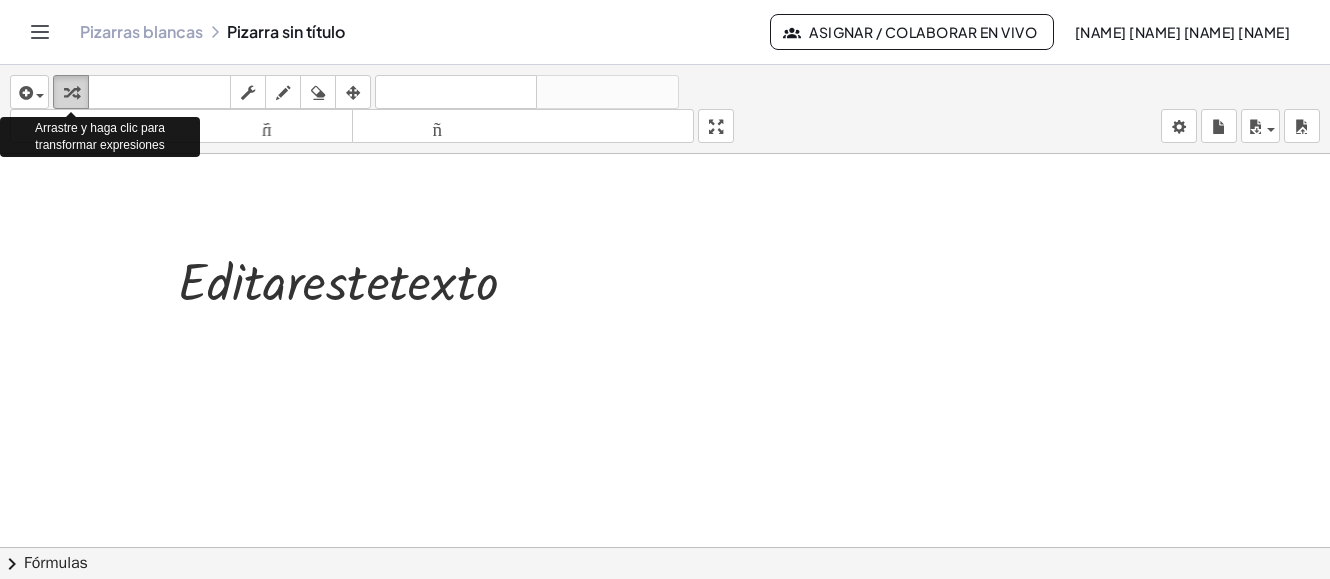 click at bounding box center (71, 93) 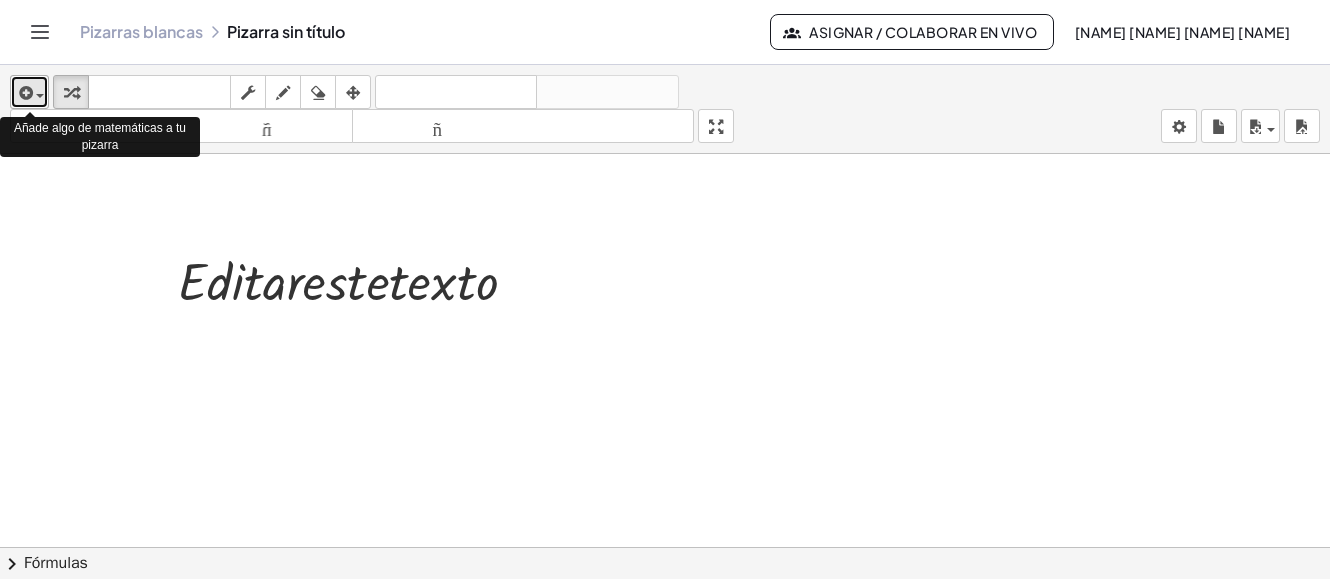click at bounding box center (29, 92) 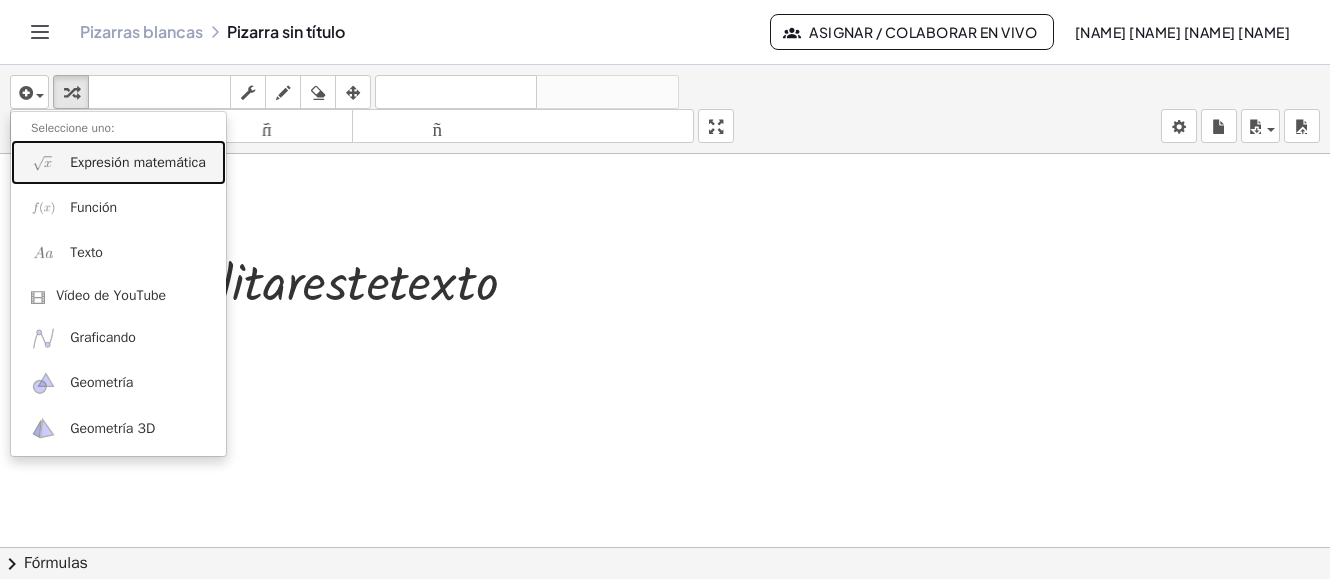 click on "Expresión matemática" at bounding box center (138, 162) 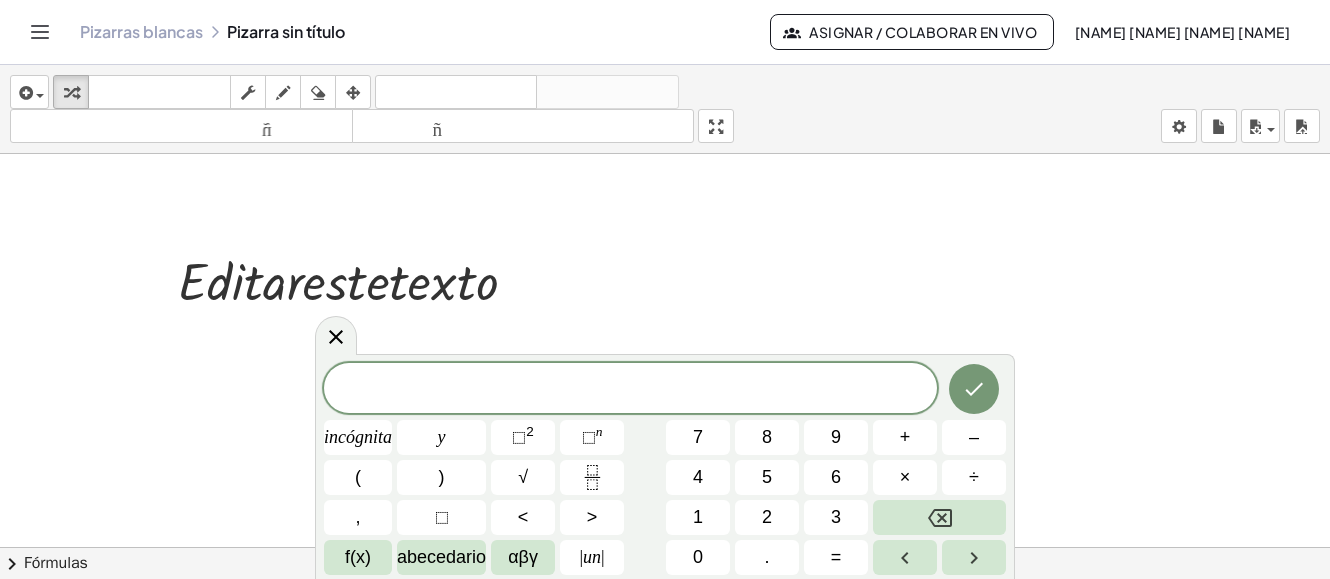 click on "​" at bounding box center [630, 390] 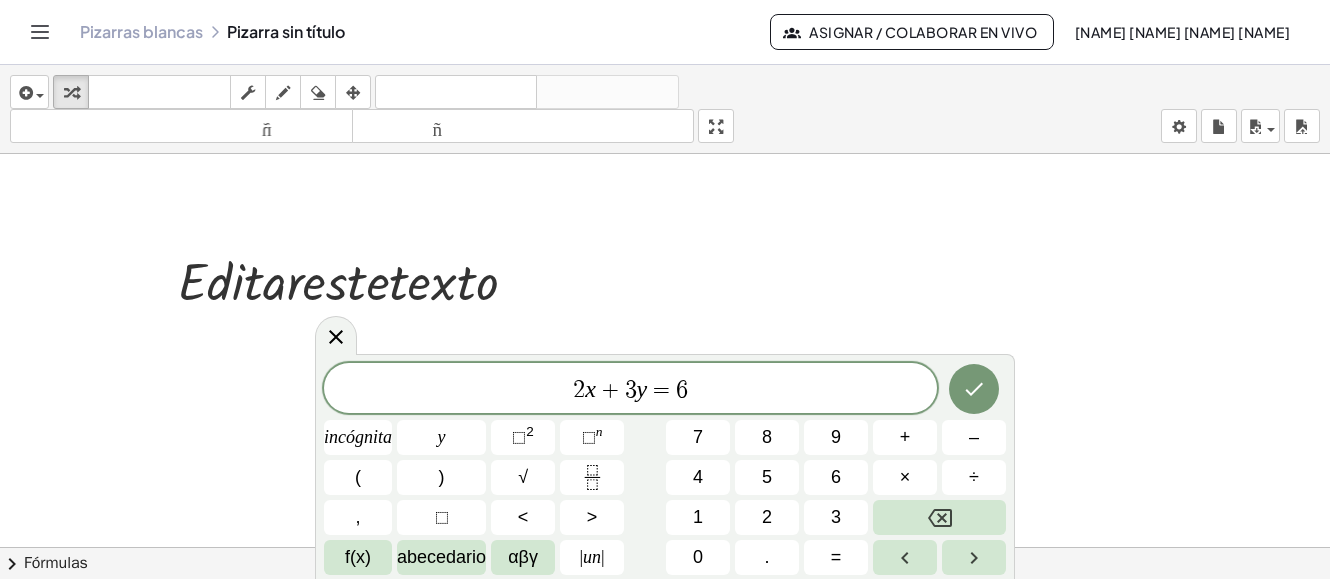 click on "2 x + 3 y = 6 ​" at bounding box center (630, 390) 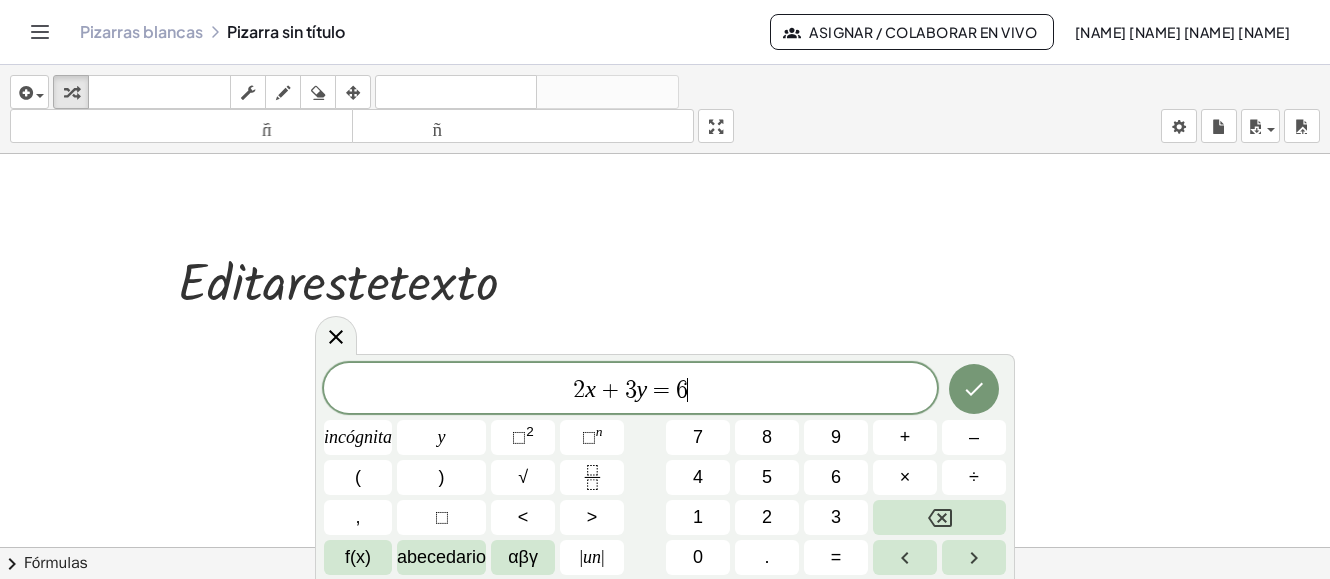 click on "2 x + 3 y = 6 ​" at bounding box center (630, 390) 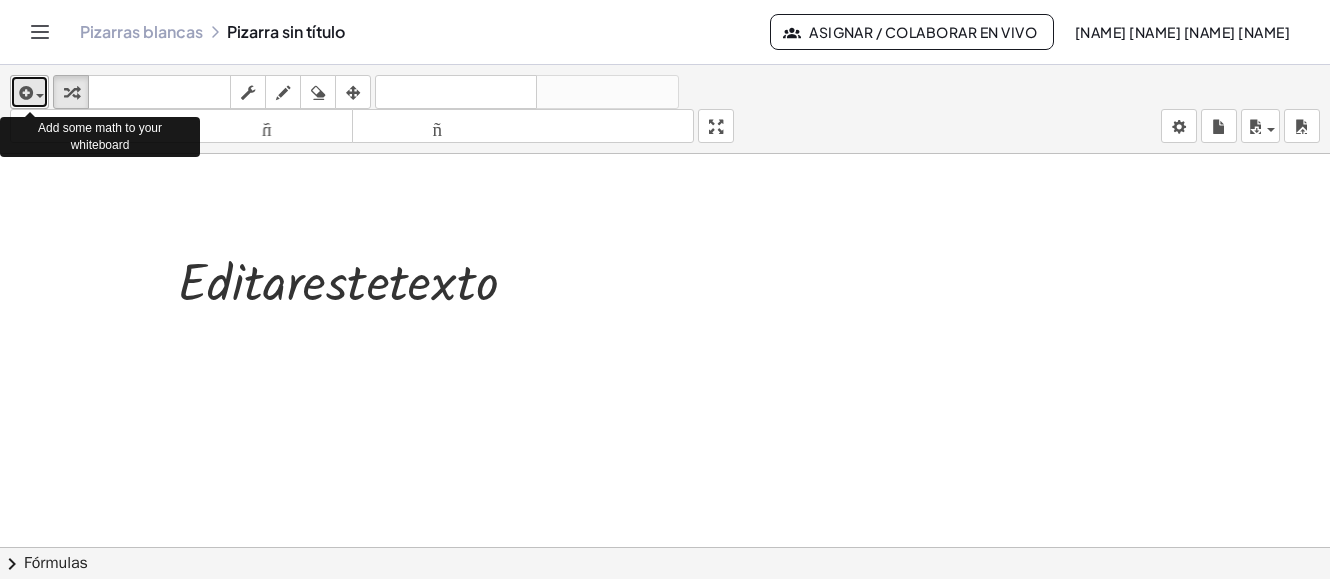 click at bounding box center [29, 92] 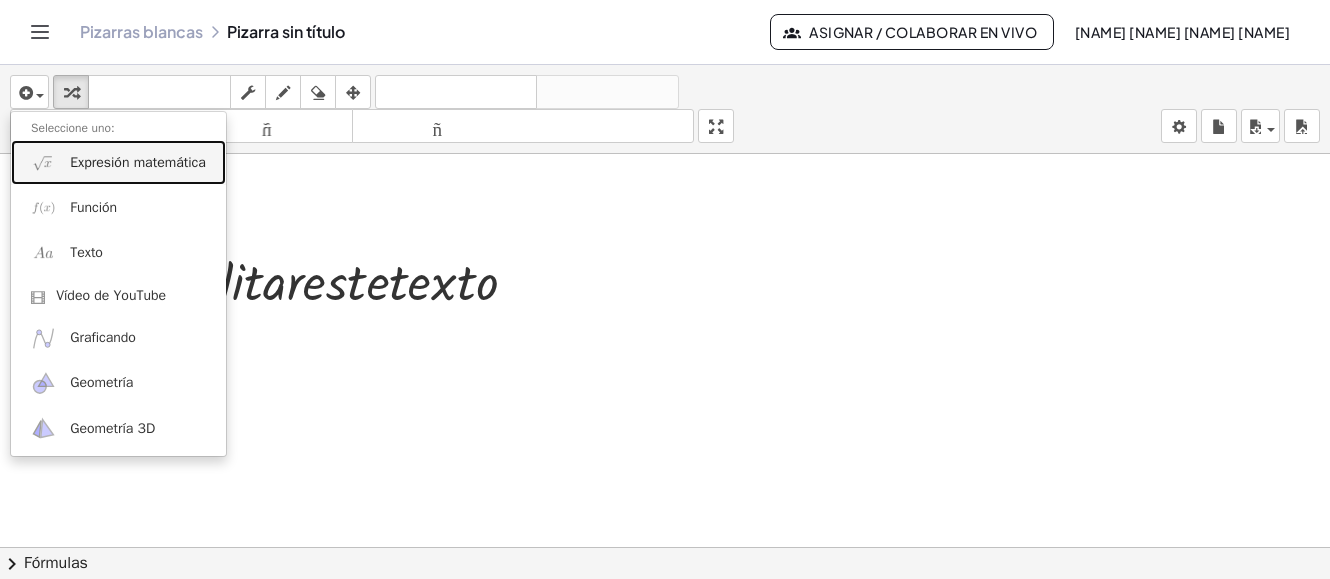 click on "Expresión matemática" at bounding box center (118, 162) 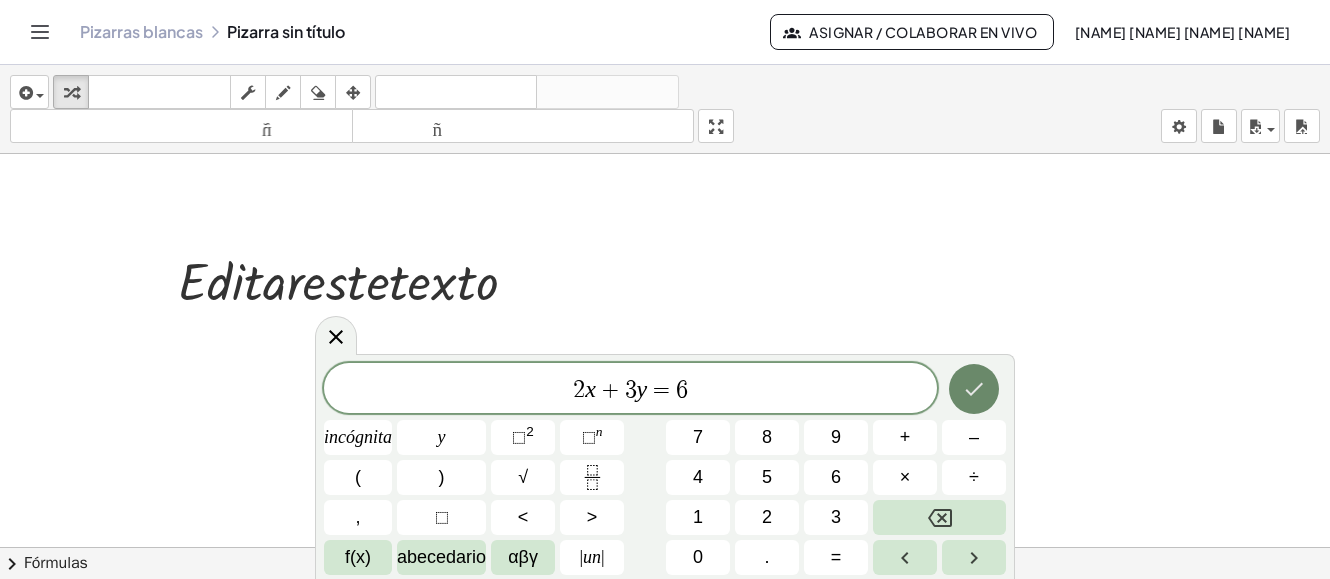 click 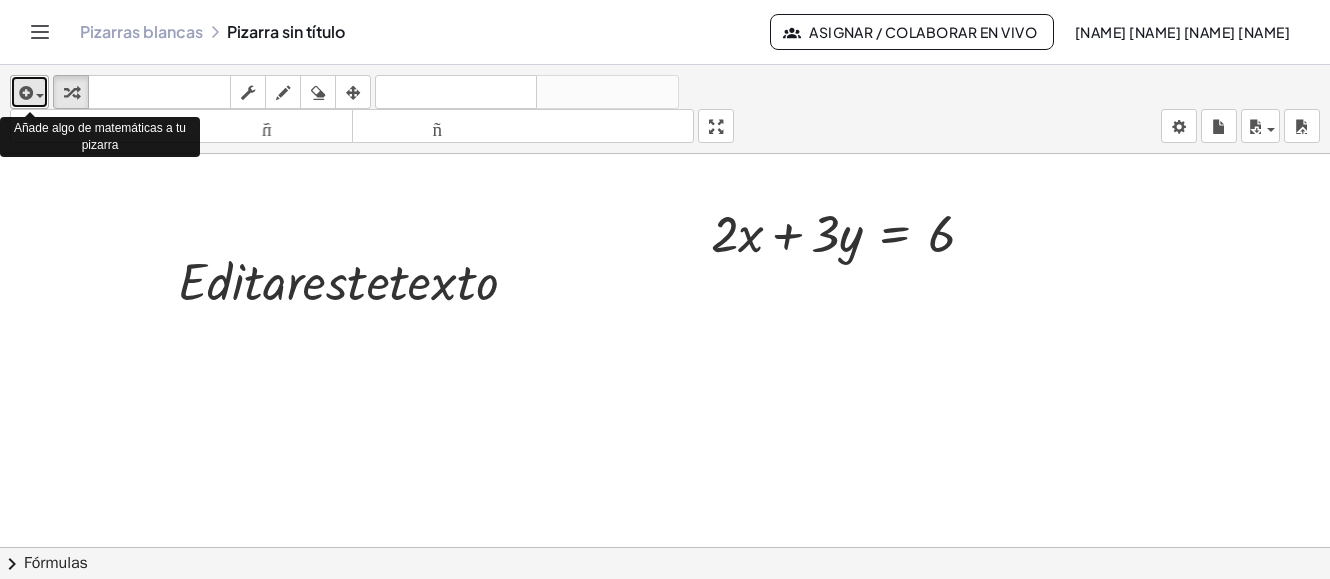 click at bounding box center (29, 92) 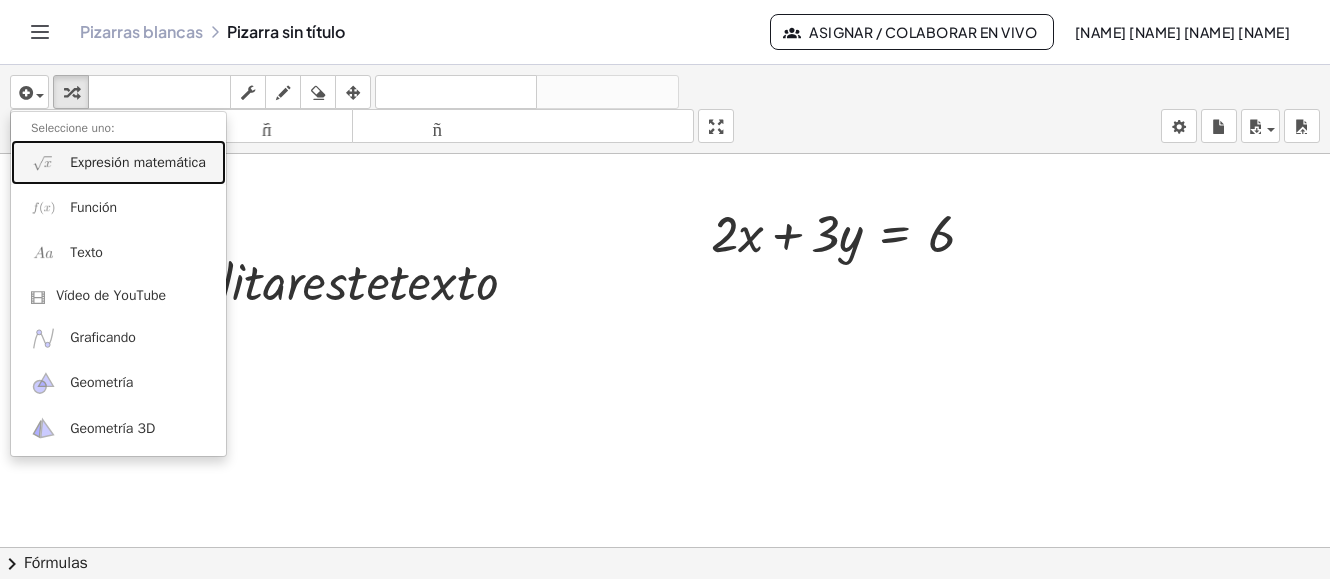 click on "Expresión matemática" at bounding box center (138, 162) 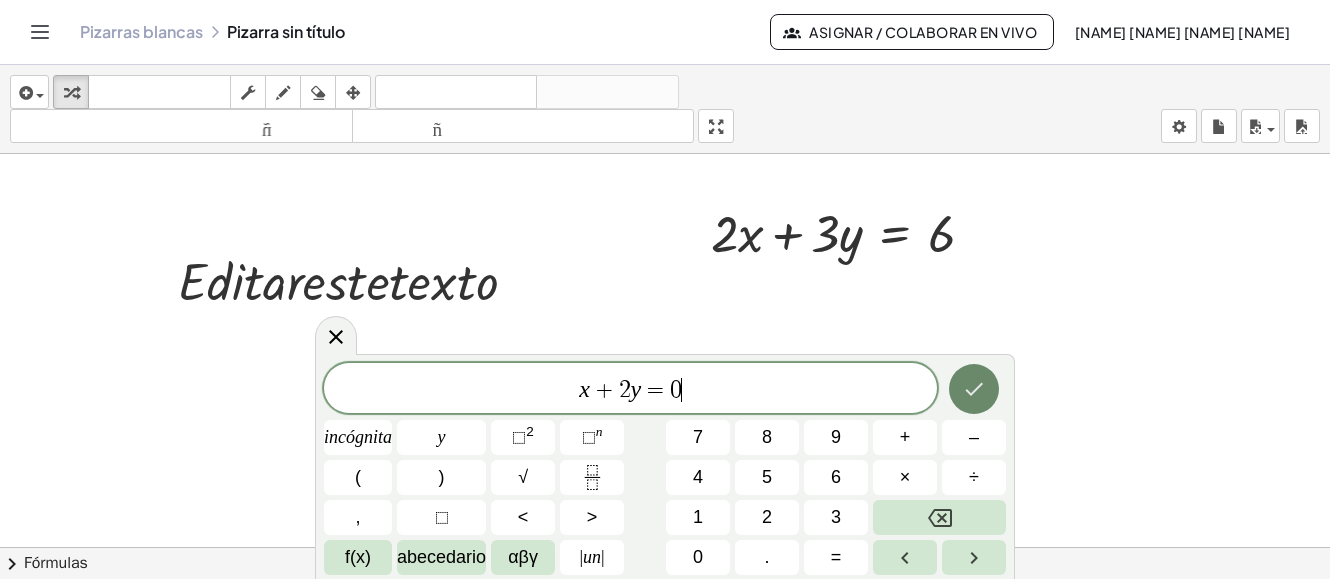 click 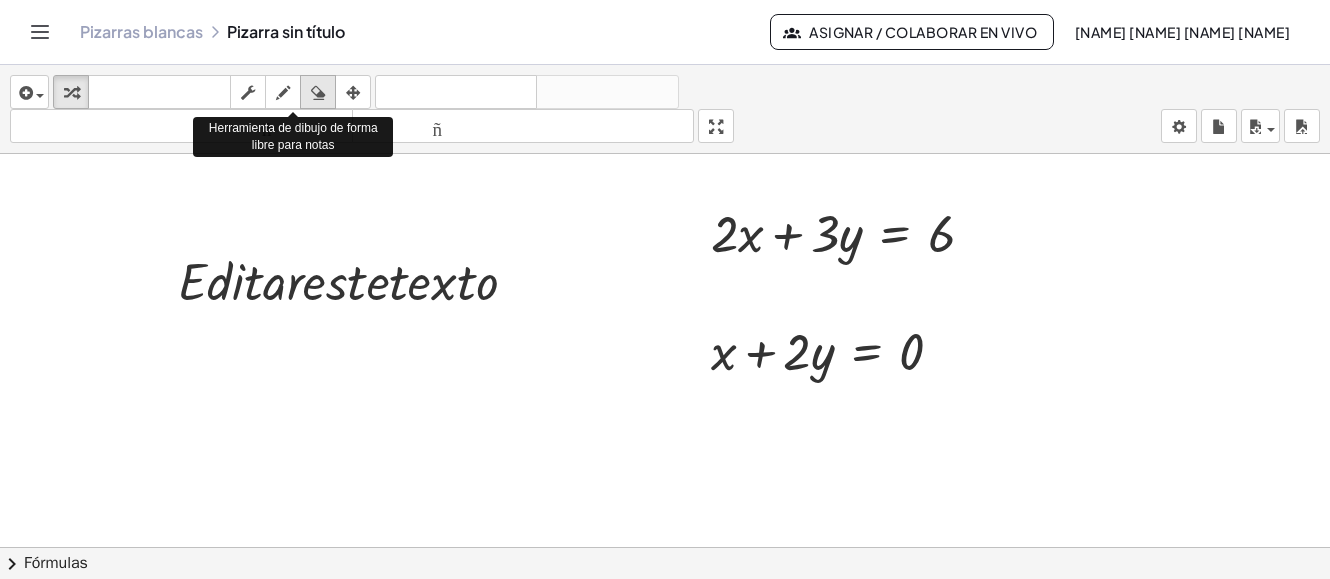 drag, startPoint x: 285, startPoint y: 89, endPoint x: 303, endPoint y: 99, distance: 20.59126 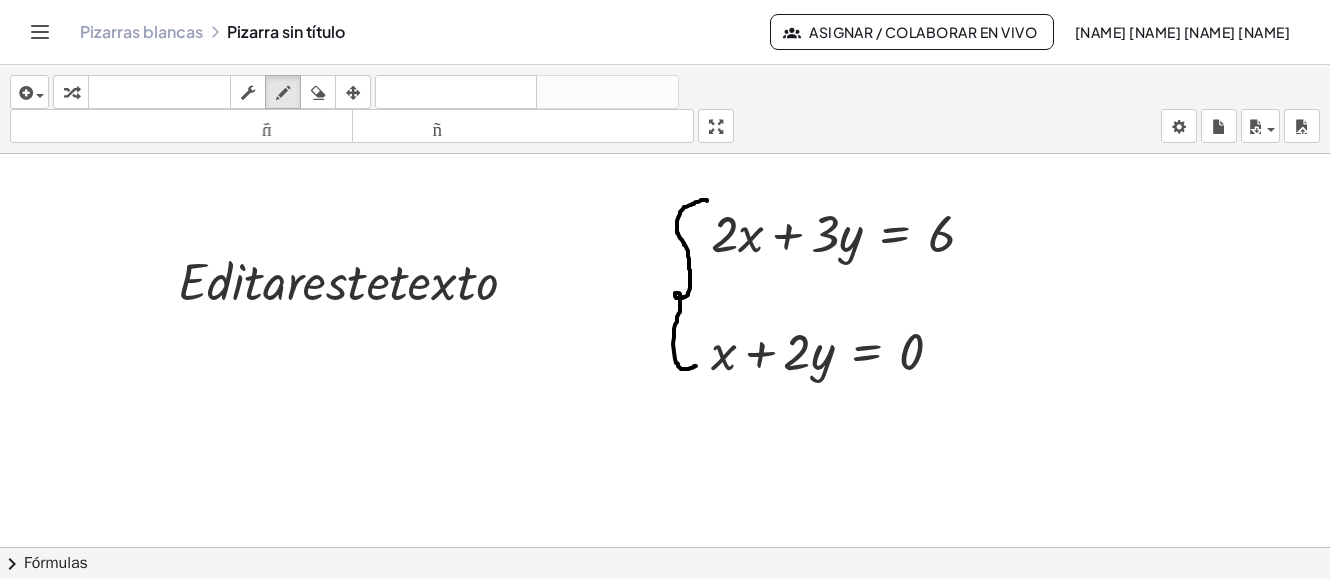 drag, startPoint x: 707, startPoint y: 201, endPoint x: 686, endPoint y: 359, distance: 159.38947 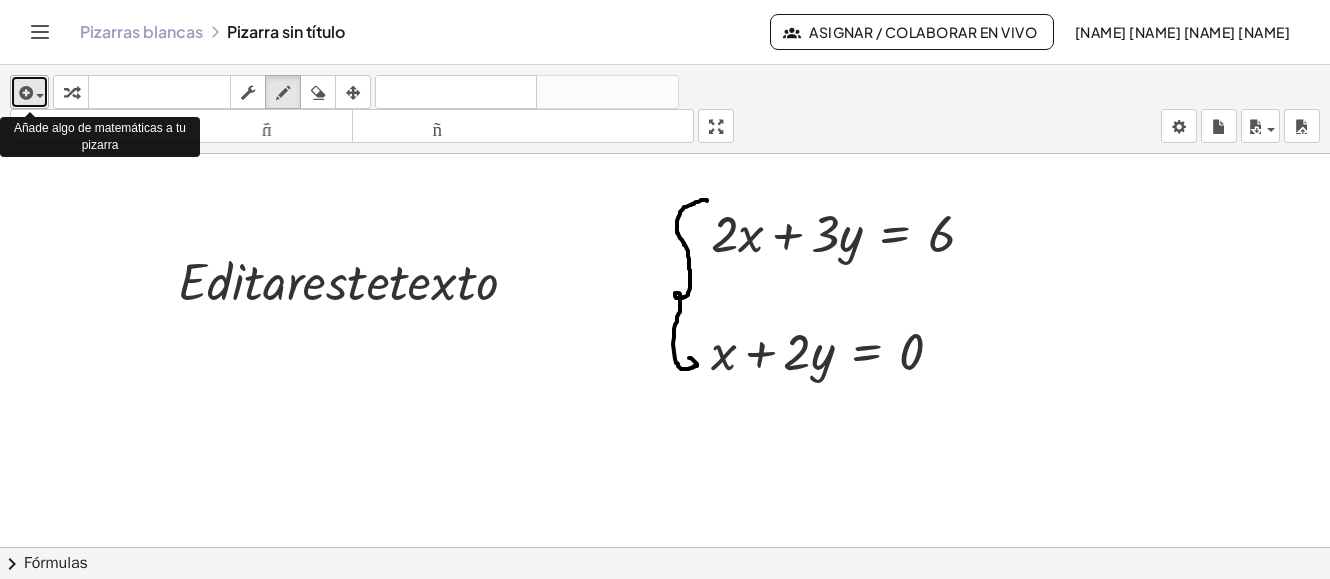 click at bounding box center [29, 92] 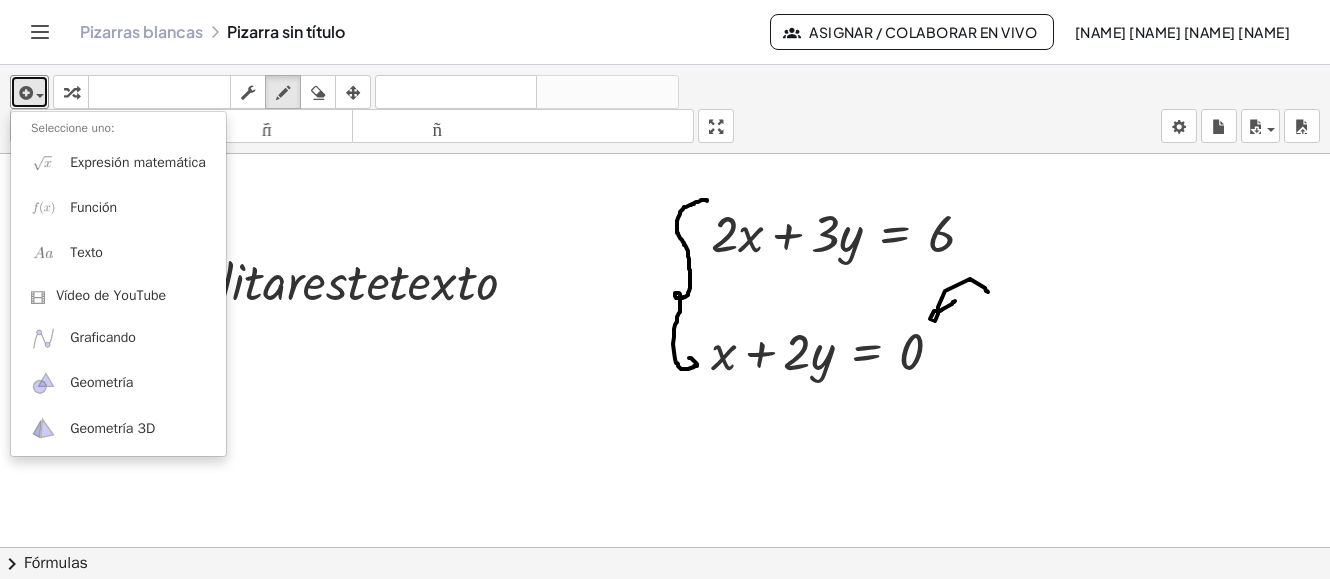 drag, startPoint x: 988, startPoint y: 292, endPoint x: 962, endPoint y: 298, distance: 26.683329 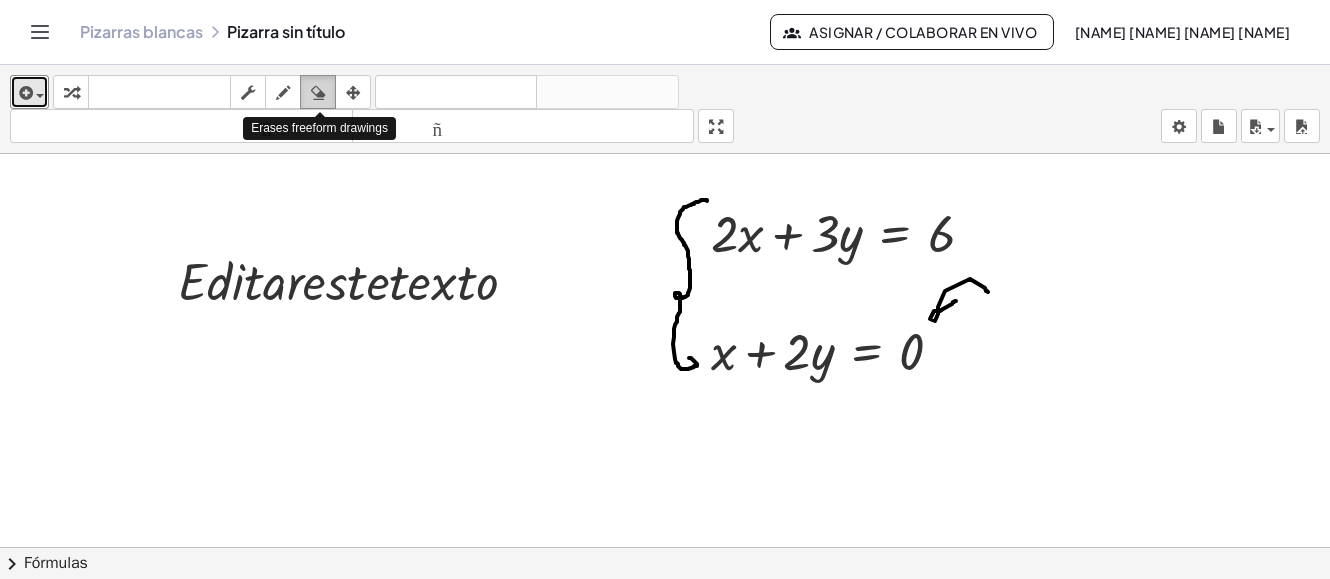 click at bounding box center [318, 93] 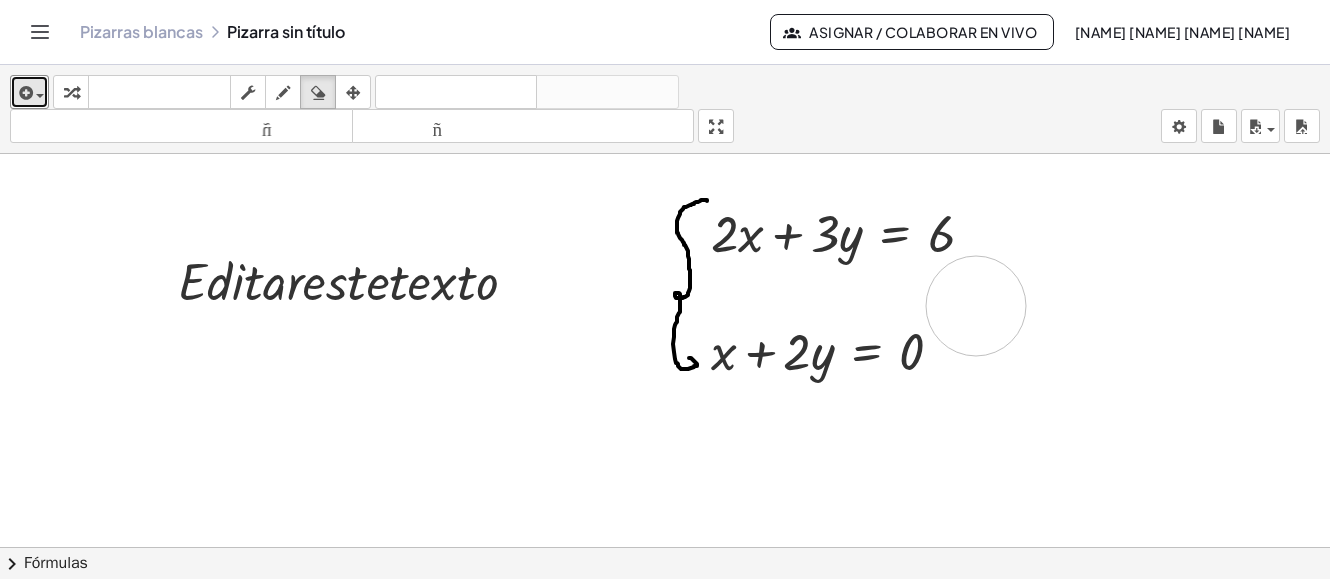 drag, startPoint x: 1007, startPoint y: 295, endPoint x: 980, endPoint y: 310, distance: 30.88689 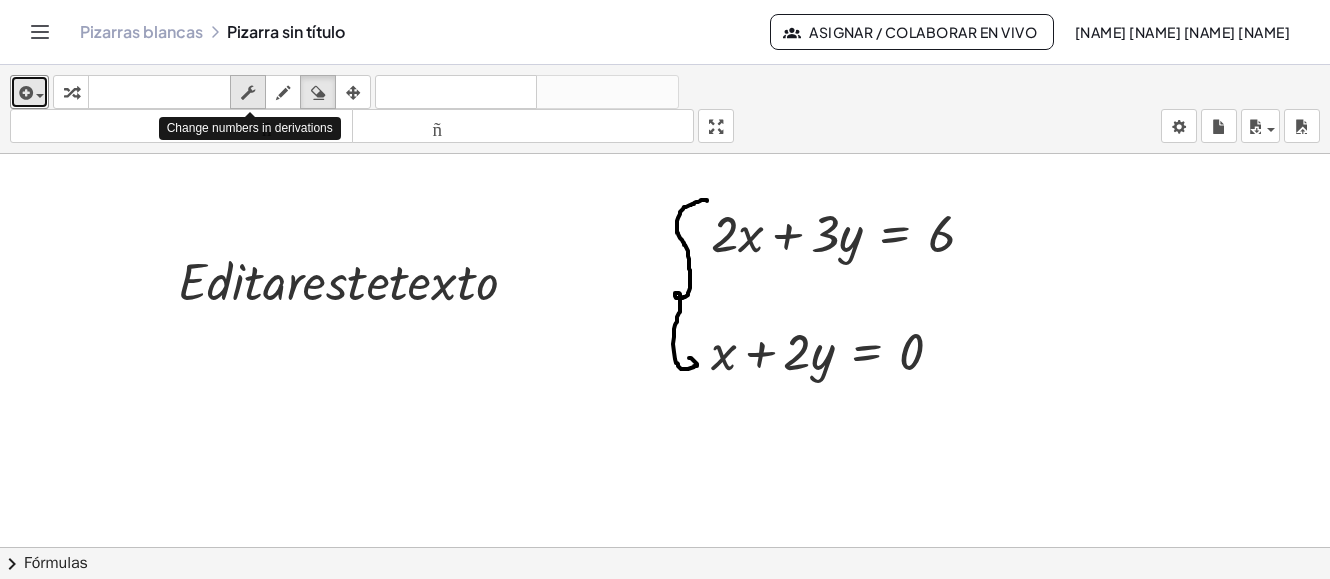 click at bounding box center [248, 93] 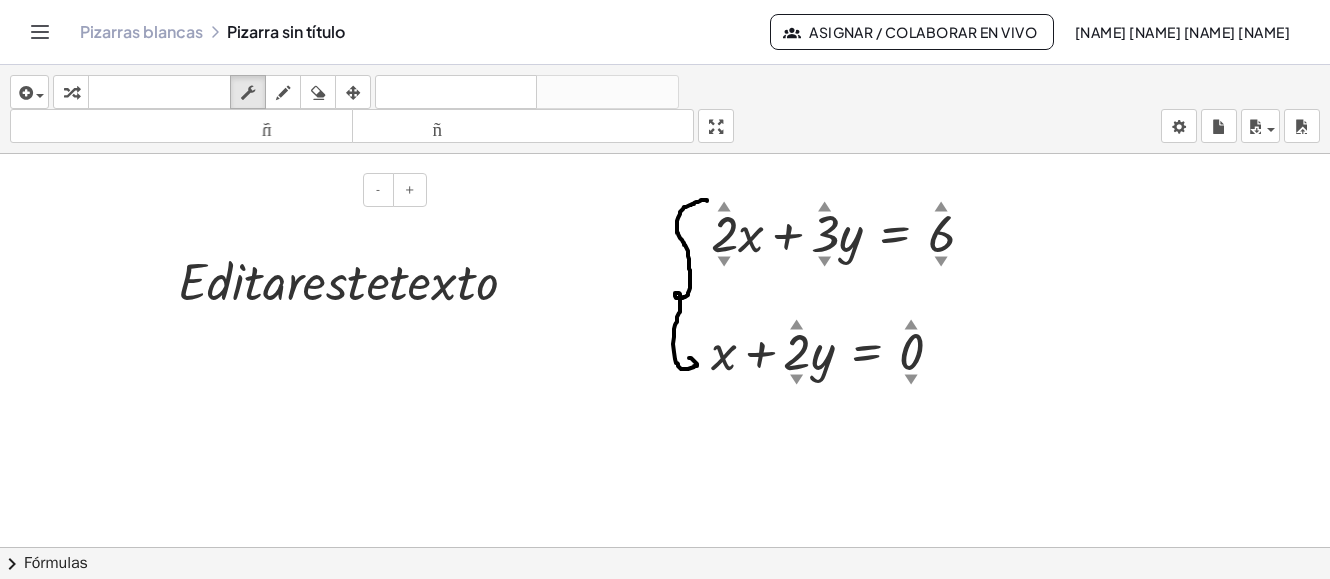 click on "- +" at bounding box center (277, 190) 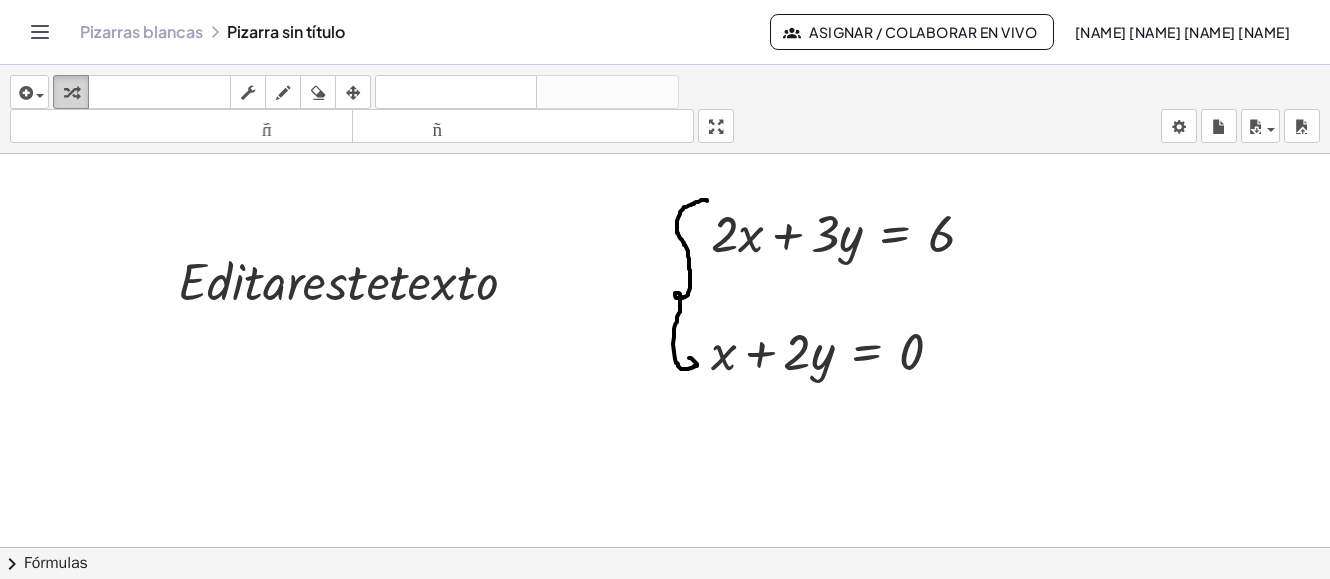 click at bounding box center [71, 93] 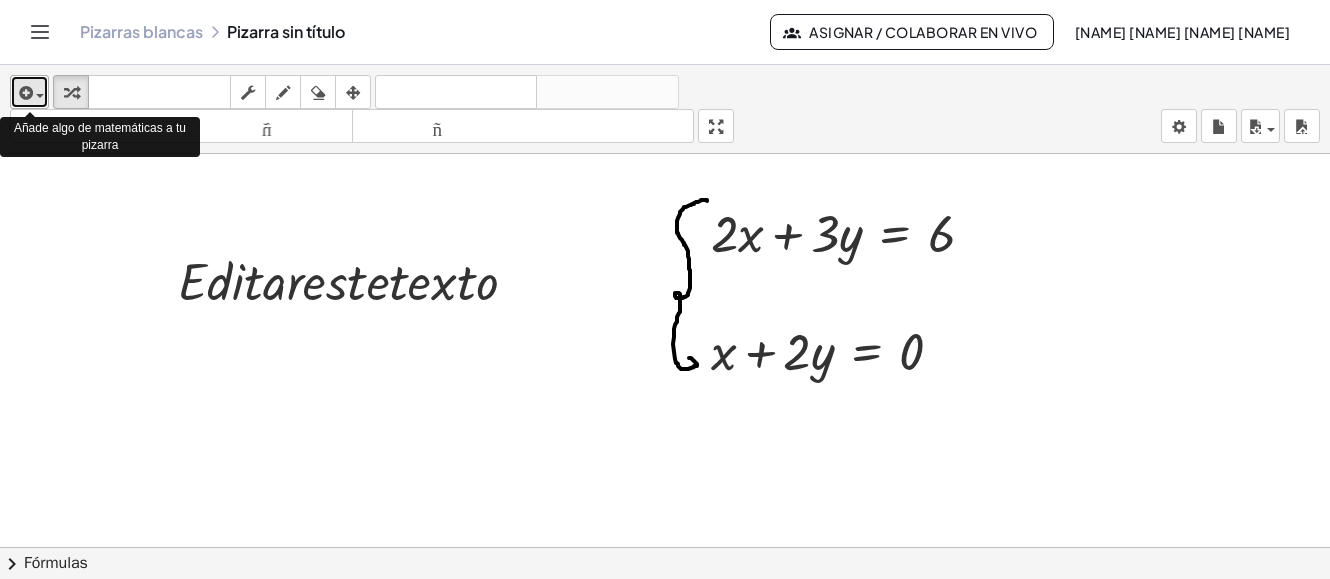 click at bounding box center [29, 92] 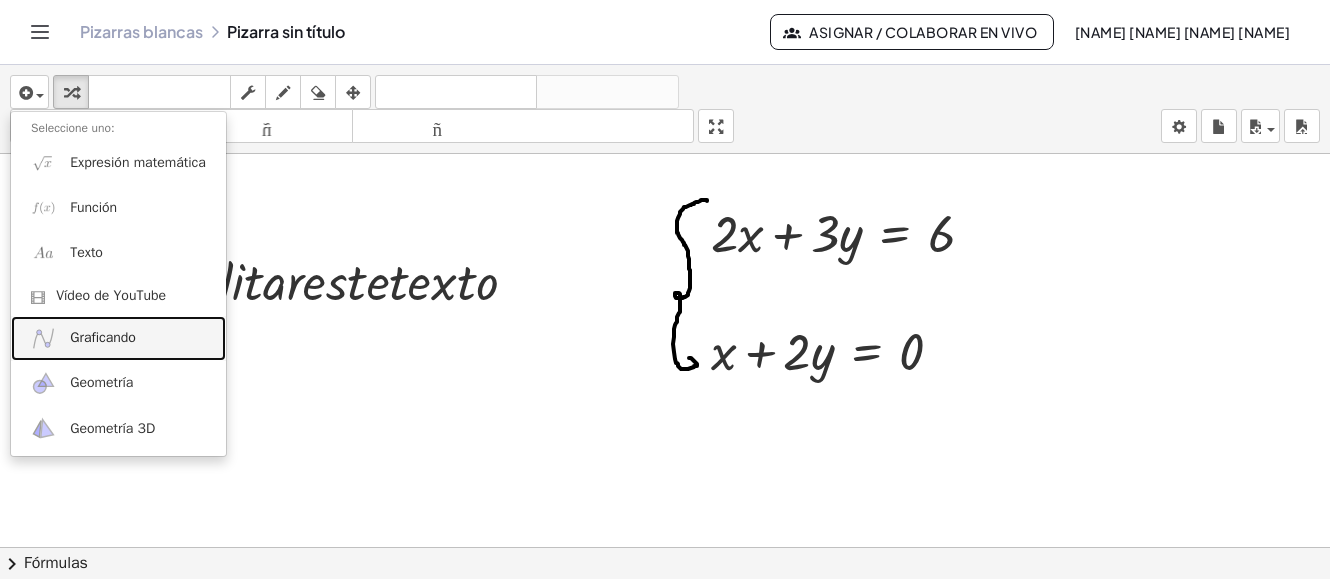 click on "Graficando" at bounding box center [103, 337] 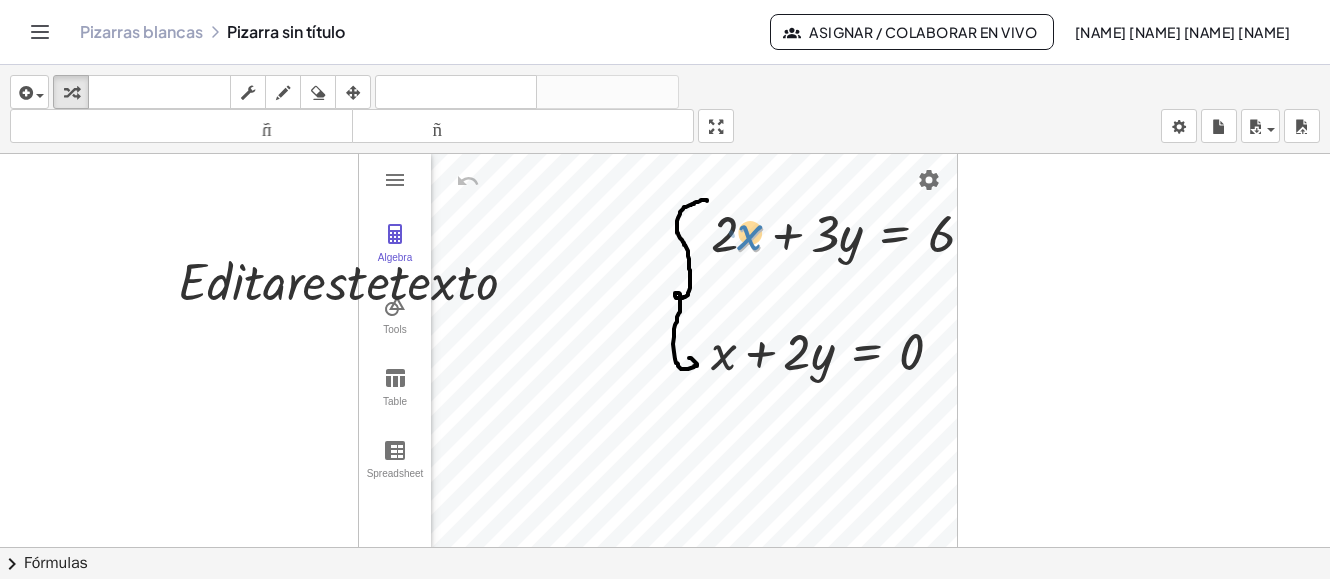 click at bounding box center [851, 232] 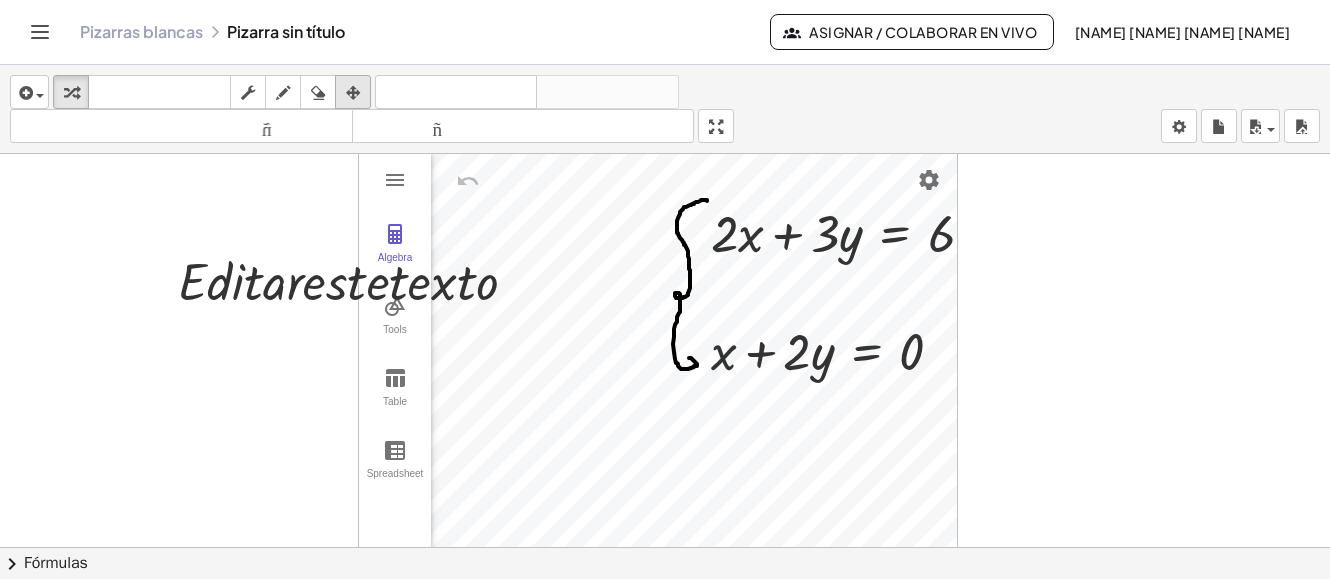 click at bounding box center (353, 93) 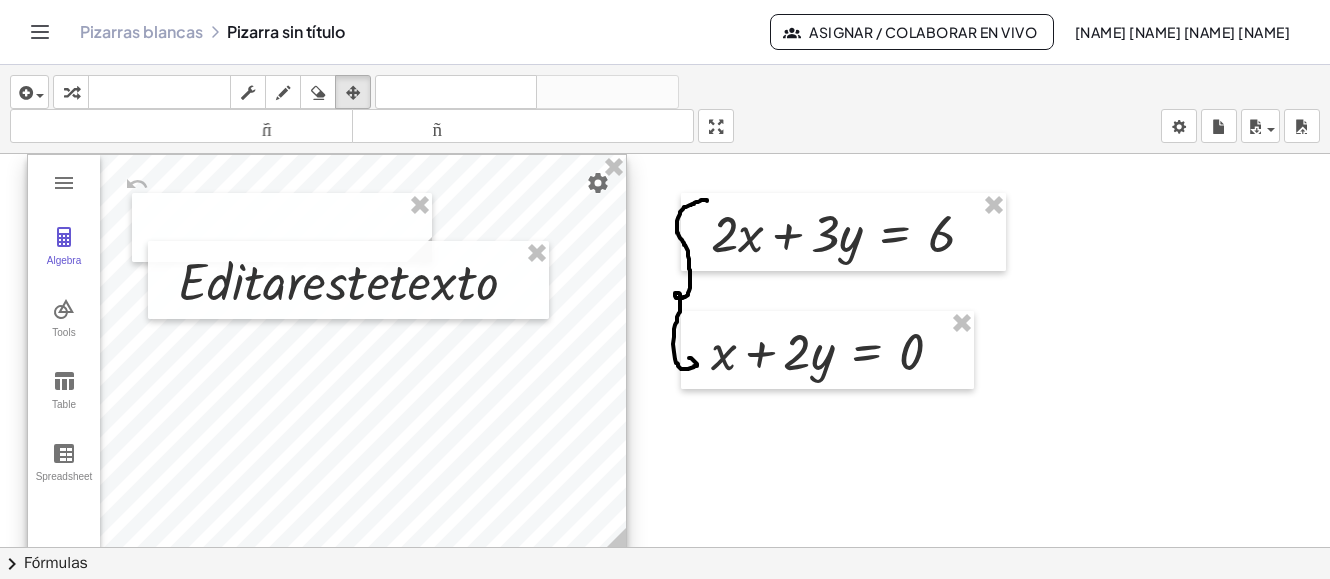 drag, startPoint x: 613, startPoint y: 259, endPoint x: 276, endPoint y: 224, distance: 338.81262 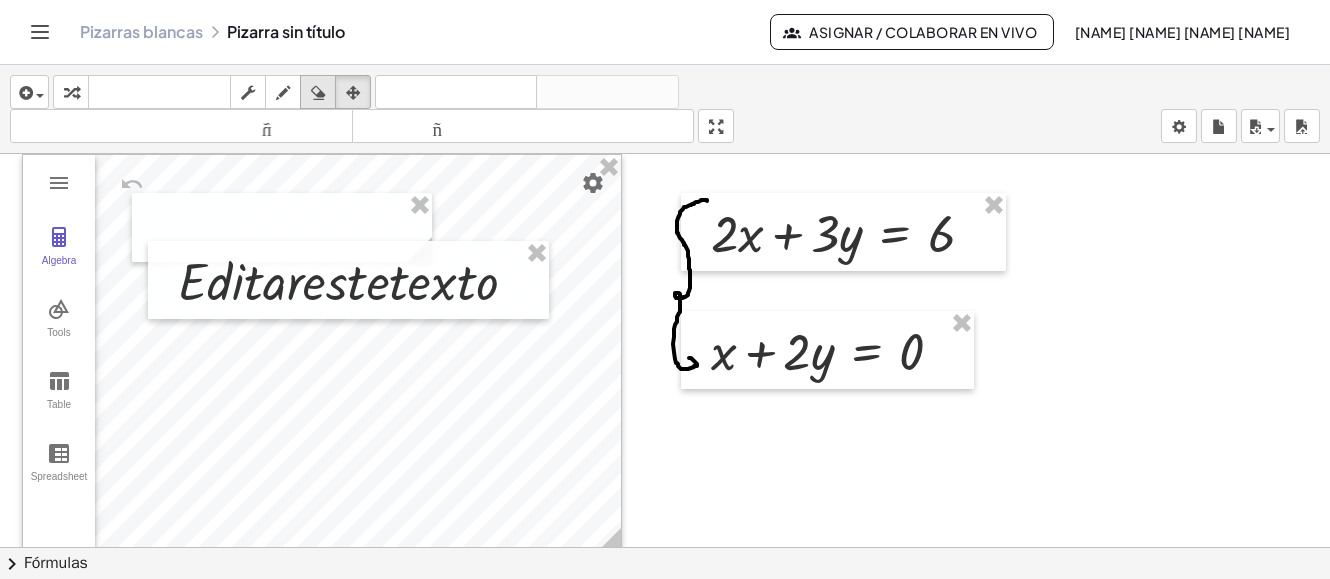 click at bounding box center (318, 93) 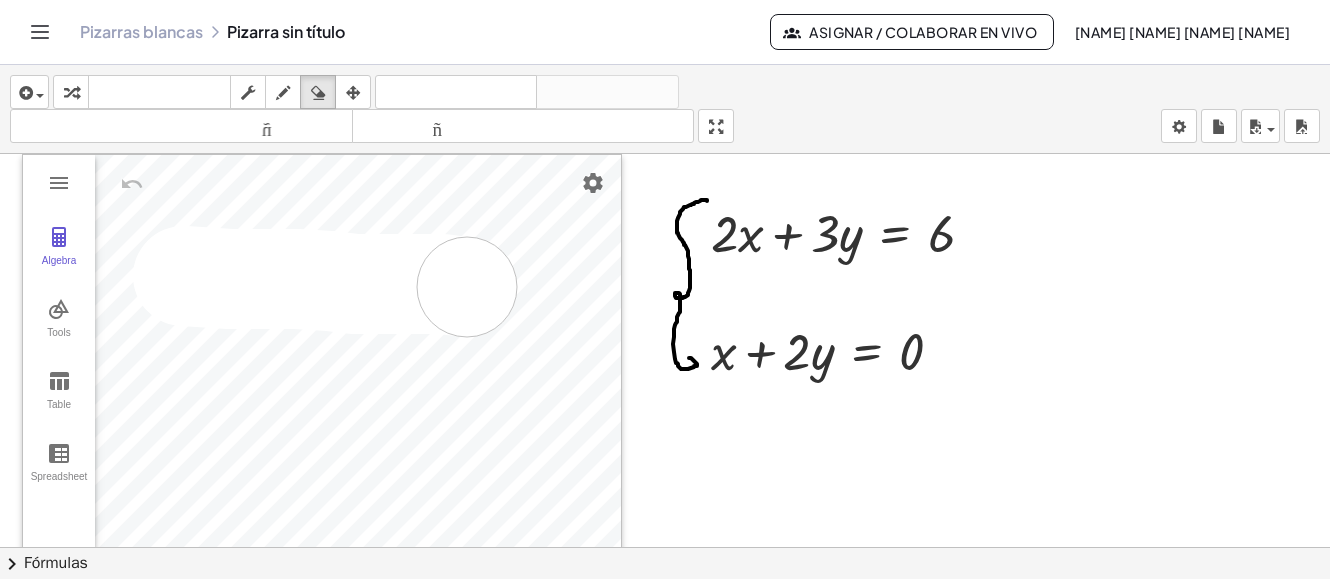 drag, startPoint x: 260, startPoint y: 279, endPoint x: 450, endPoint y: 288, distance: 190.21304 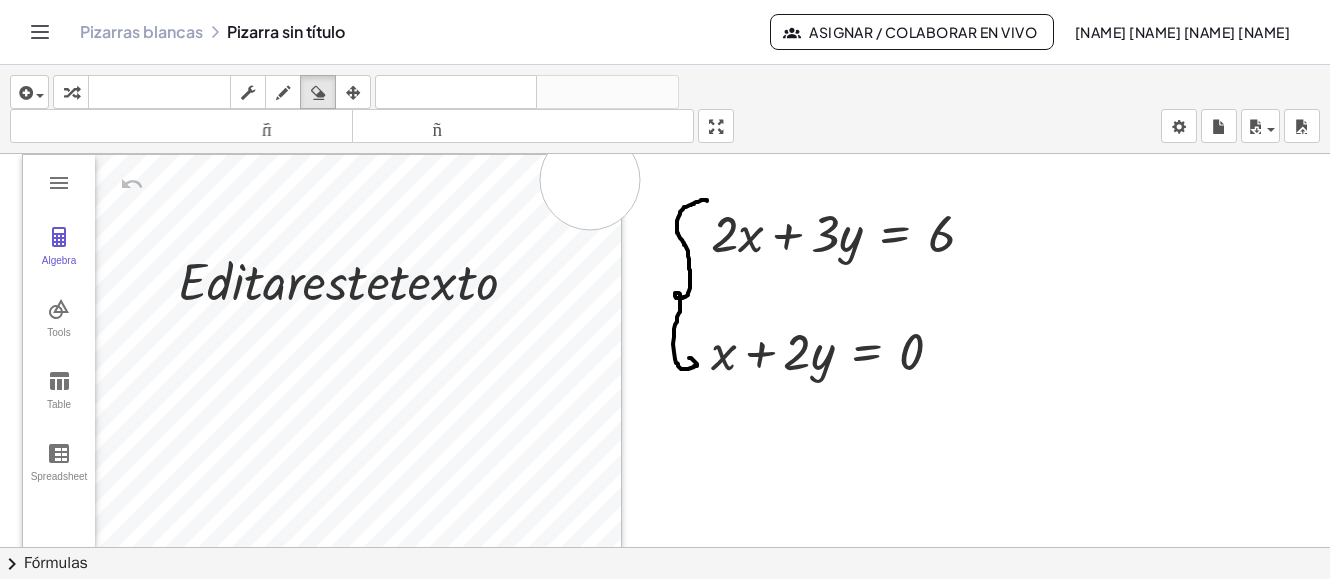 click at bounding box center [665, 626] 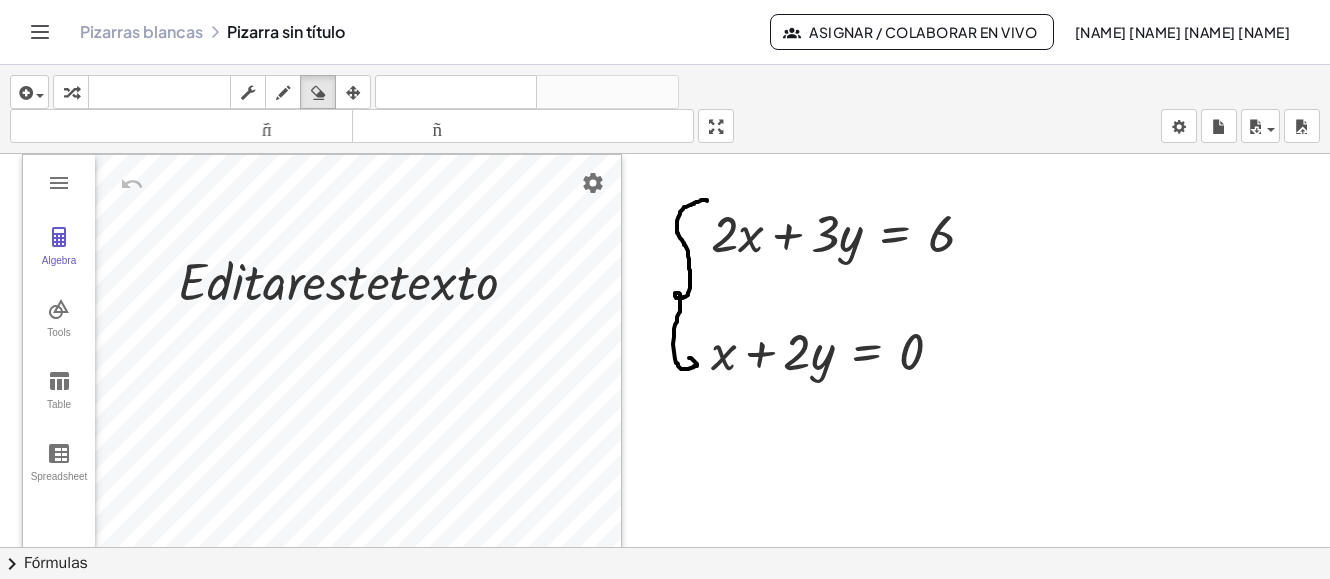 click at bounding box center (665, 626) 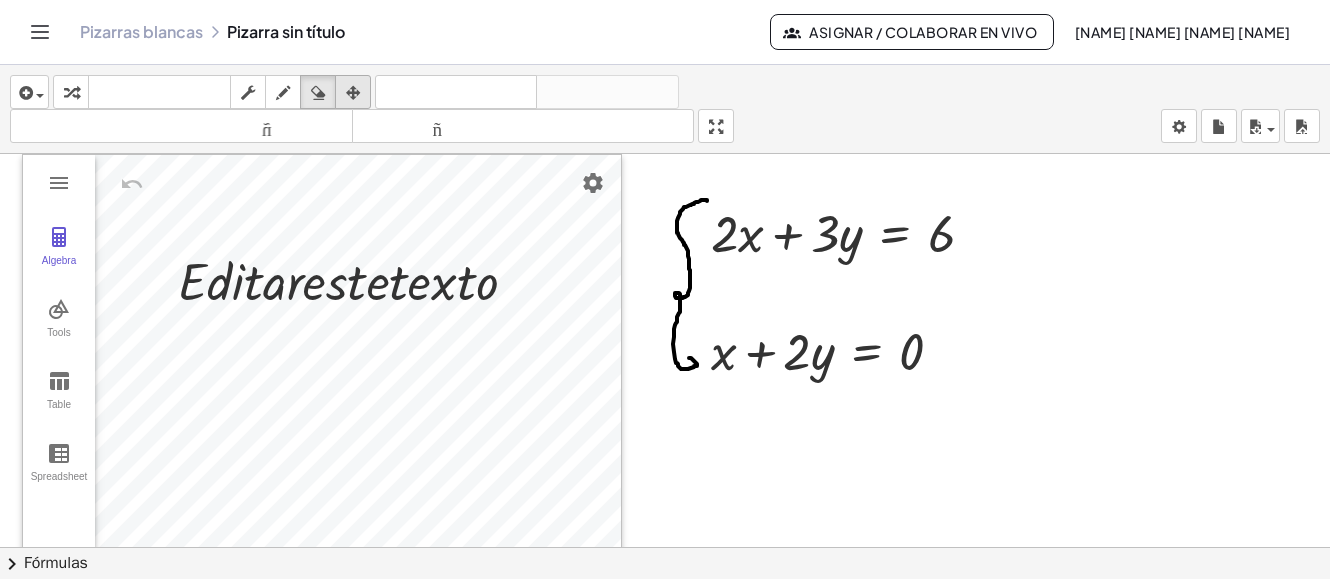 click at bounding box center (353, 93) 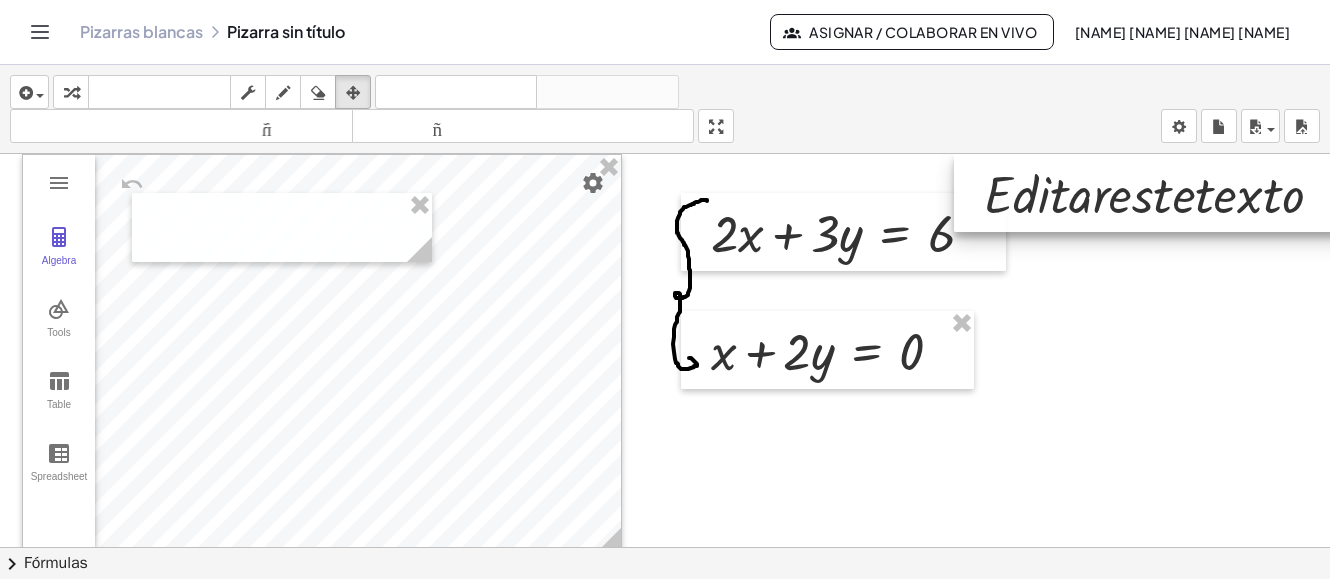 drag, startPoint x: 328, startPoint y: 289, endPoint x: 1133, endPoint y: 187, distance: 811.4364 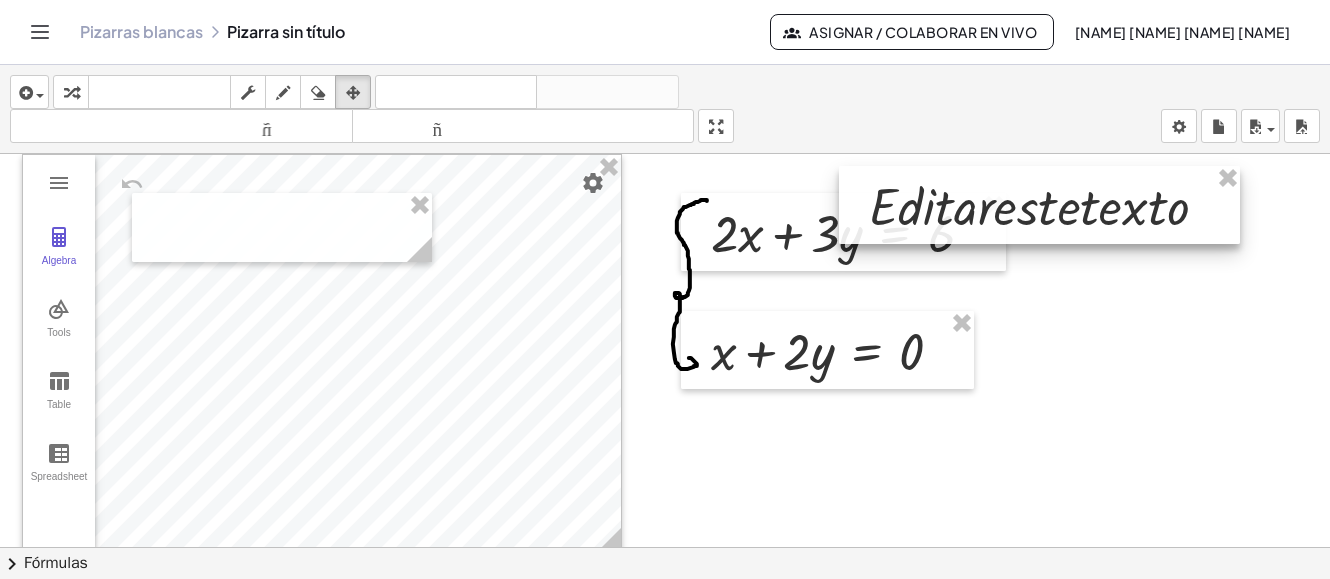 drag, startPoint x: 1054, startPoint y: 203, endPoint x: 946, endPoint y: 216, distance: 108.779594 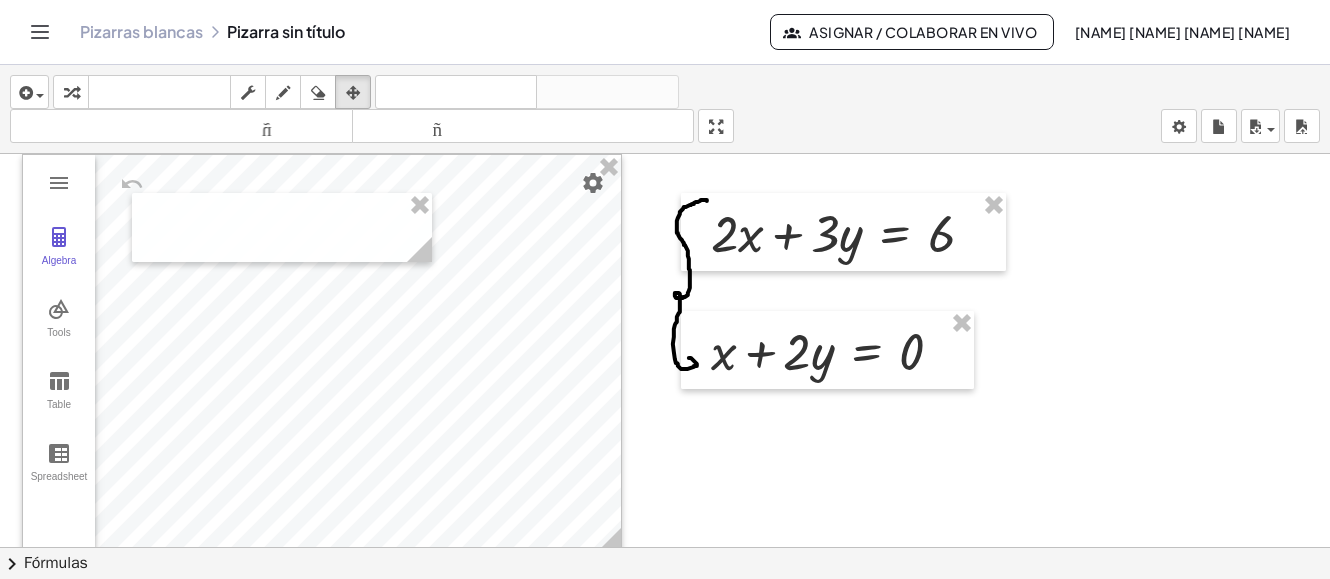 click at bounding box center (679, 626) 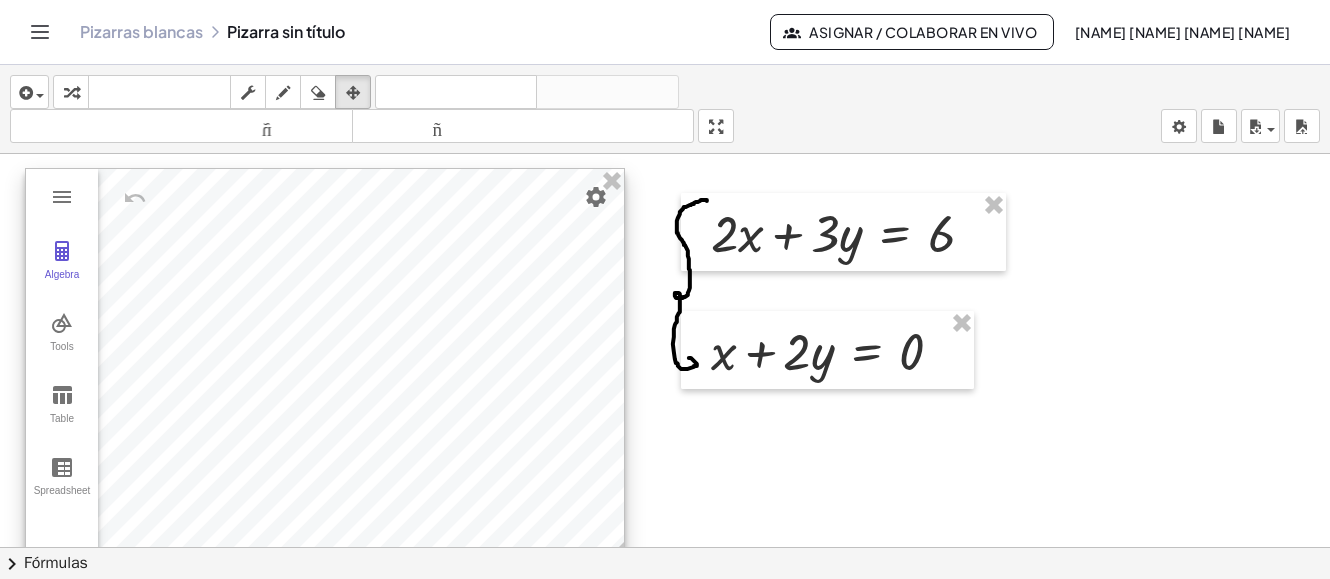 drag, startPoint x: 398, startPoint y: 274, endPoint x: 400, endPoint y: 286, distance: 12.165525 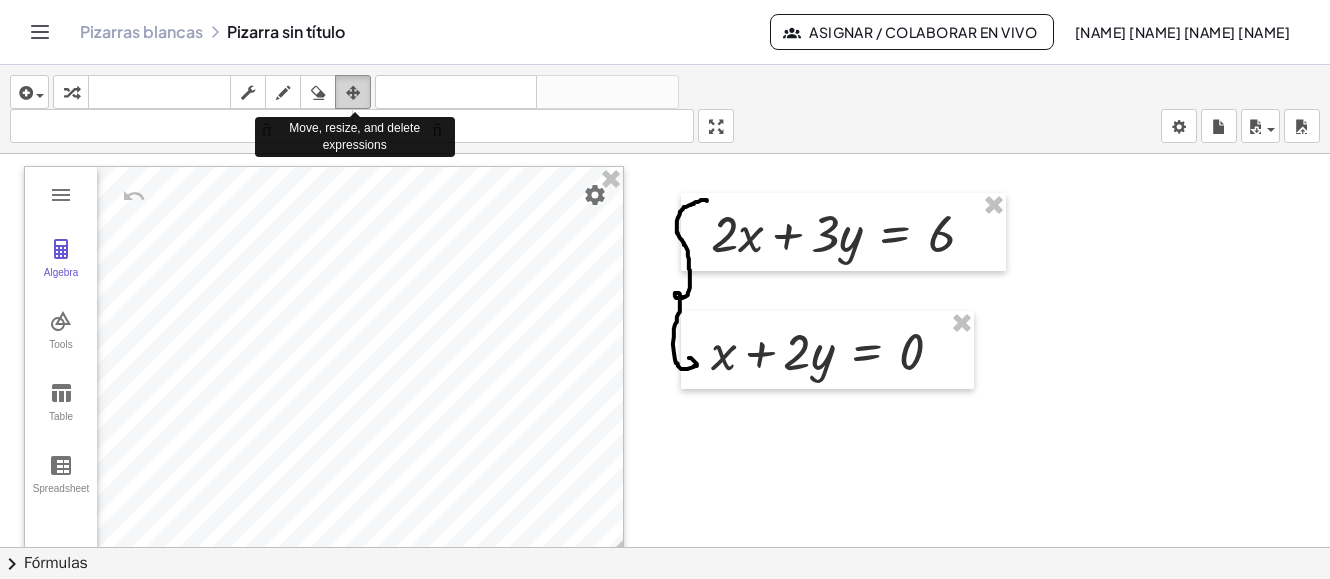 click at bounding box center [353, 93] 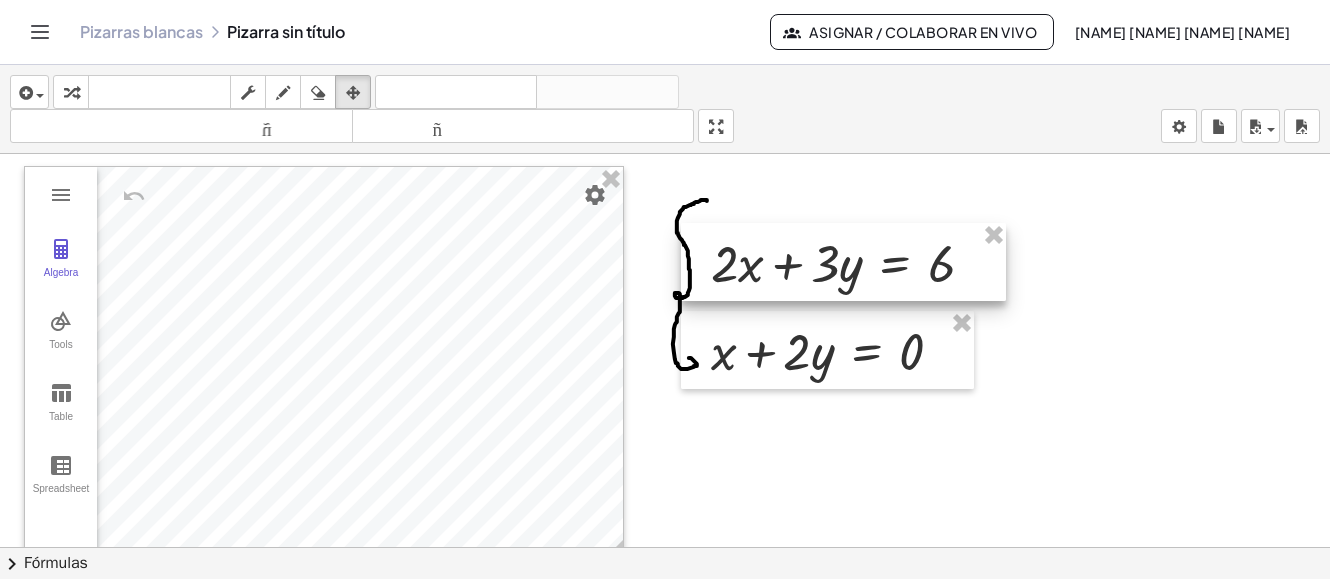 drag, startPoint x: 732, startPoint y: 204, endPoint x: 732, endPoint y: 234, distance: 30 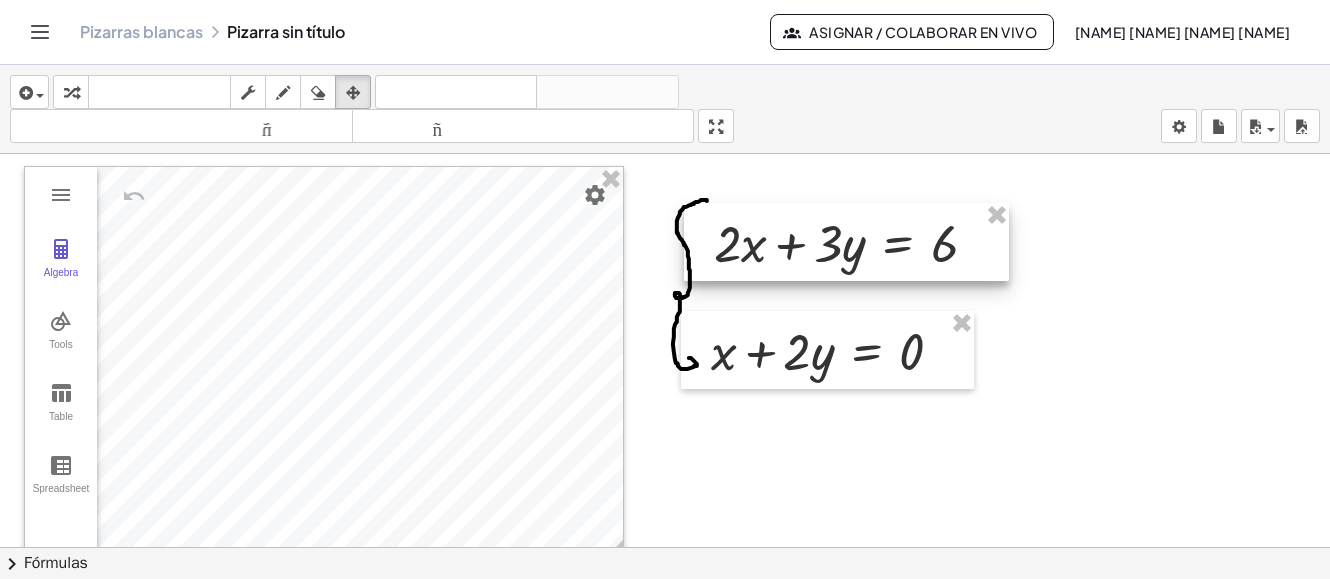 drag, startPoint x: 687, startPoint y: 246, endPoint x: 690, endPoint y: 226, distance: 20.22375 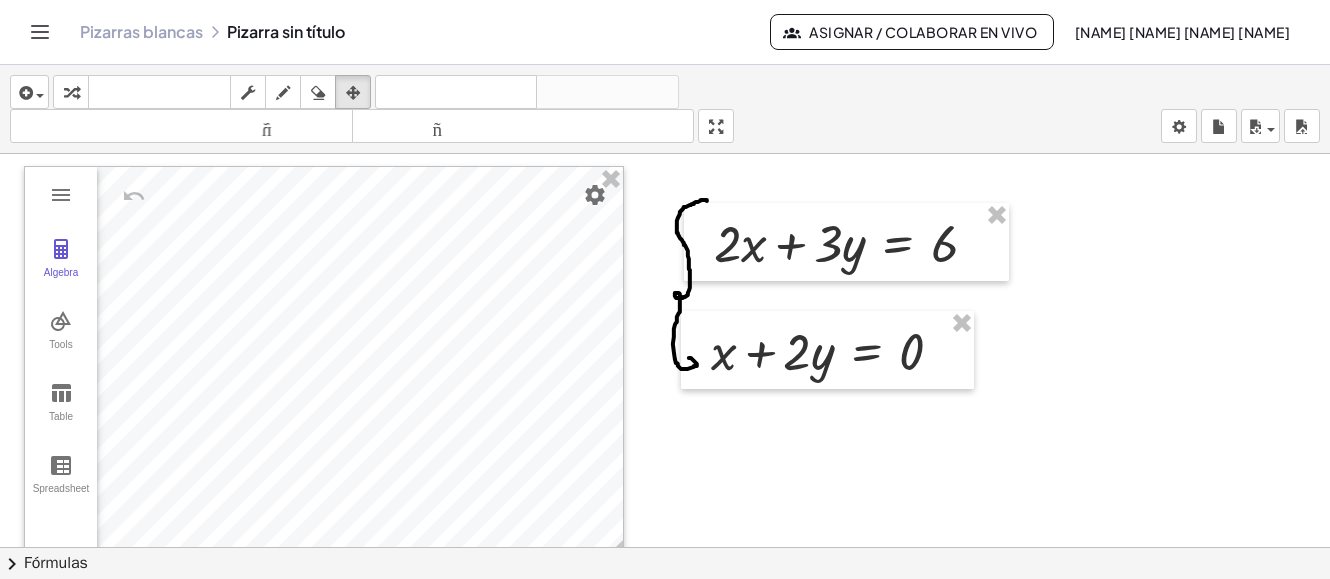 drag, startPoint x: 654, startPoint y: 244, endPoint x: 679, endPoint y: 274, distance: 39.051247 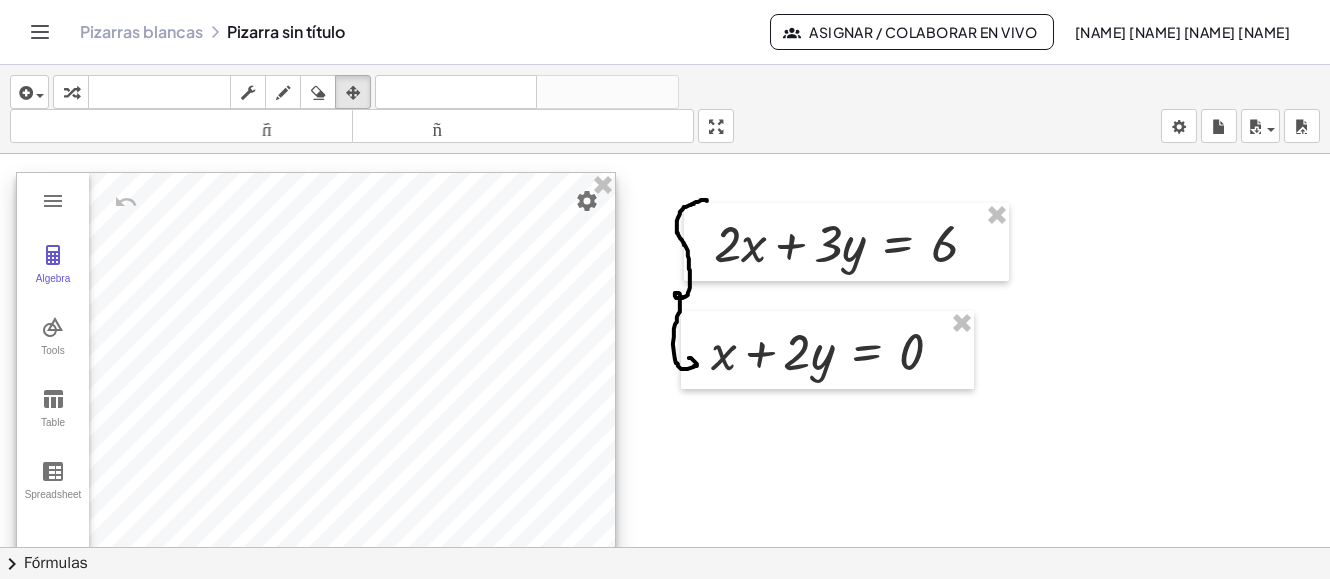 click at bounding box center [316, 372] 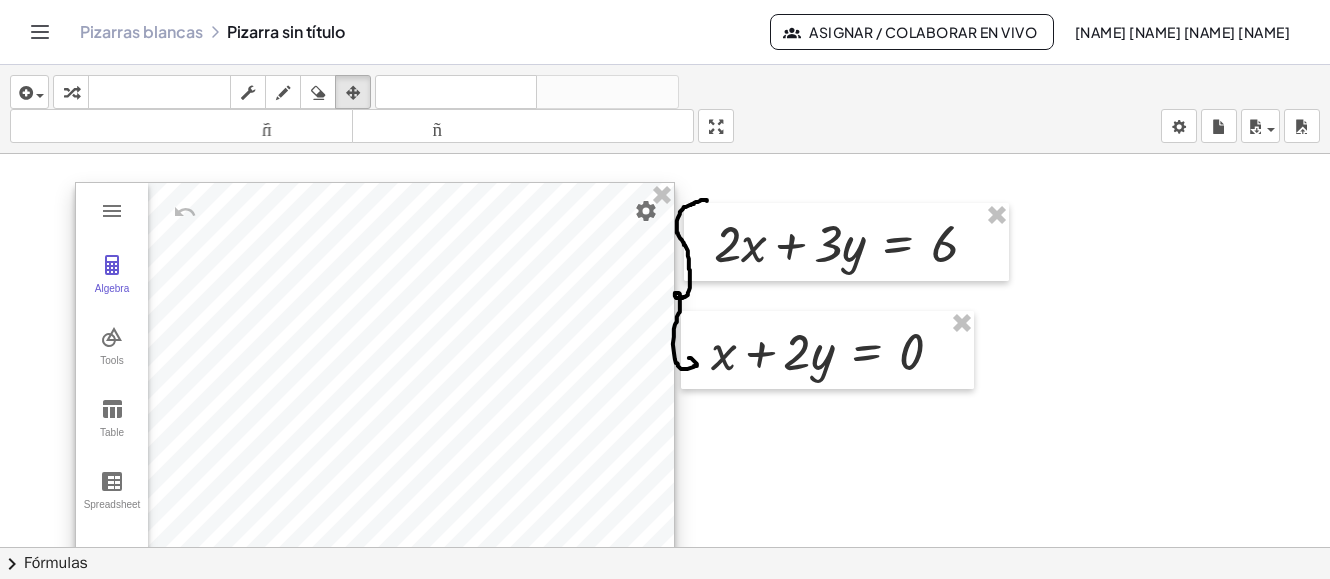 drag, startPoint x: 432, startPoint y: 247, endPoint x: 489, endPoint y: 266, distance: 60.083275 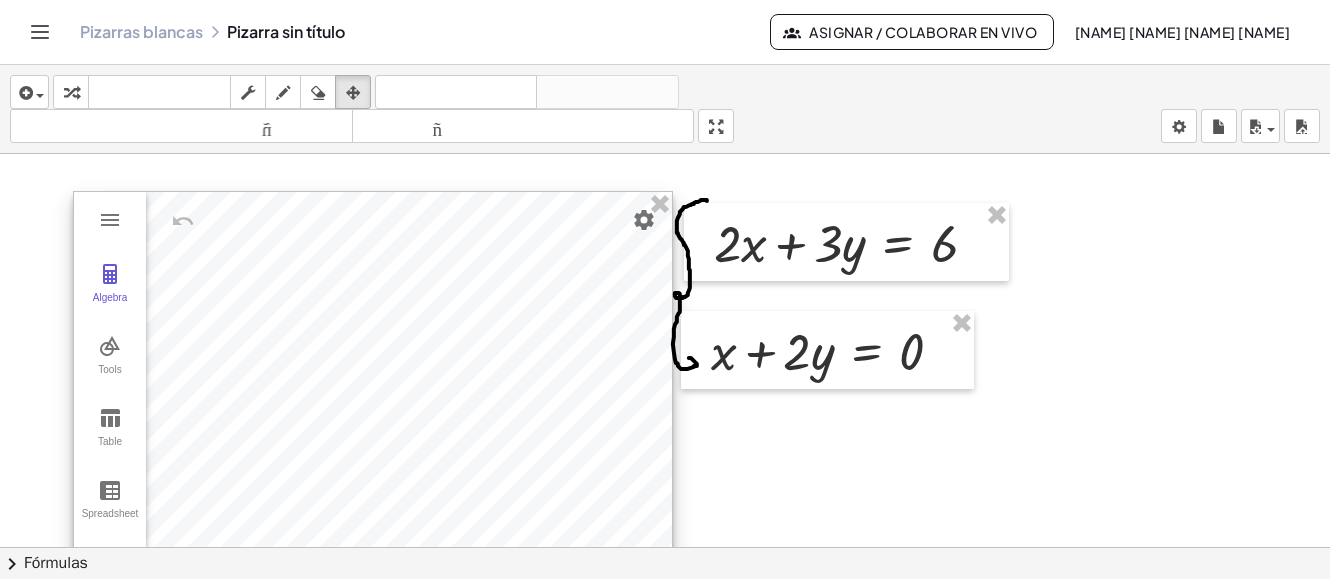 click at bounding box center [373, 391] 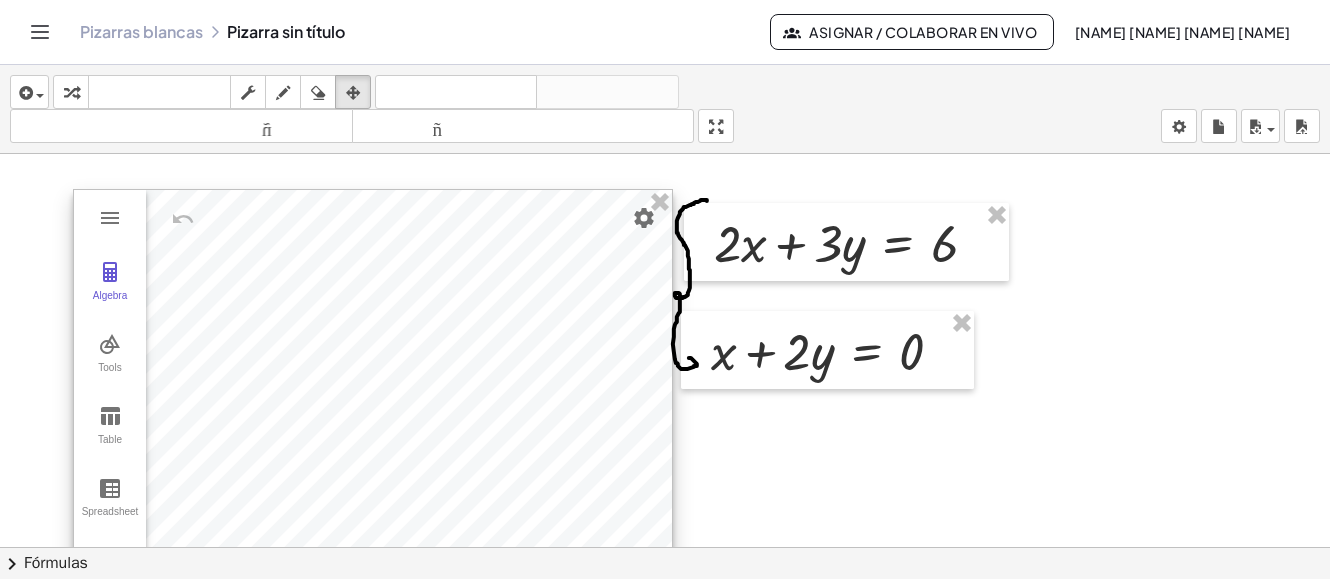 click at bounding box center [373, 389] 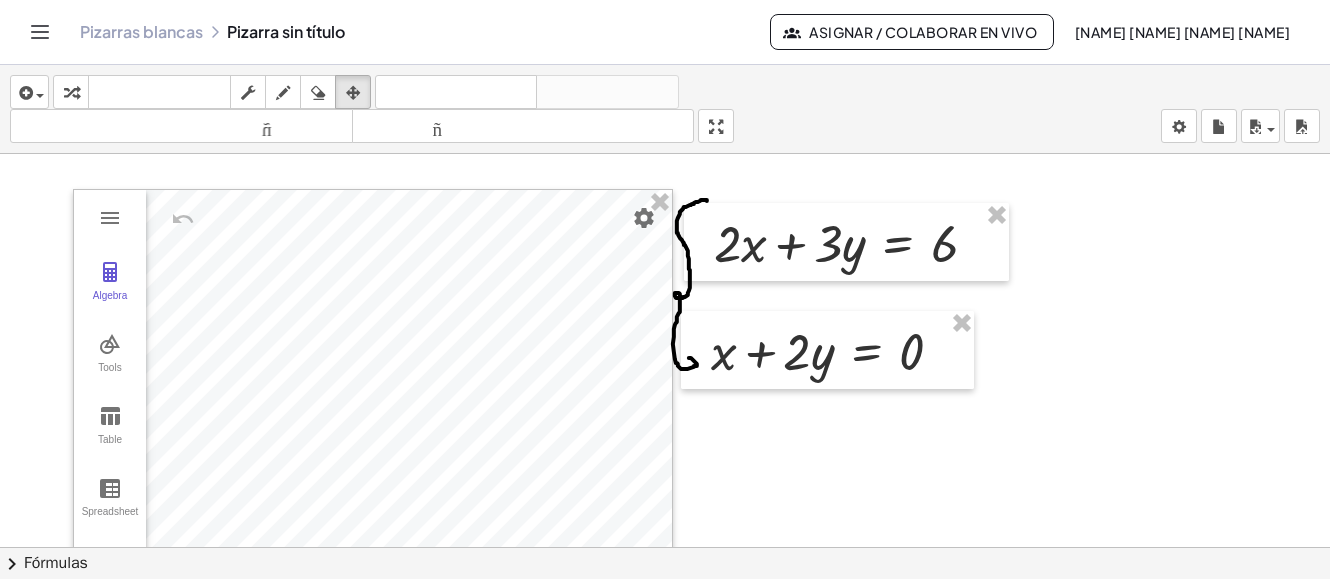click at bounding box center (679, 626) 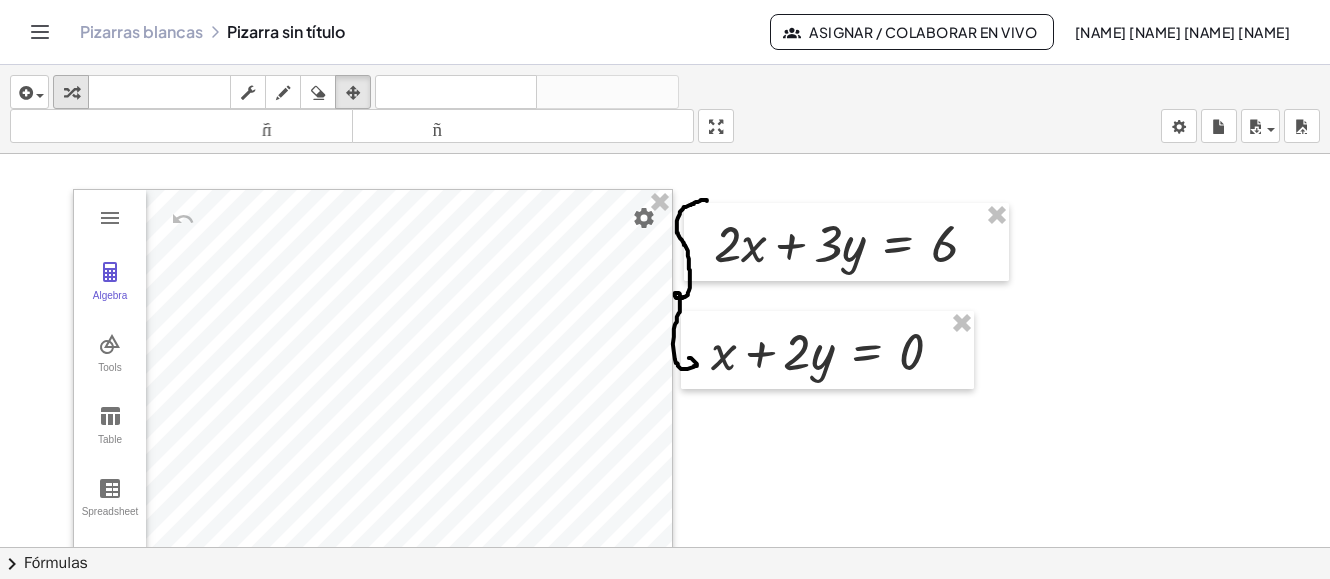 click at bounding box center [71, 93] 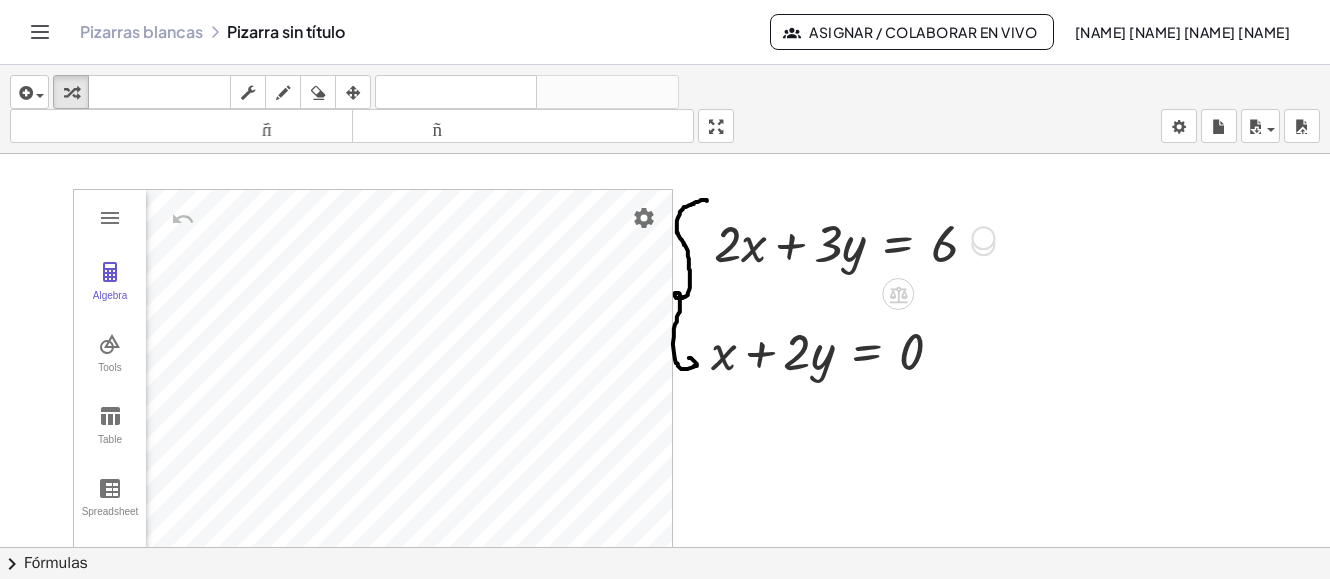 click at bounding box center [984, 244] 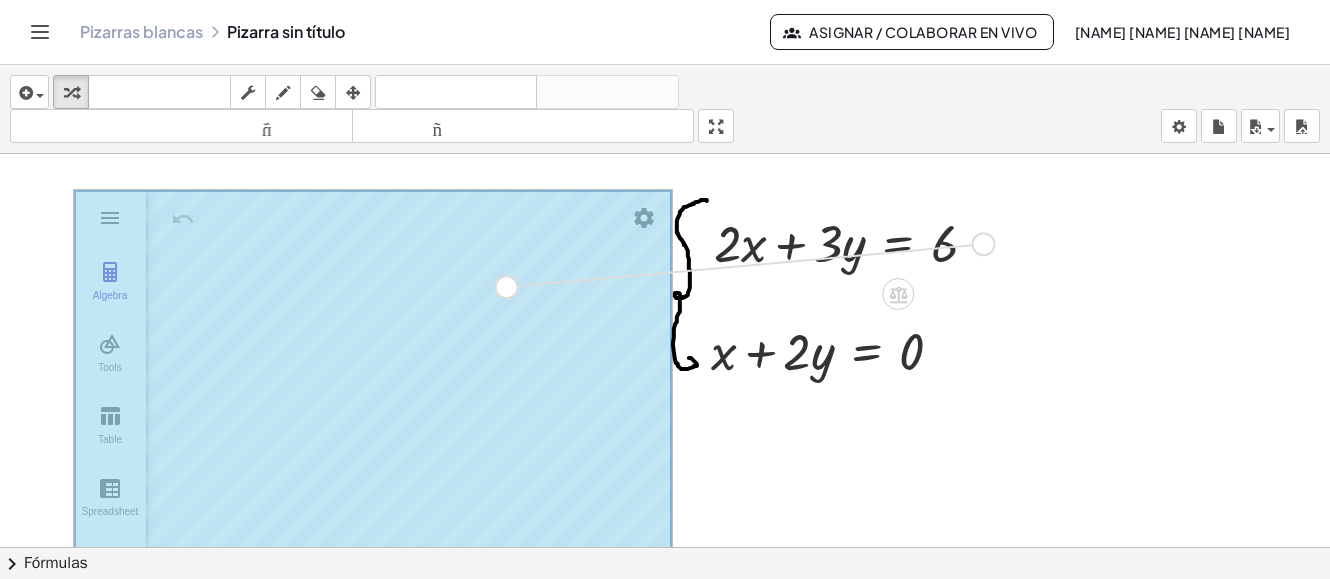drag, startPoint x: 982, startPoint y: 248, endPoint x: 499, endPoint y: 297, distance: 485.47916 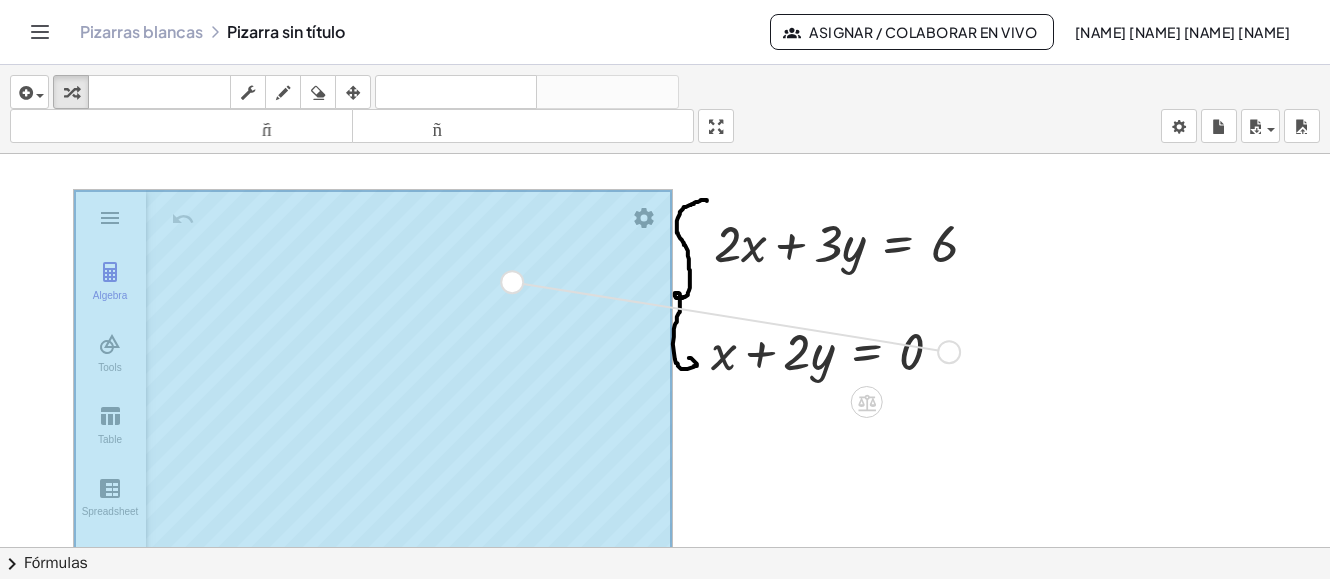 drag, startPoint x: 950, startPoint y: 351, endPoint x: 515, endPoint y: 287, distance: 439.68283 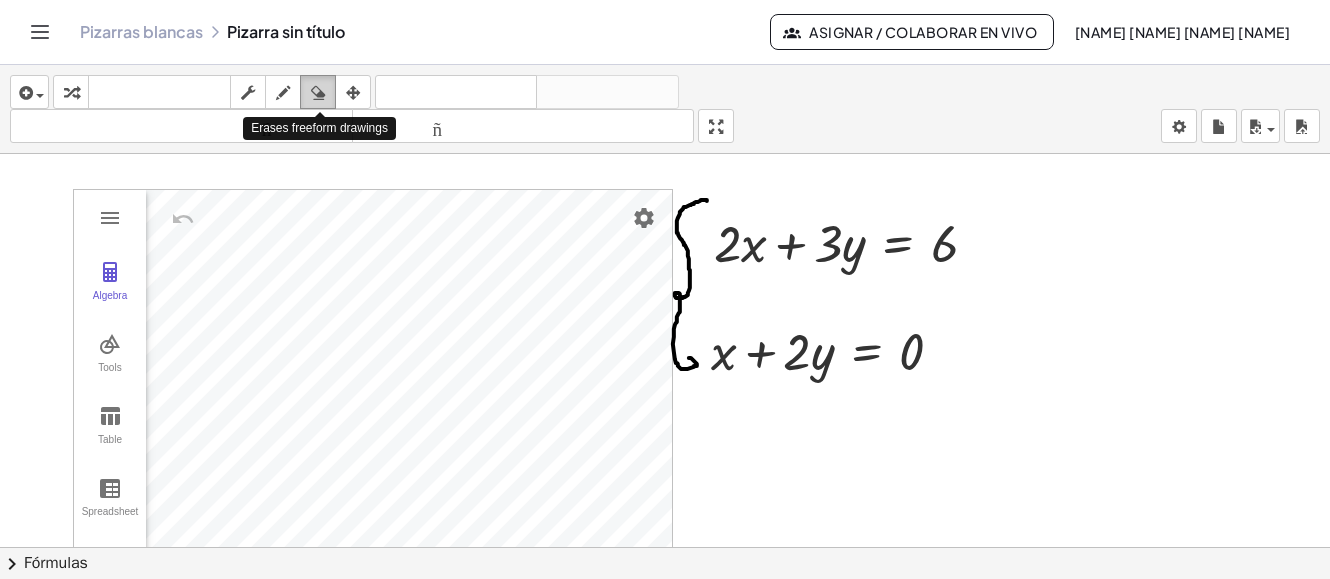 click at bounding box center (318, 93) 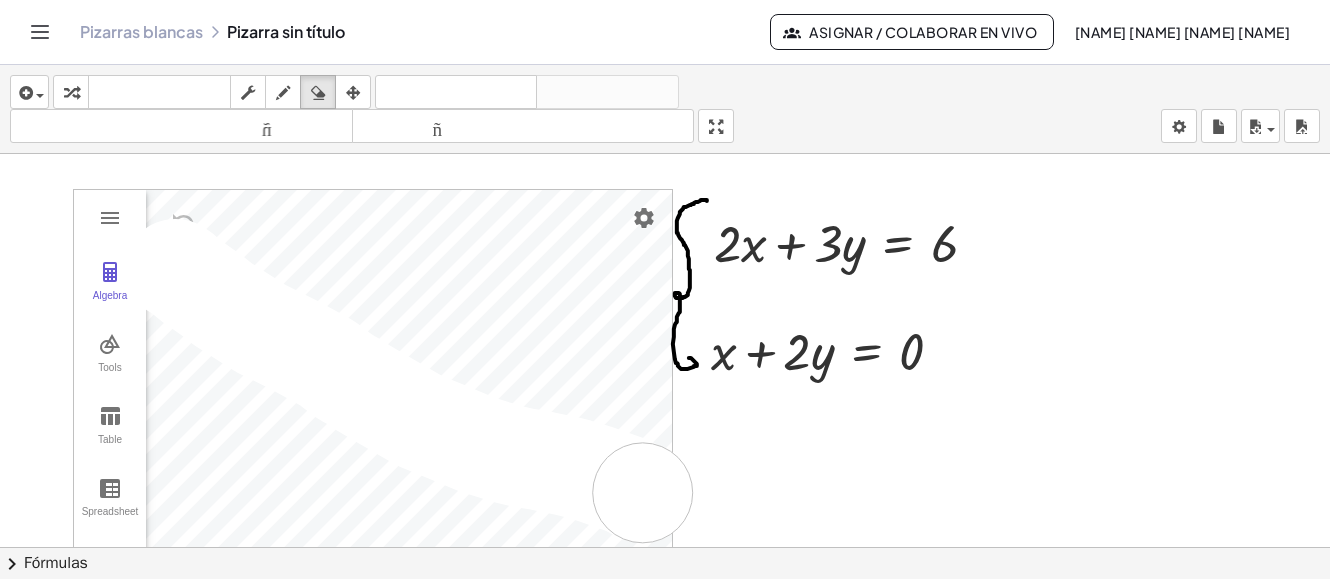 drag, startPoint x: 183, startPoint y: 274, endPoint x: 632, endPoint y: 489, distance: 497.82126 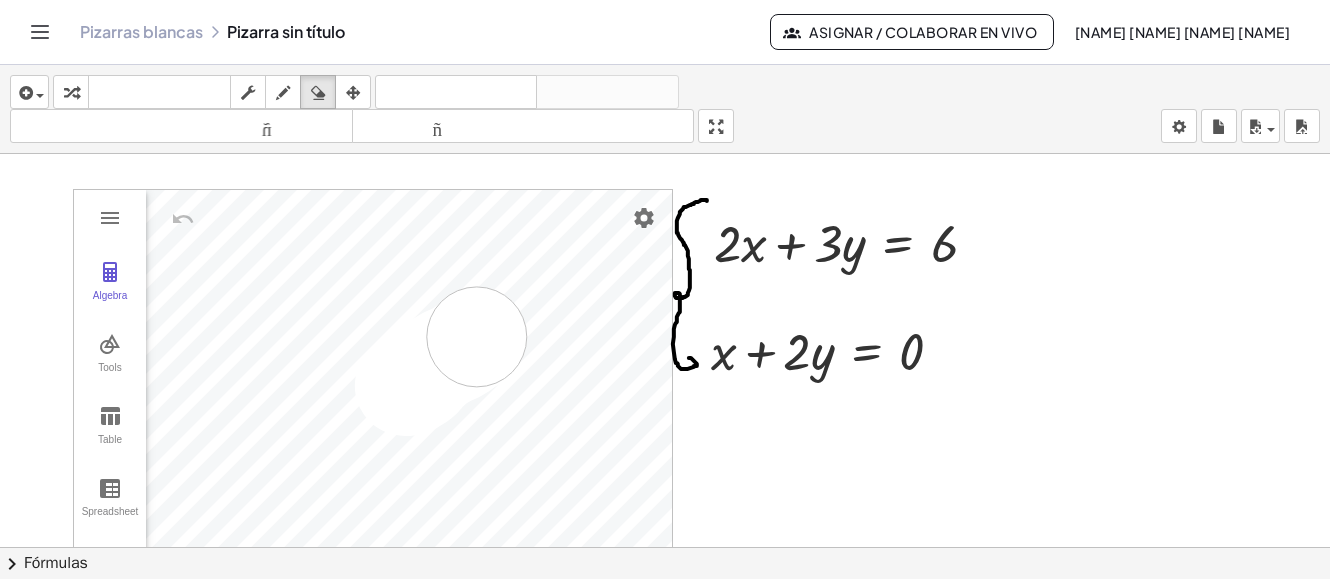 drag, startPoint x: 405, startPoint y: 386, endPoint x: 480, endPoint y: 333, distance: 91.836815 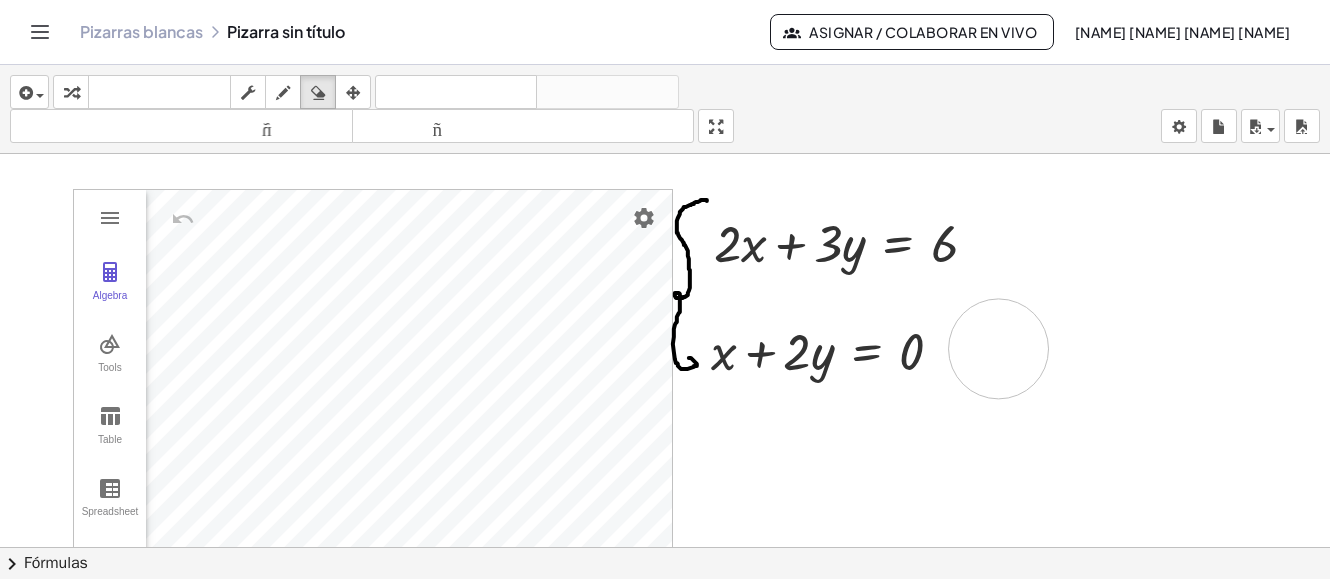 click at bounding box center [679, 626] 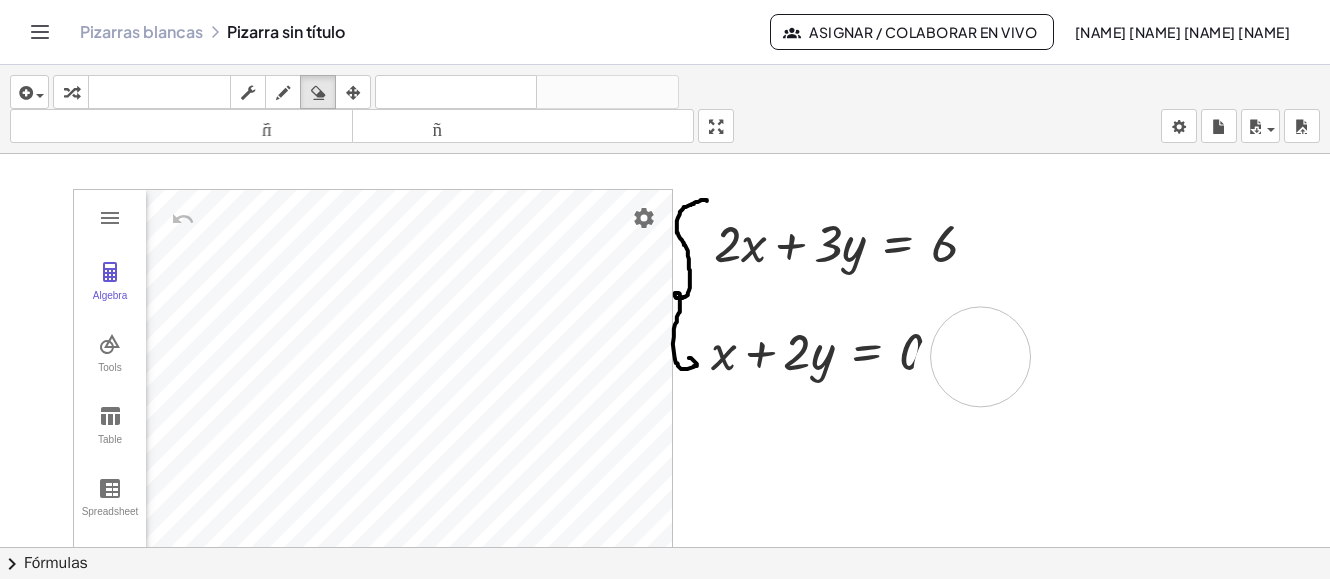 drag, startPoint x: 984, startPoint y: 357, endPoint x: 1029, endPoint y: 360, distance: 45.099888 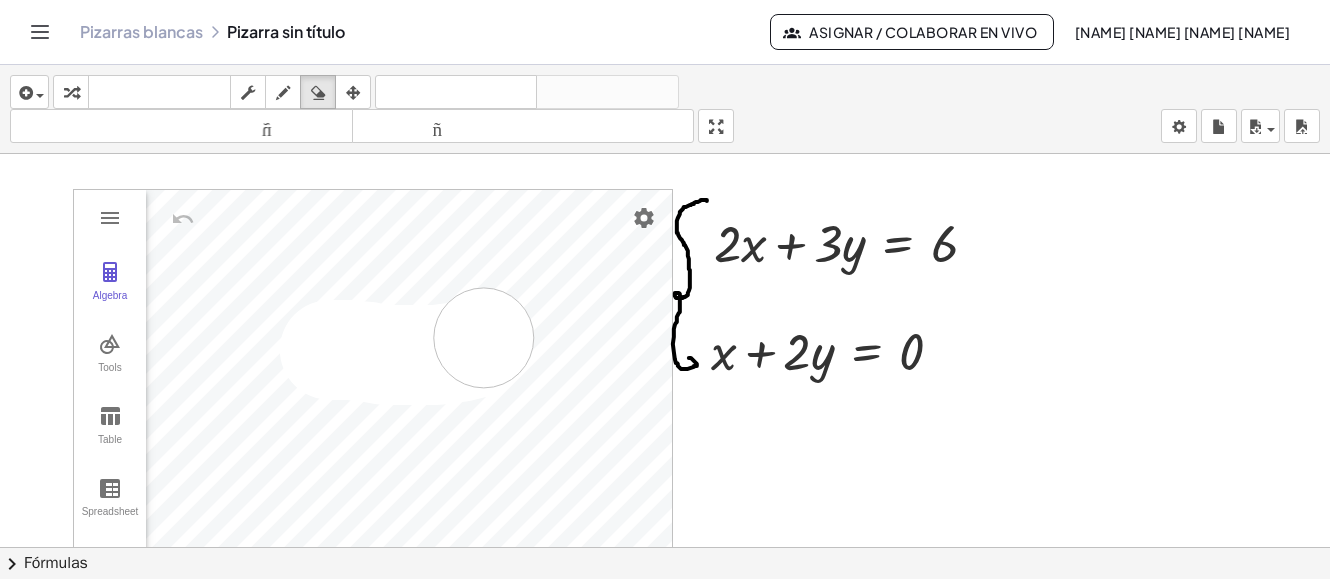 drag, startPoint x: 330, startPoint y: 350, endPoint x: 484, endPoint y: 338, distance: 154.46683 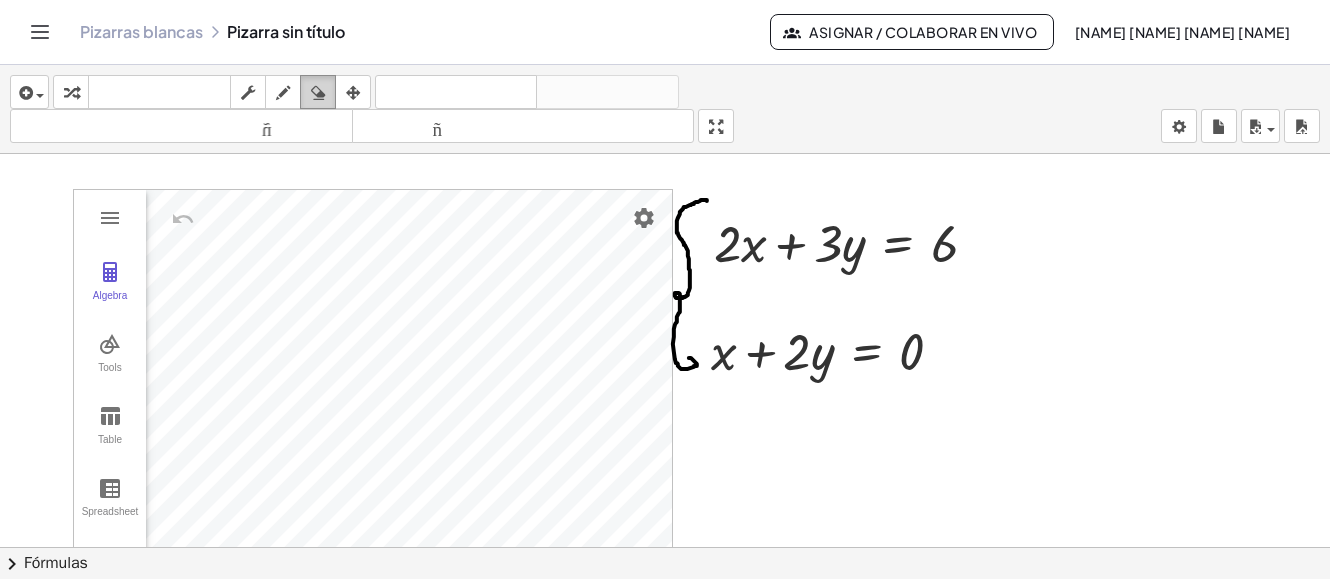 click at bounding box center (318, 93) 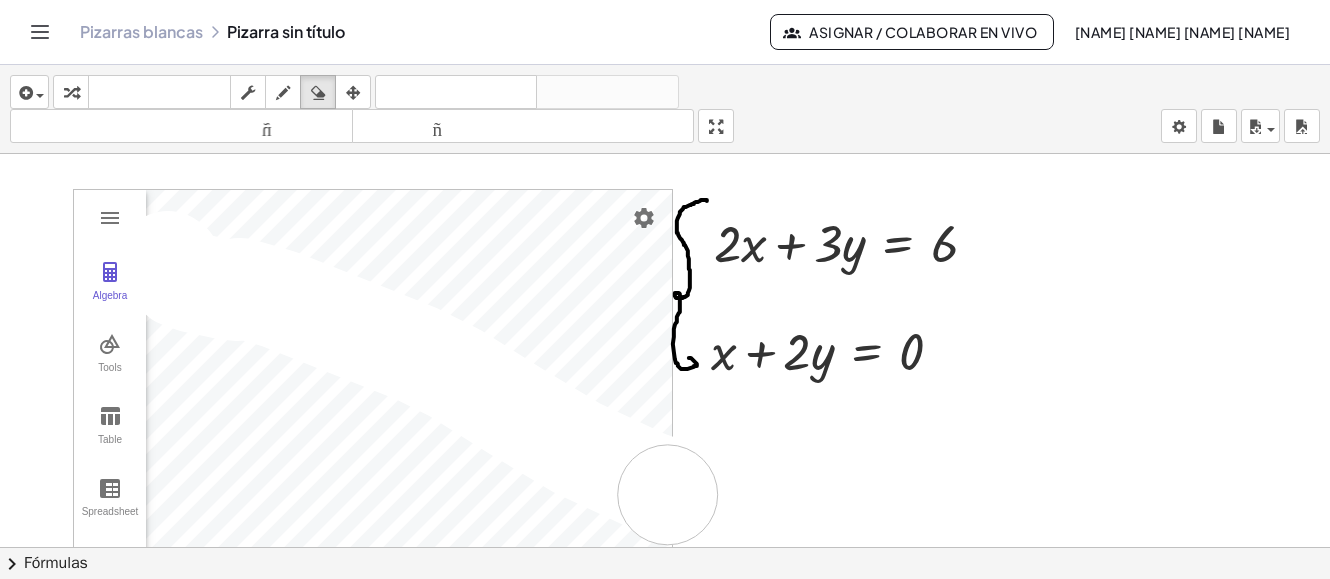 drag, startPoint x: 169, startPoint y: 263, endPoint x: 672, endPoint y: 490, distance: 551.8496 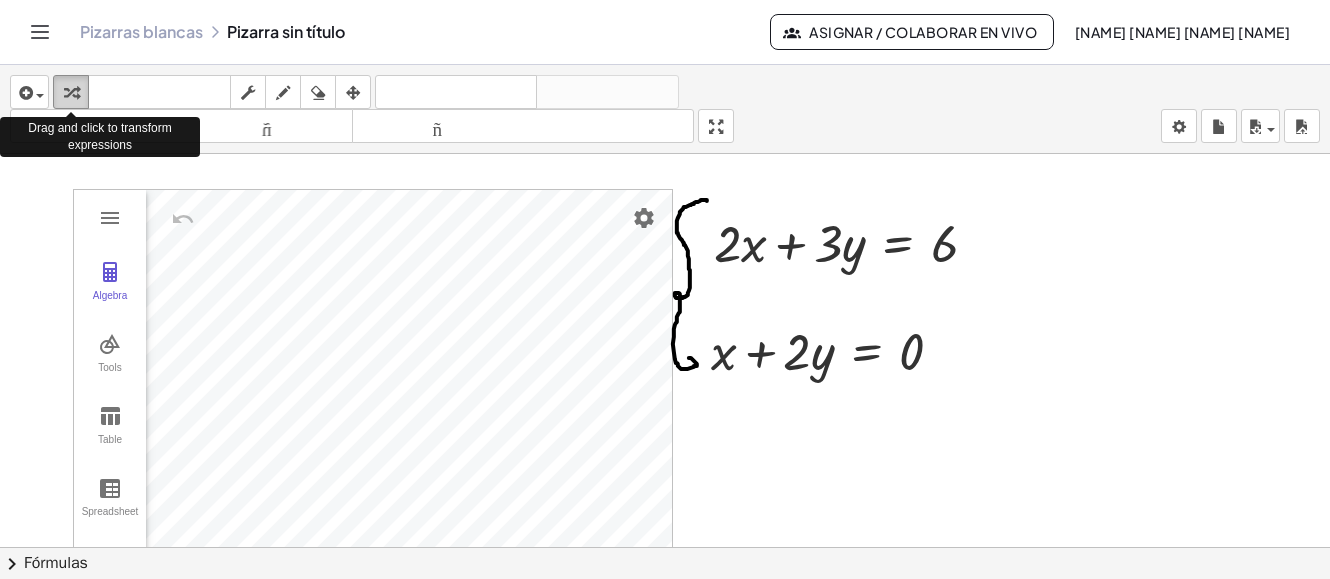 click at bounding box center [71, 93] 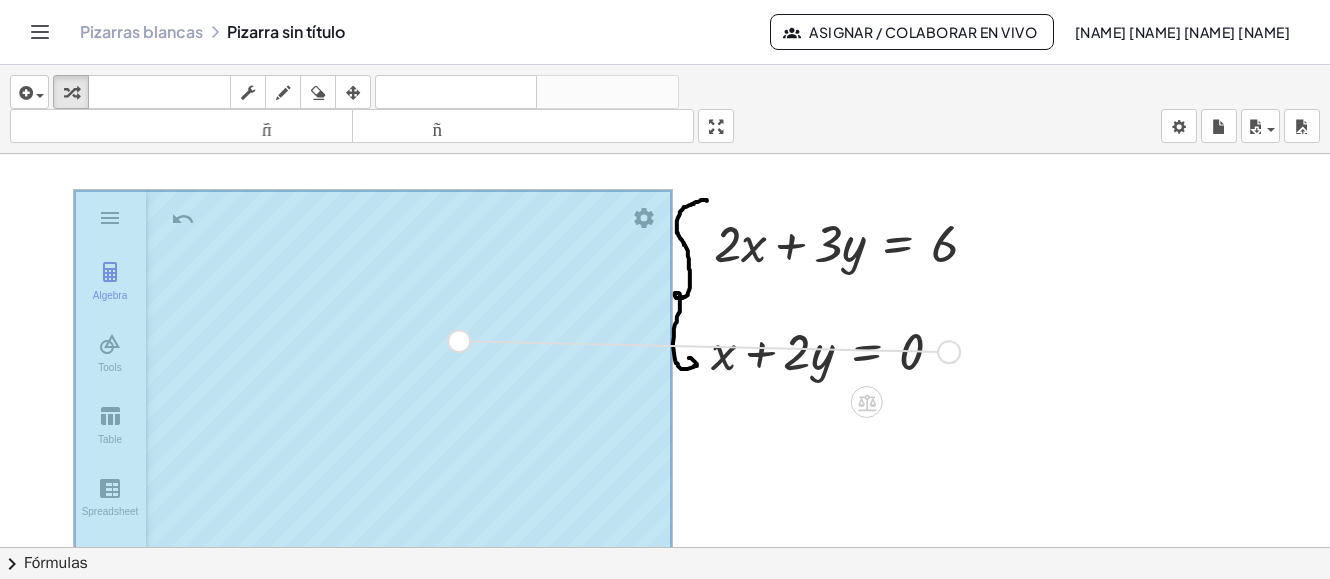 drag, startPoint x: 951, startPoint y: 352, endPoint x: 471, endPoint y: 336, distance: 480.2666 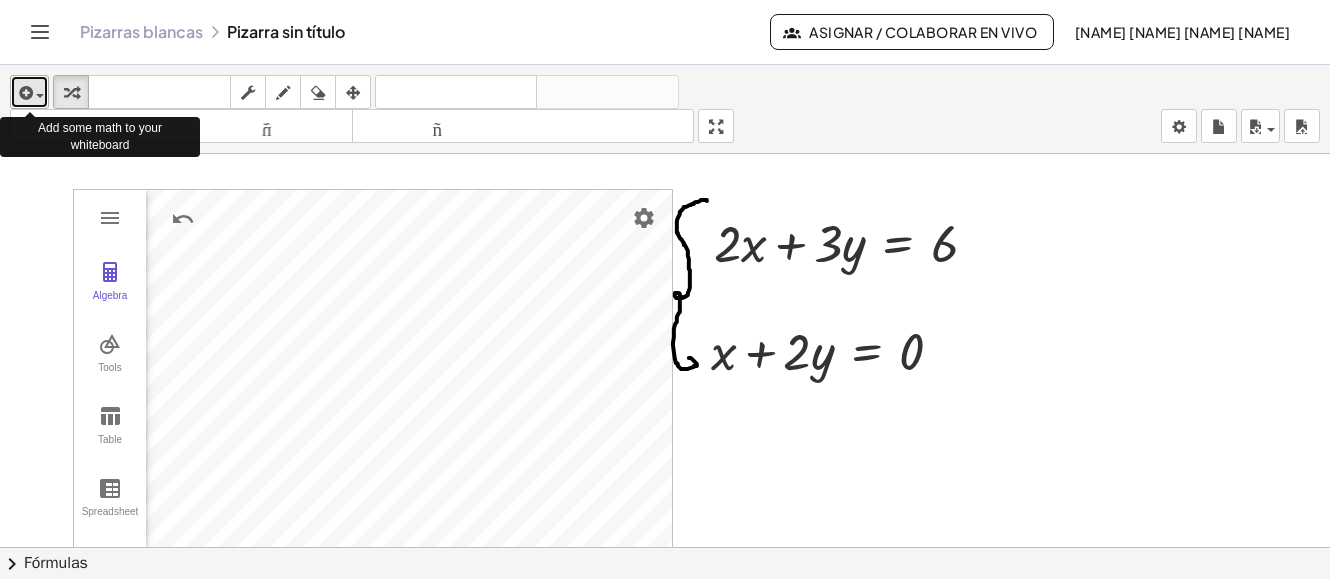 click at bounding box center (40, 96) 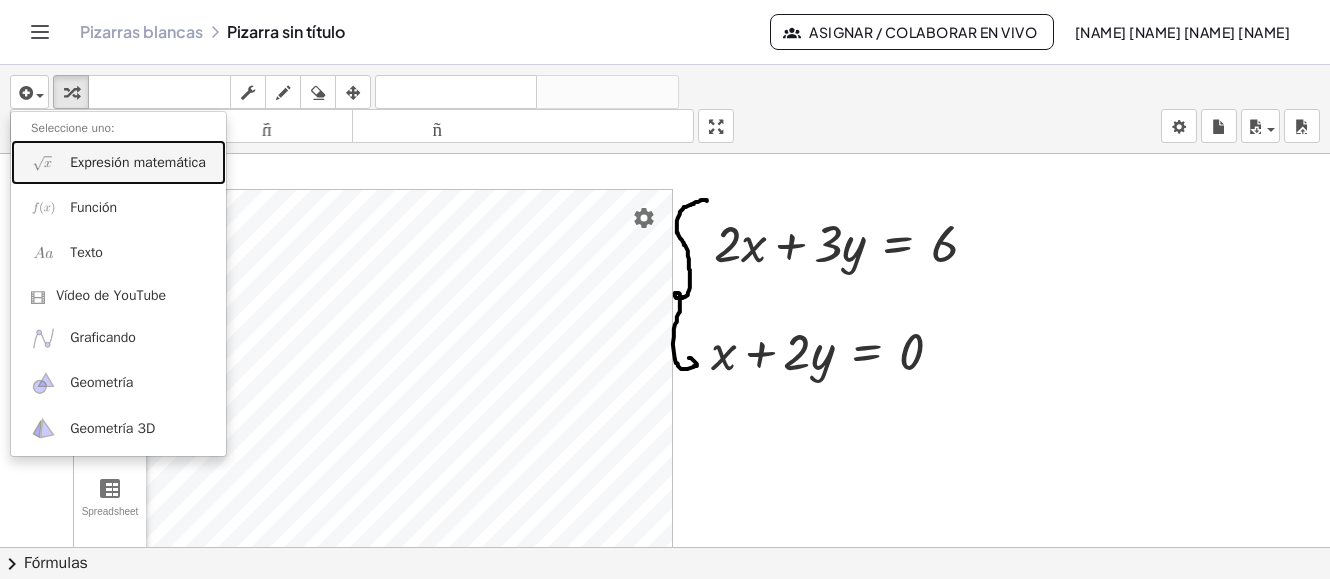 click on "Expresión matemática" at bounding box center [138, 162] 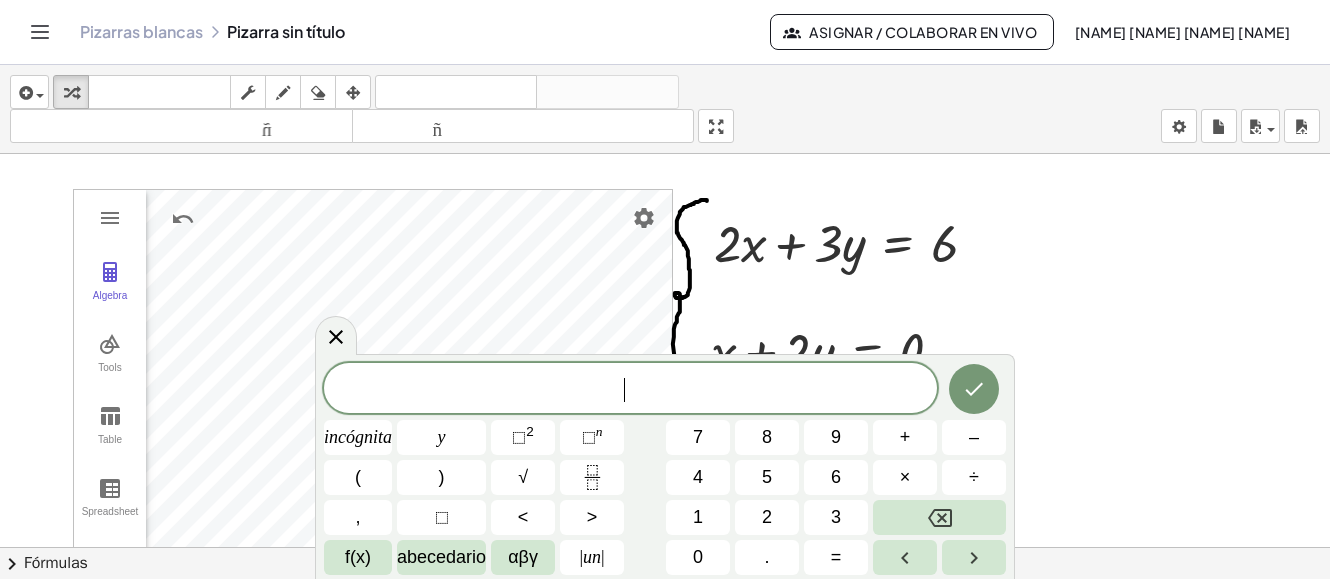 click at bounding box center (679, 626) 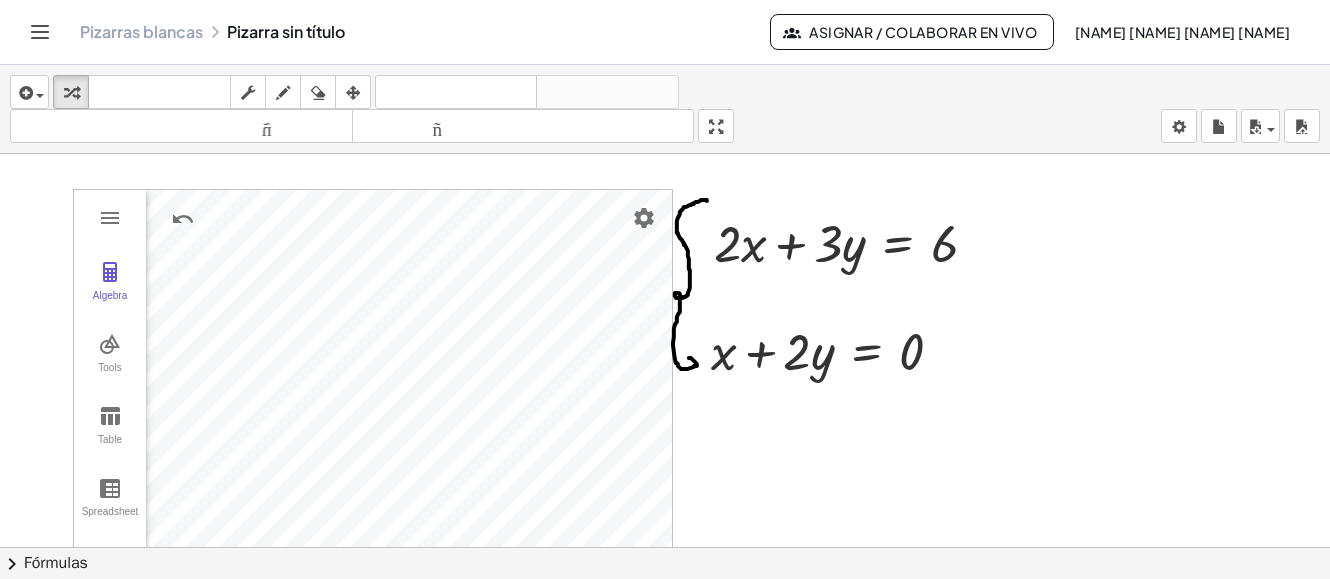 click on "Algebra Tools Table Spreadsheet GeoGebra Graphing Calculator Basic Tools Move Point Slider Intersect Extremum Roots Best Fit Line Edit Select Objects Move Graphics View Delete Show / Hide Label Show / Hide Object Copy Visual Style Media Text Points Point Intersect Point on Object Attach / Detach Point Extremum Roots Complex Number List Lines Line Ray Vector Others Pen Freehand Function Button Check Box Input Box" at bounding box center (373, 389) 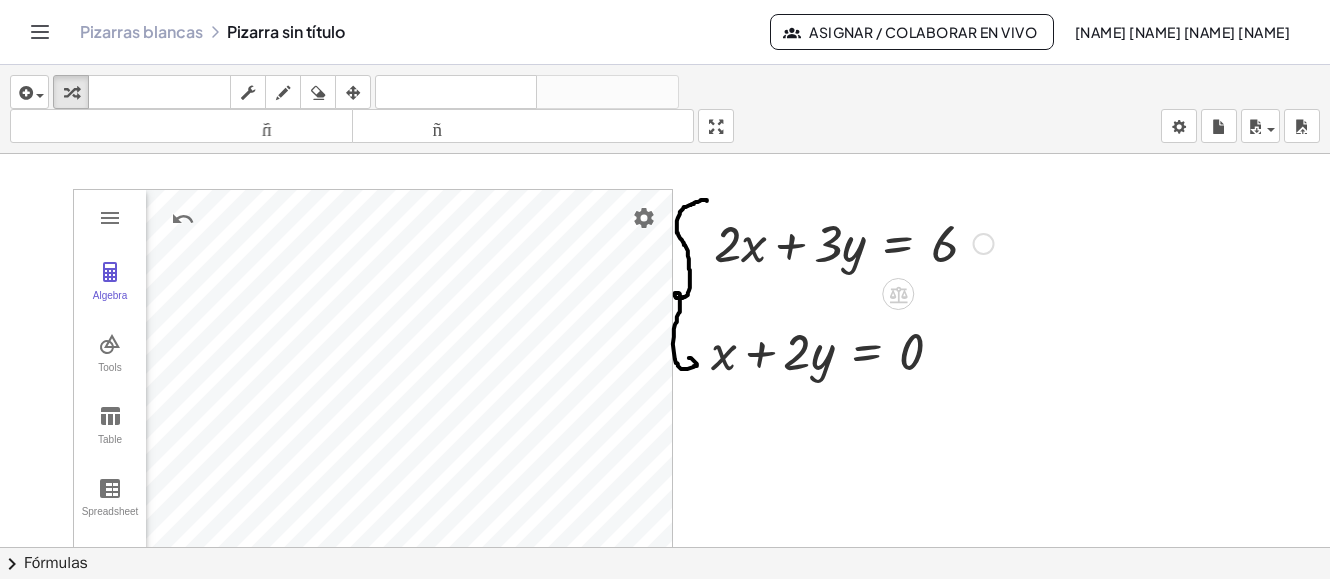 click at bounding box center [854, 242] 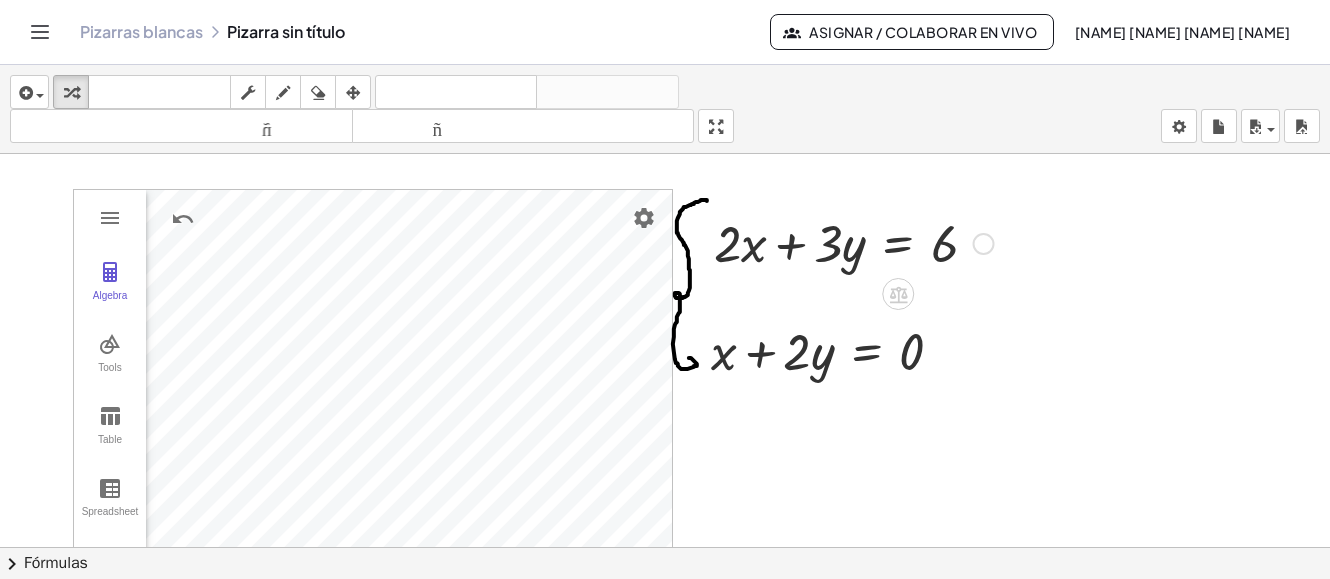 click at bounding box center [984, 244] 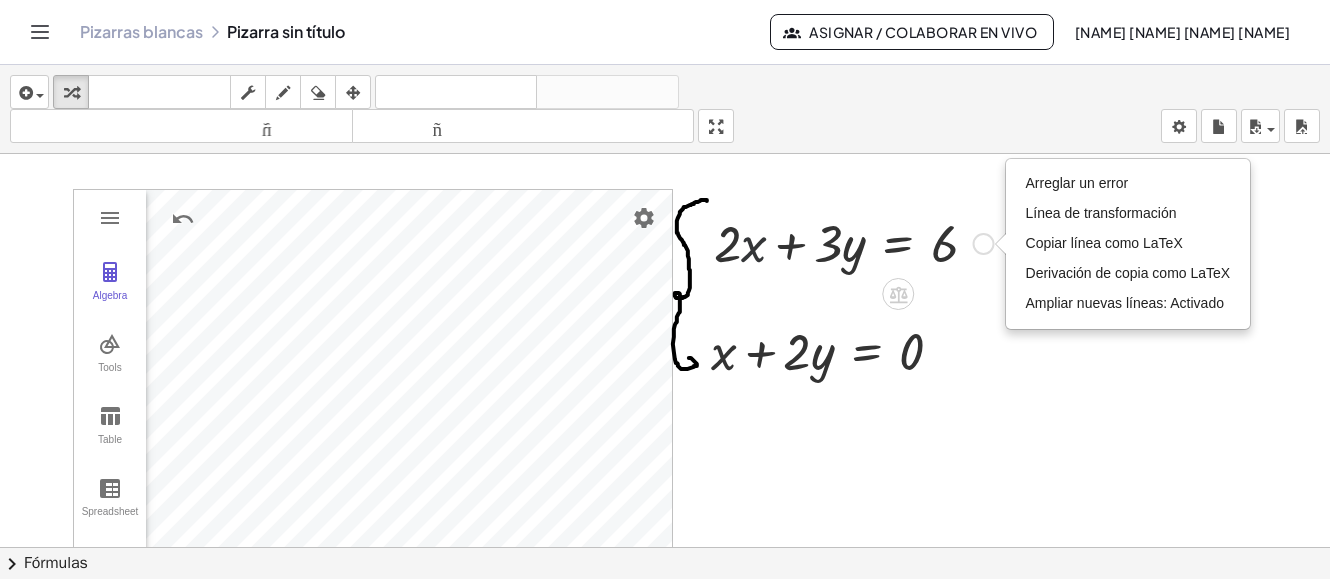 click at bounding box center [854, 242] 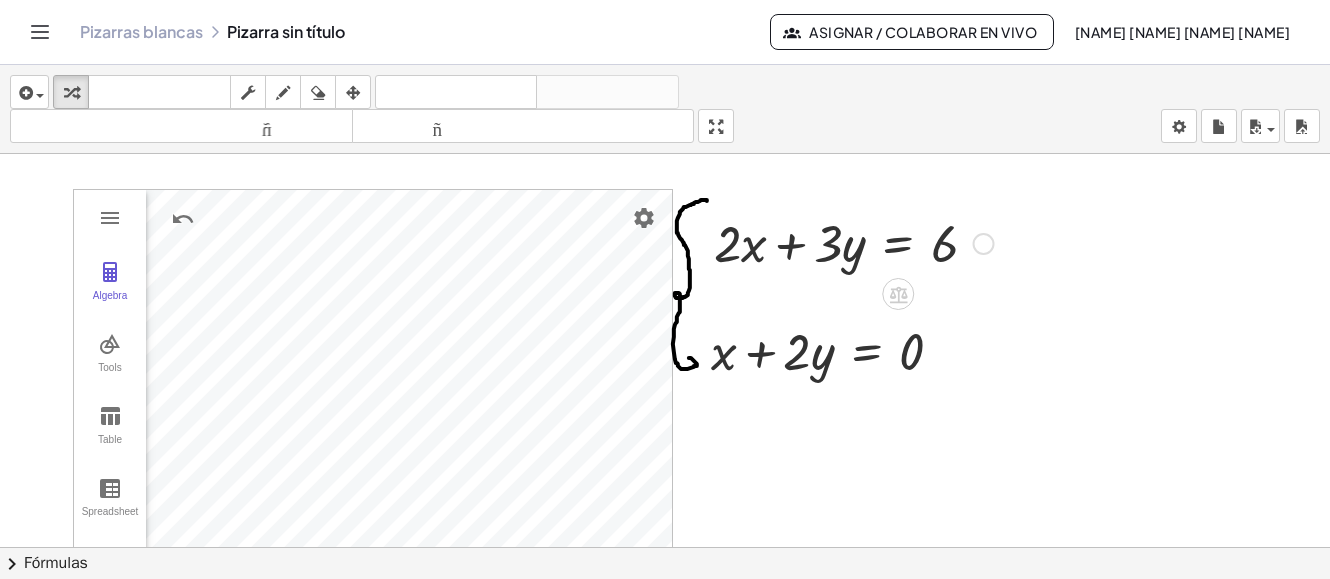 click at bounding box center [854, 242] 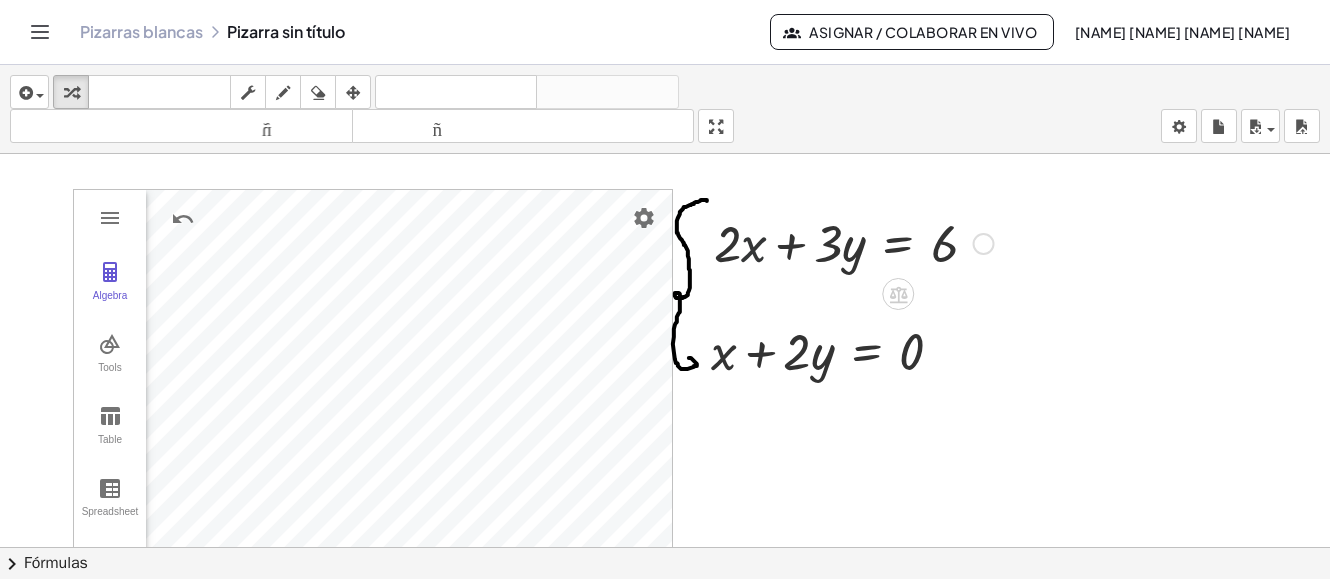 click at bounding box center (854, 242) 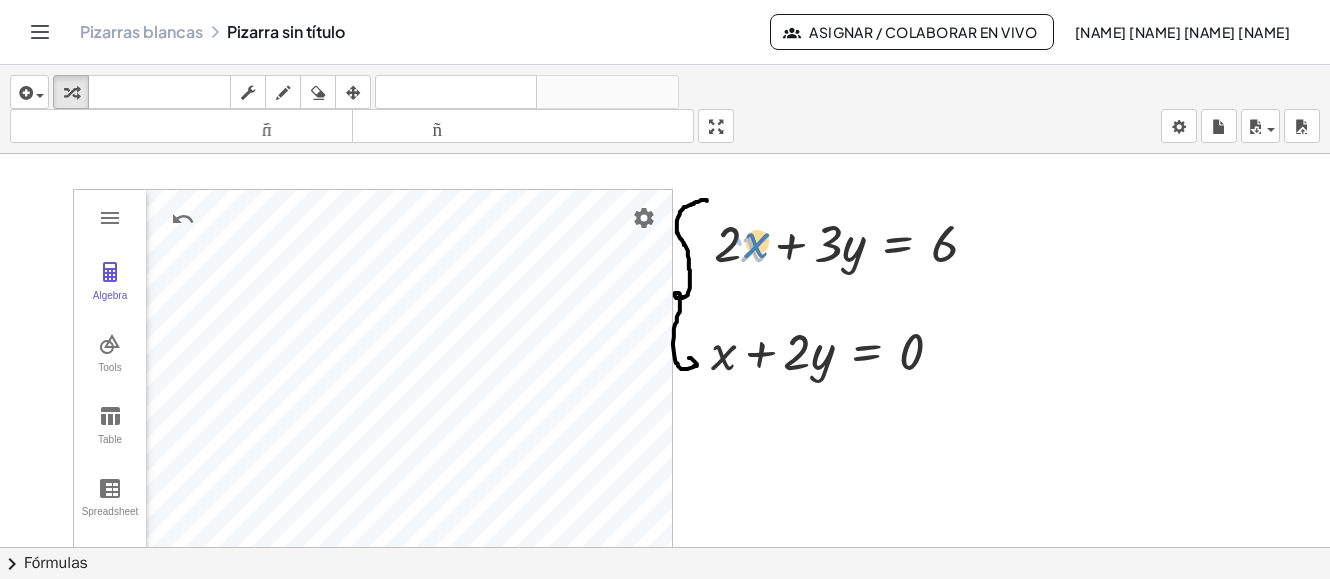 click at bounding box center (854, 242) 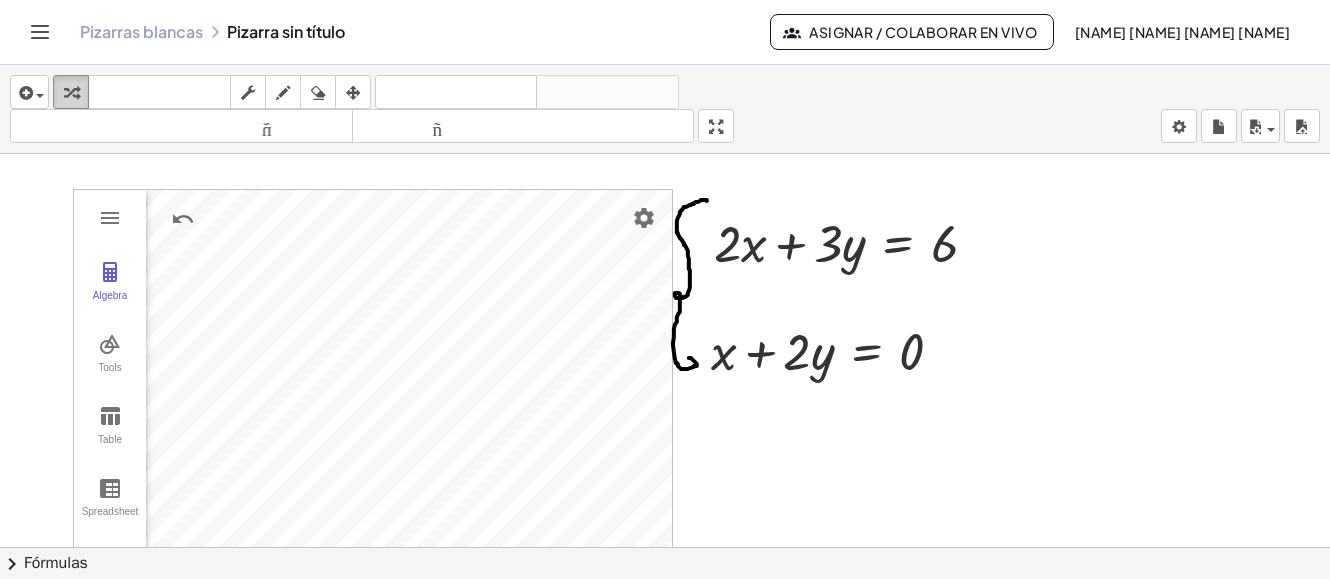 click at bounding box center [71, 93] 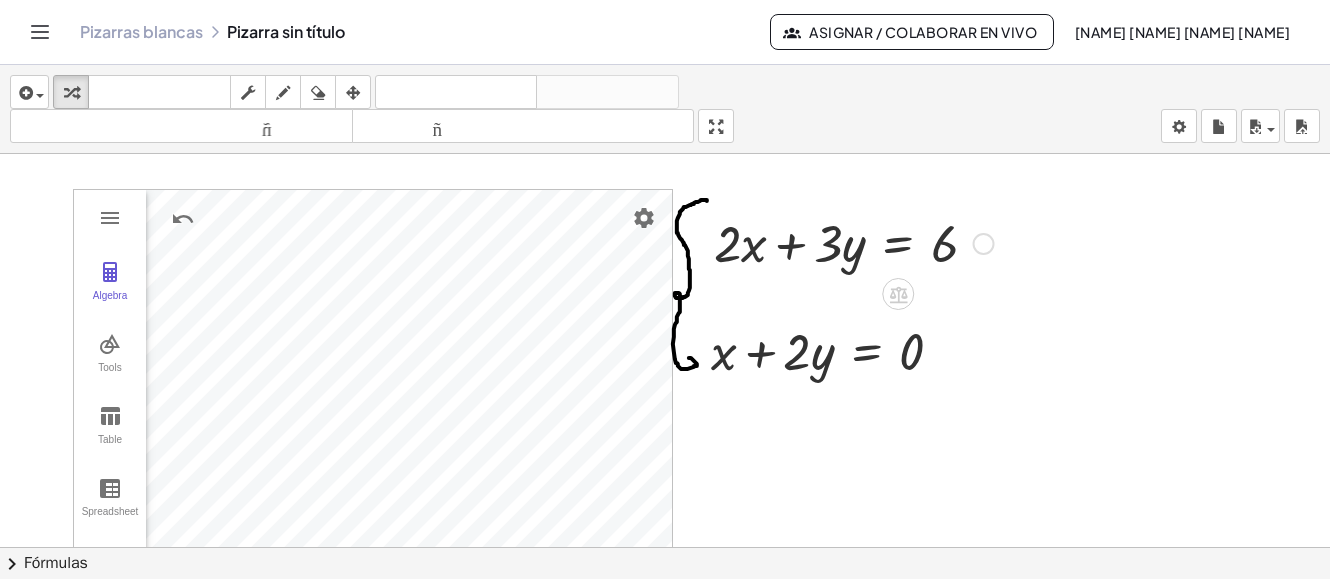 click at bounding box center (854, 242) 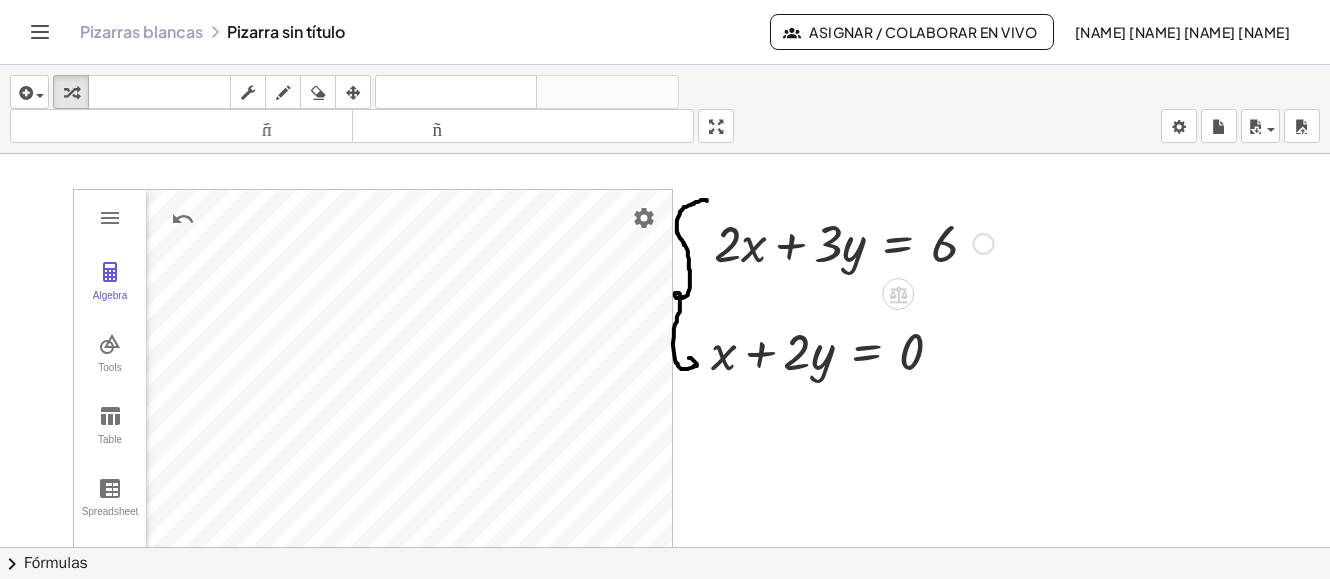 click at bounding box center [854, 242] 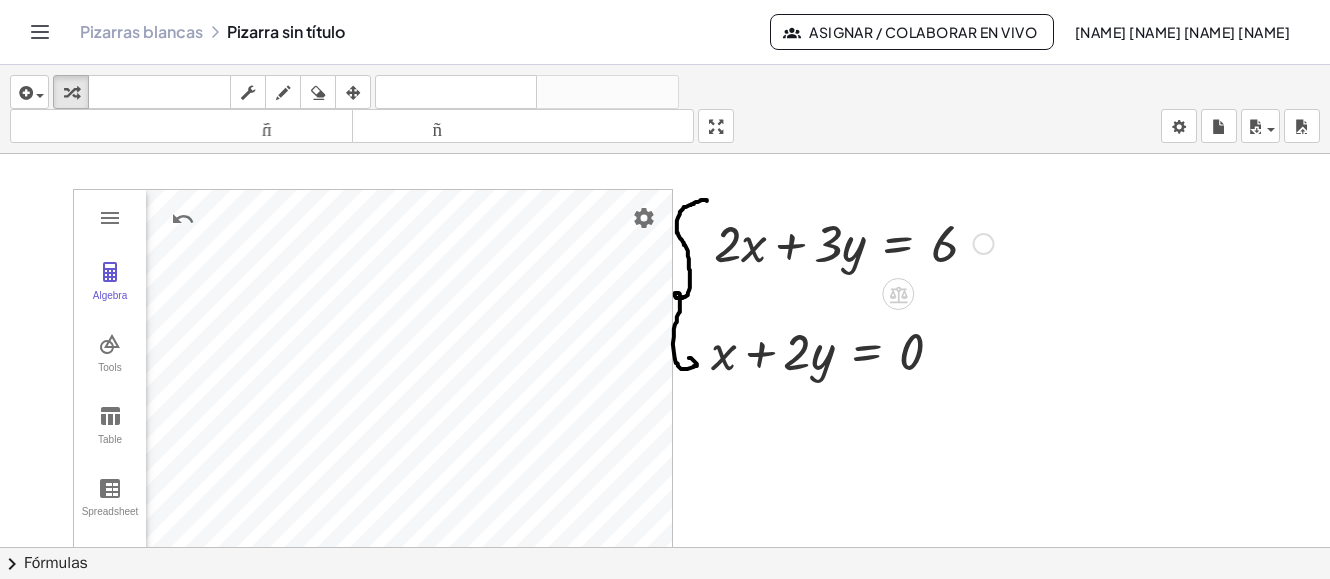 click at bounding box center [854, 242] 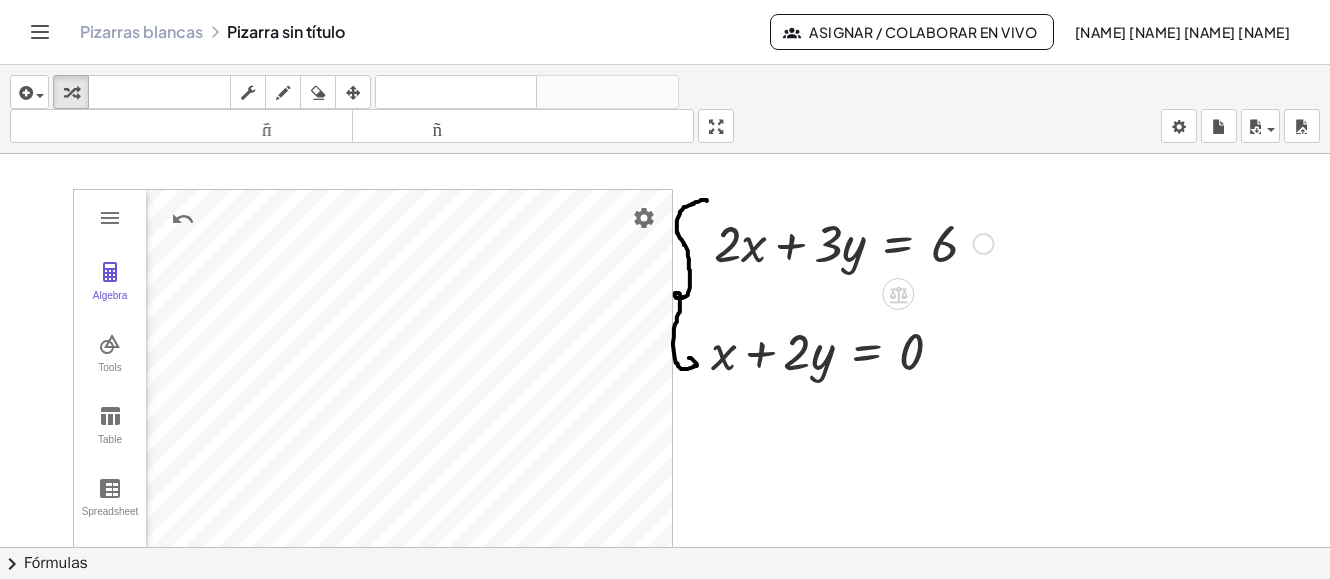 click at bounding box center (854, 242) 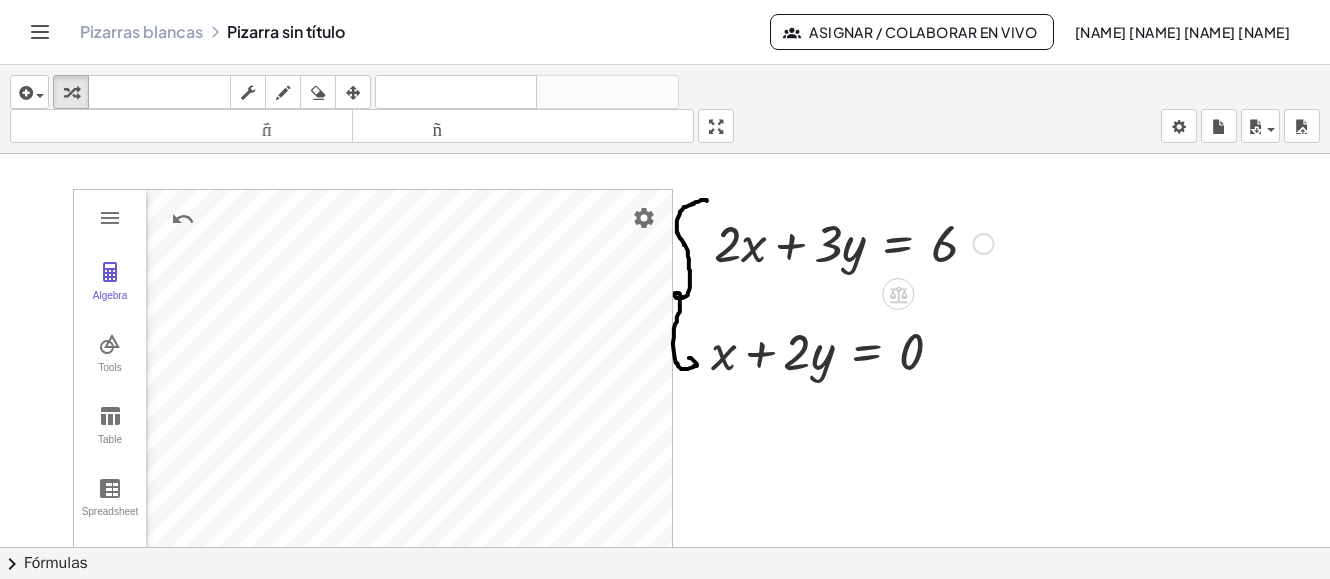 click on "Arreglar un error Línea de transformación Copiar línea como LaTeX Derivación de copia como LaTeX Ampliar nuevas líneas: Activado" at bounding box center [984, 244] 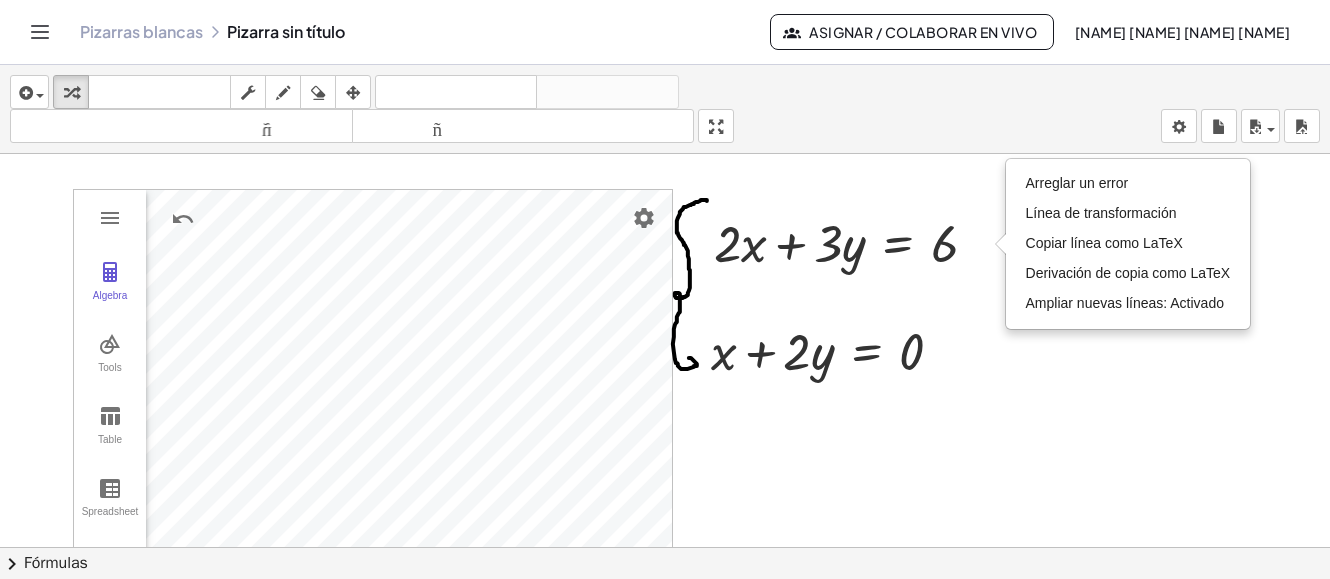 click at bounding box center (679, 626) 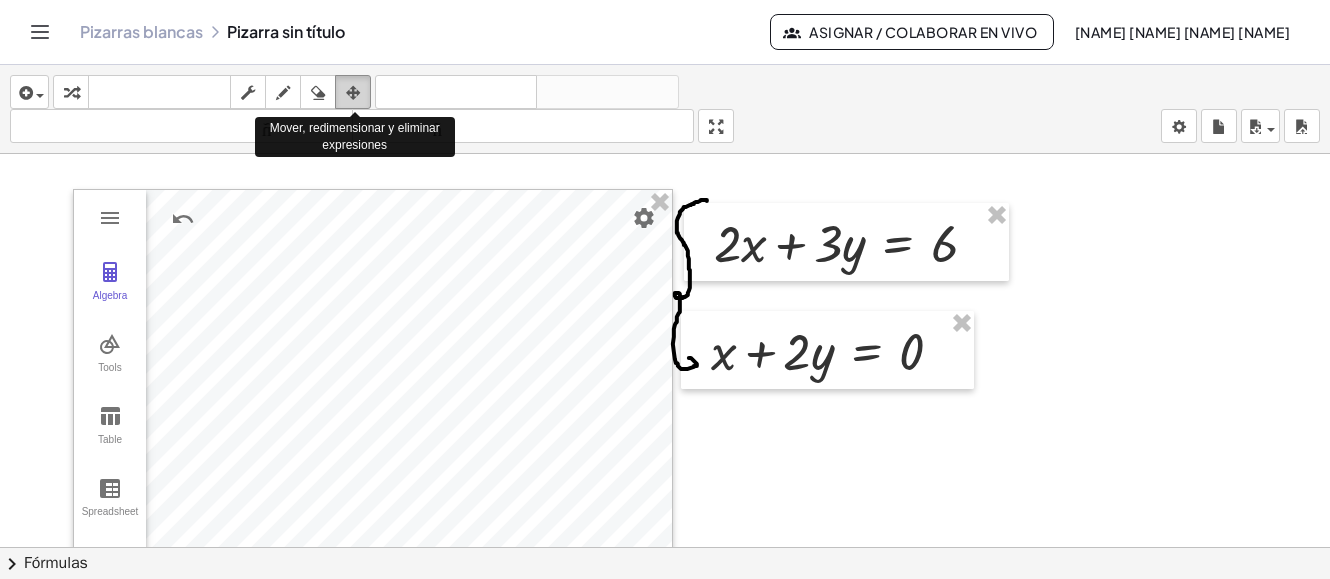 click at bounding box center (353, 93) 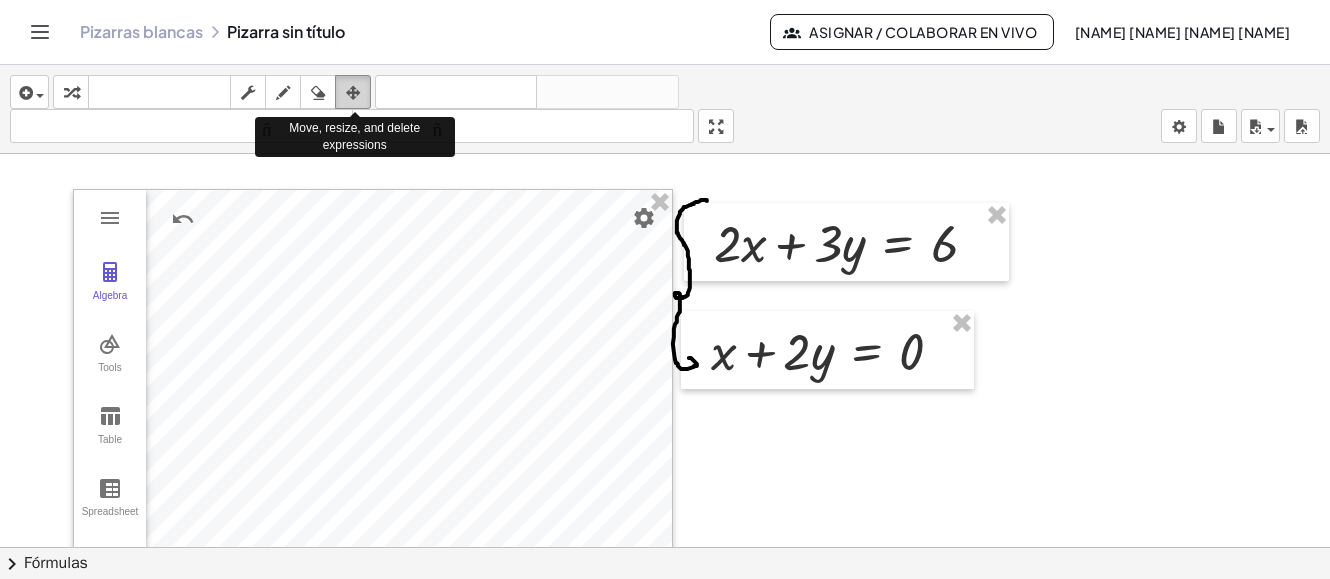 click at bounding box center [353, 93] 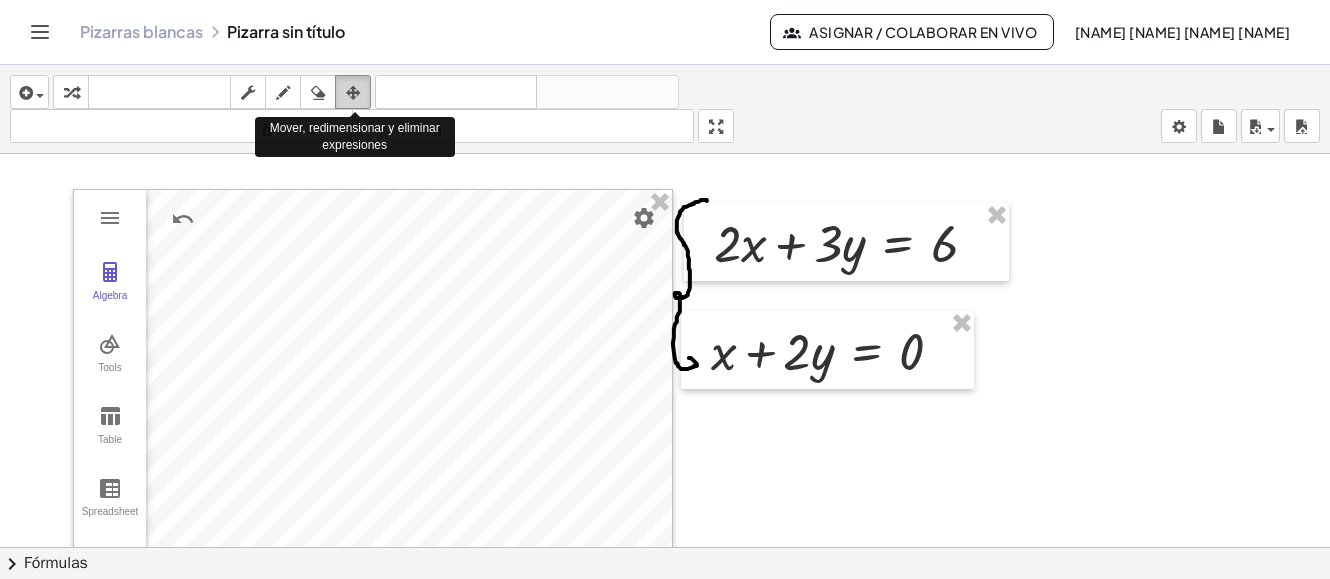 click at bounding box center [353, 93] 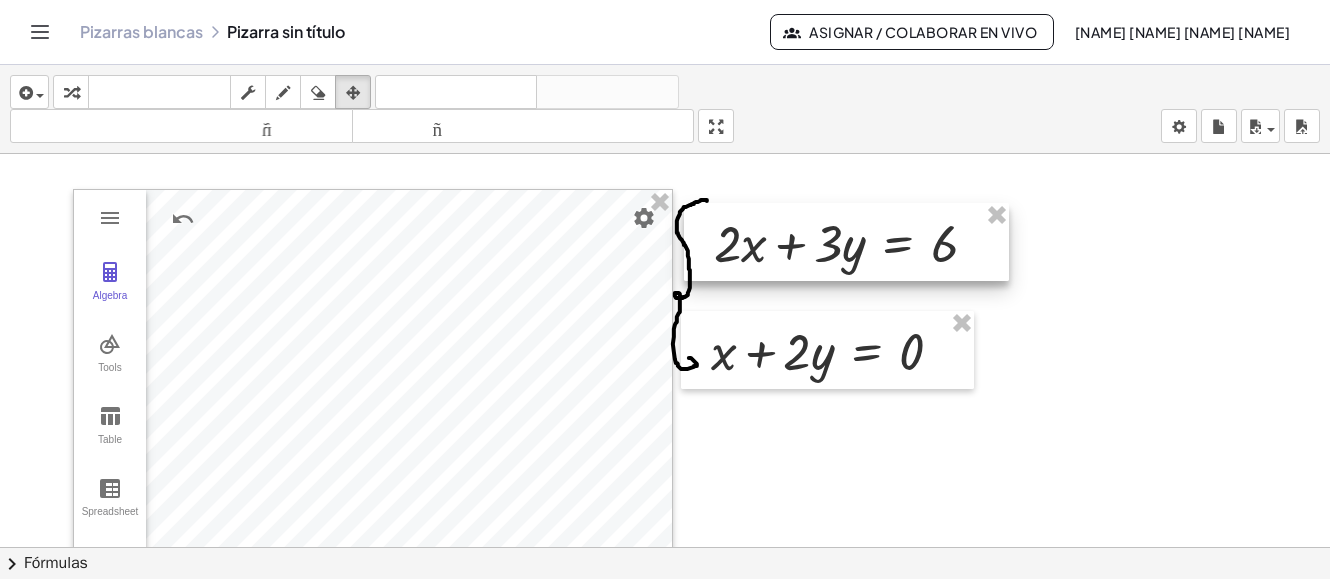 click at bounding box center [846, 242] 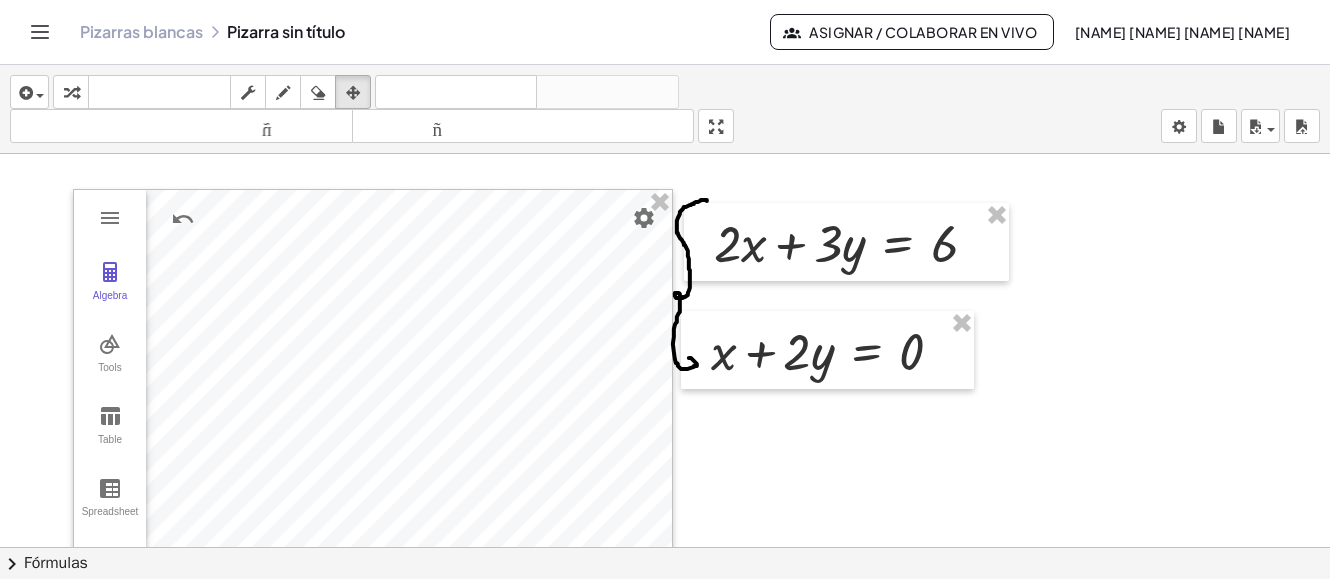 click at bounding box center [679, 626] 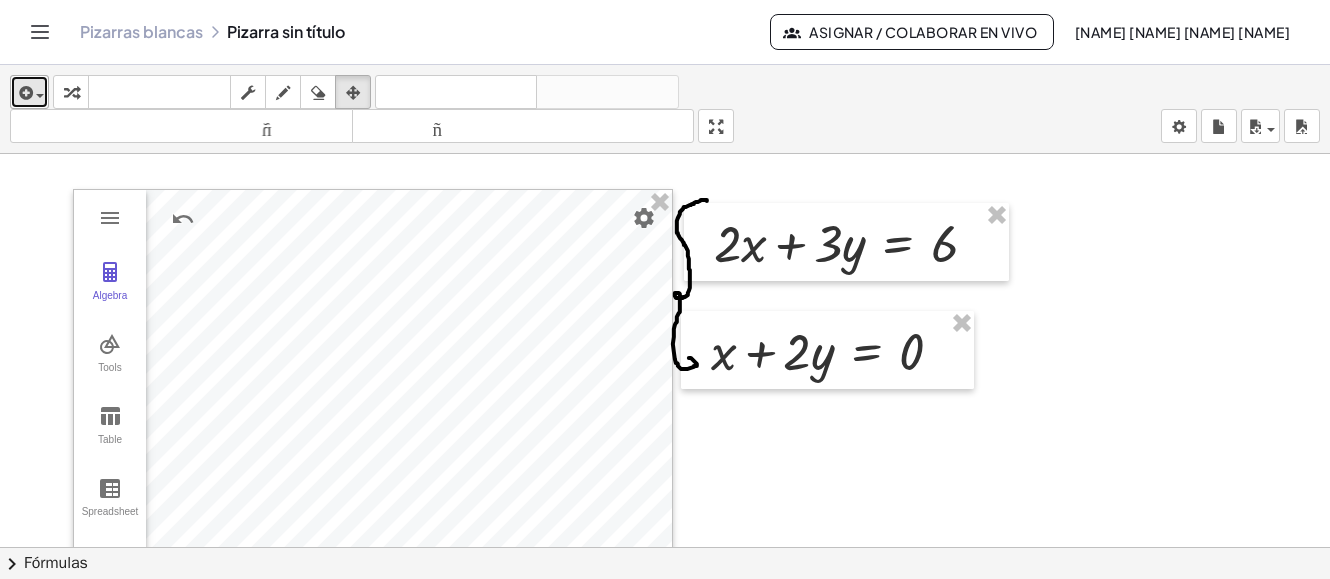 click at bounding box center (29, 92) 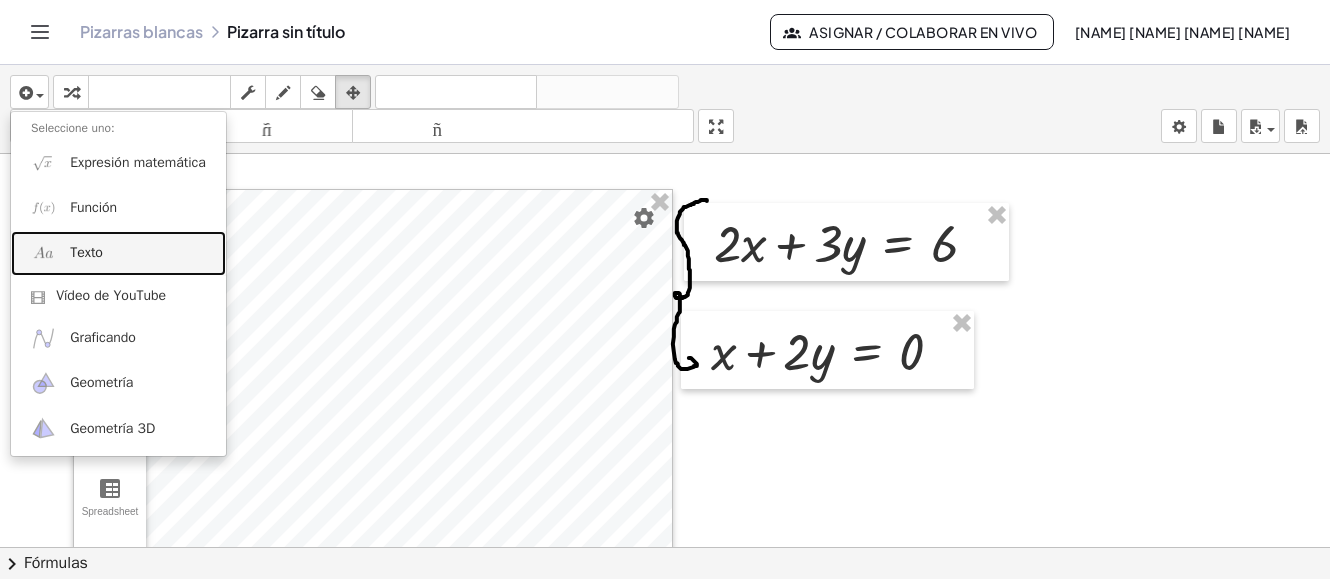click on "Texto" at bounding box center [86, 252] 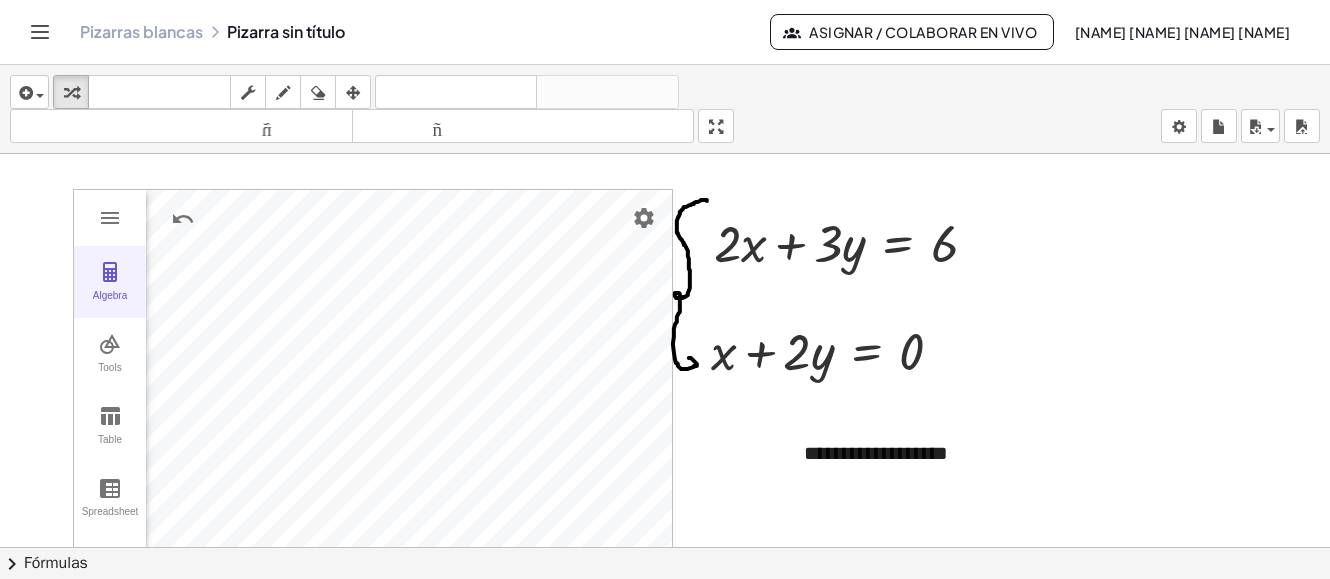 click at bounding box center (110, 272) 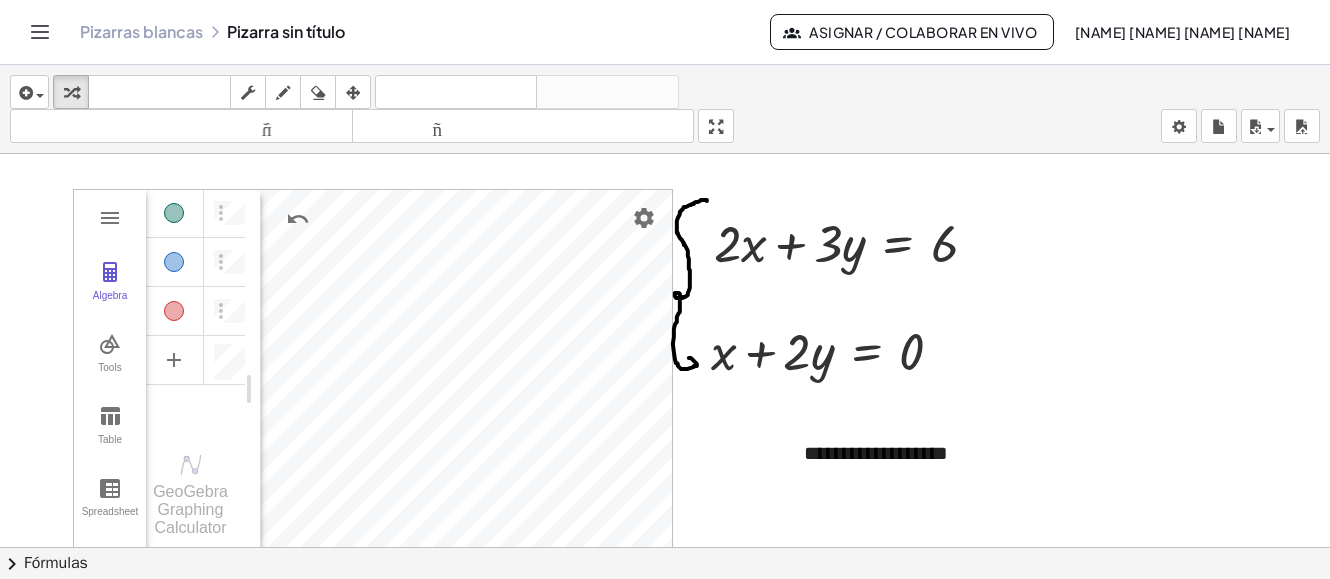 click at bounding box center [679, 626] 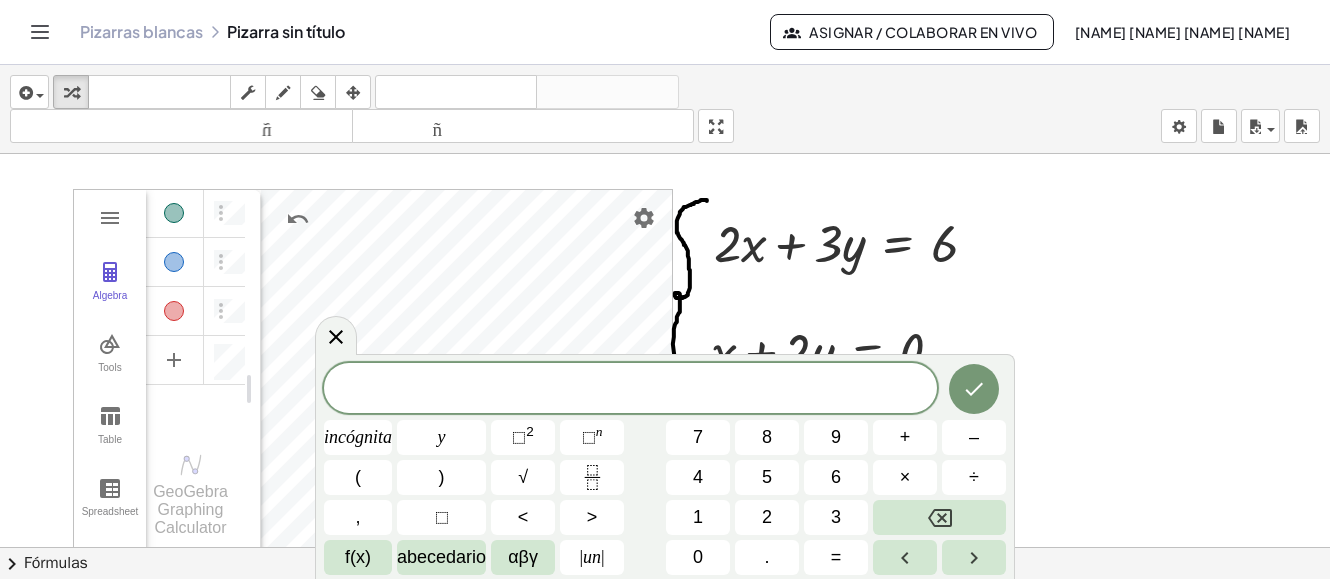 click at bounding box center [679, 626] 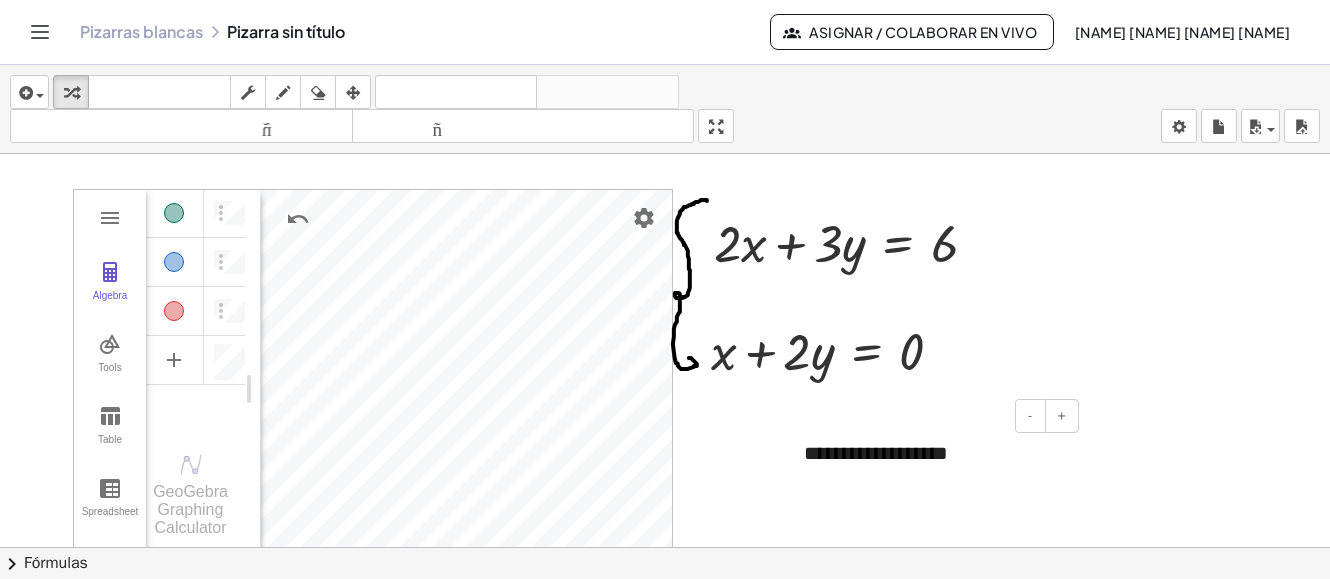 click on "**********" at bounding box center (934, 453) 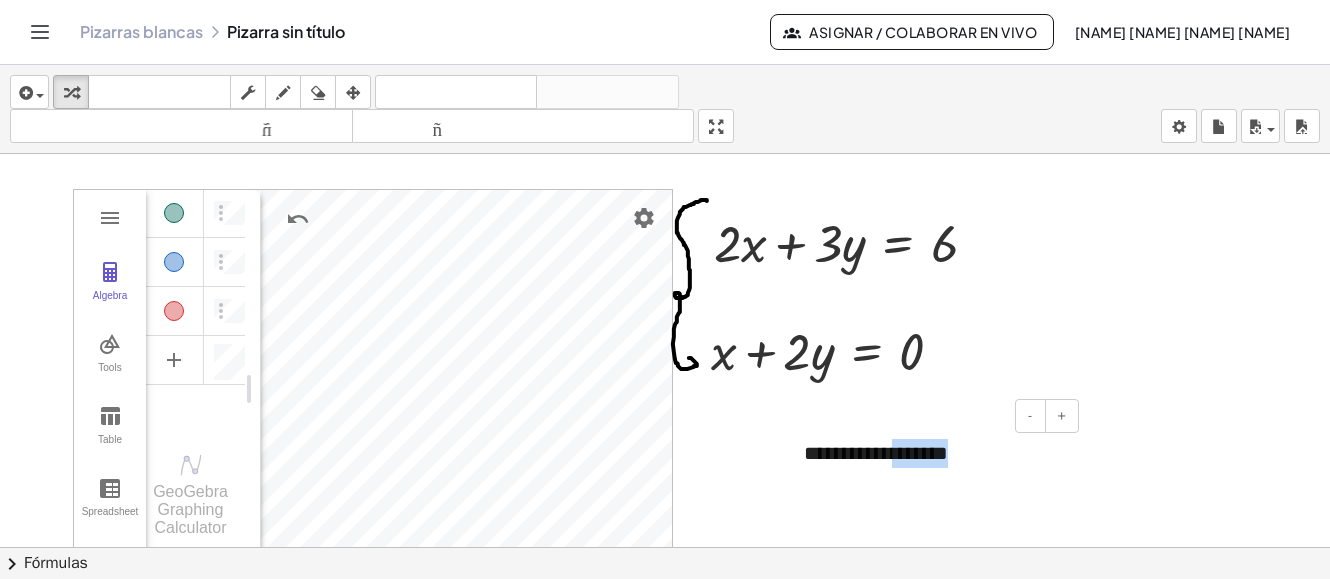 drag, startPoint x: 892, startPoint y: 468, endPoint x: 1011, endPoint y: 469, distance: 119.0042 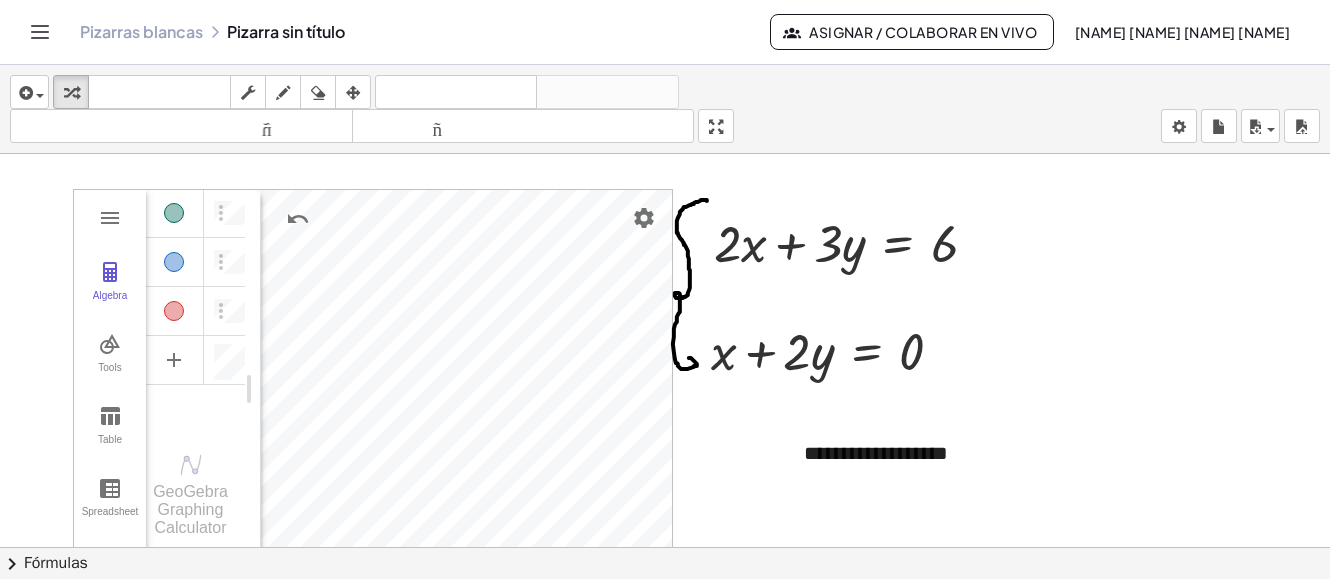 click at bounding box center (679, 626) 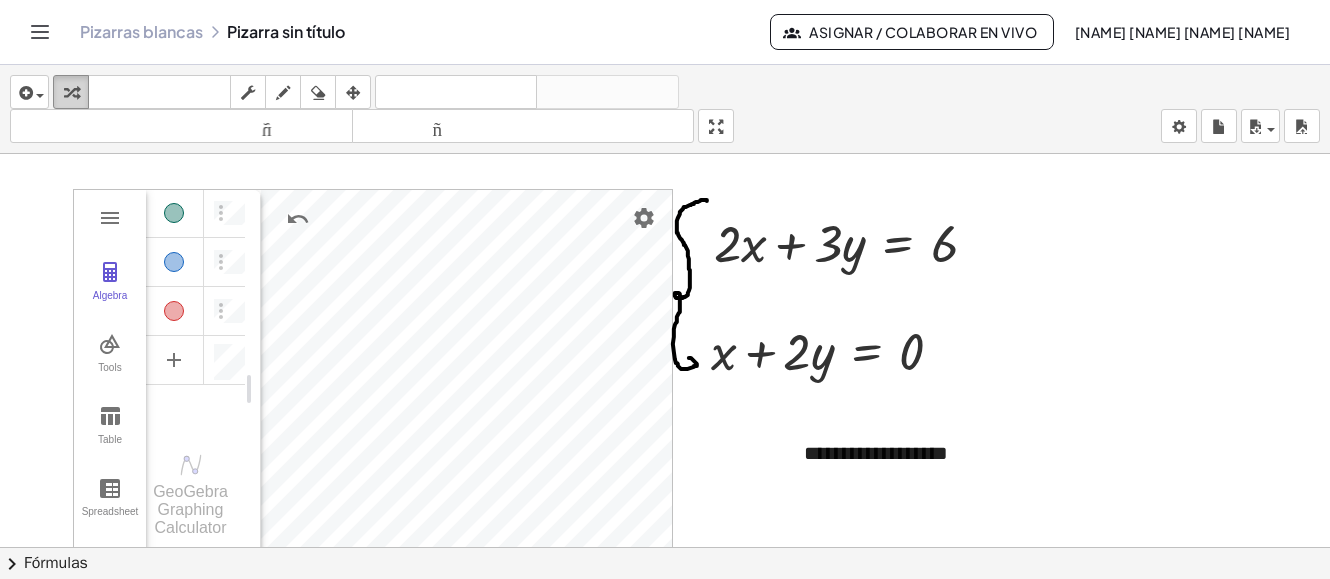 click at bounding box center (71, 93) 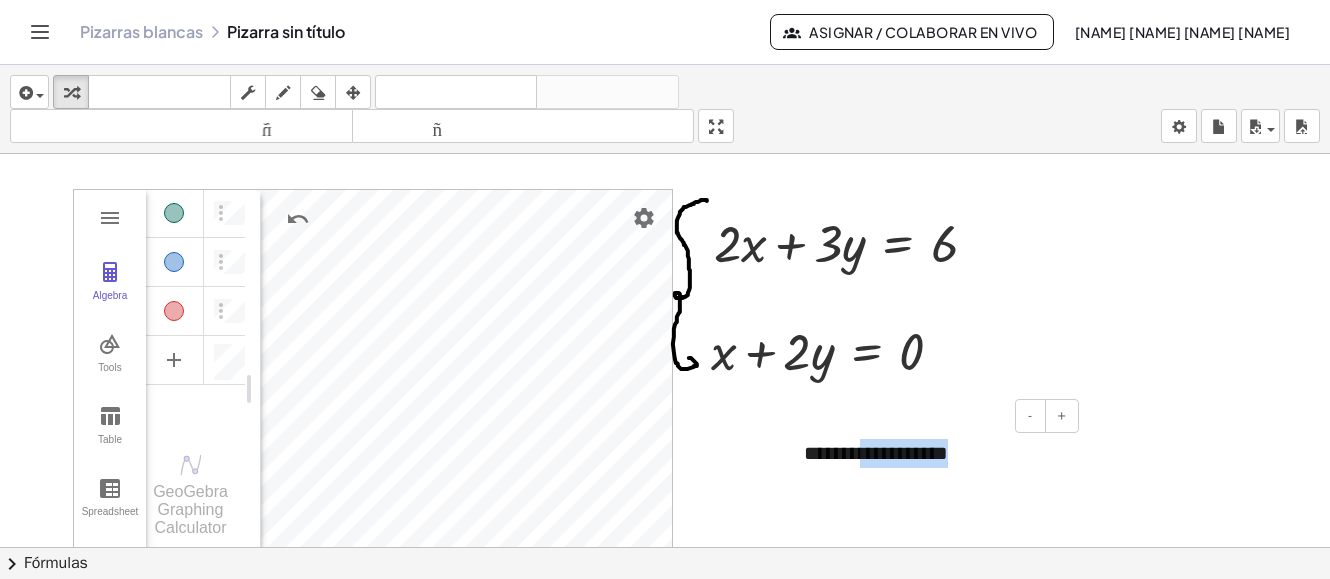 drag, startPoint x: 861, startPoint y: 446, endPoint x: 1027, endPoint y: 390, distance: 175.19133 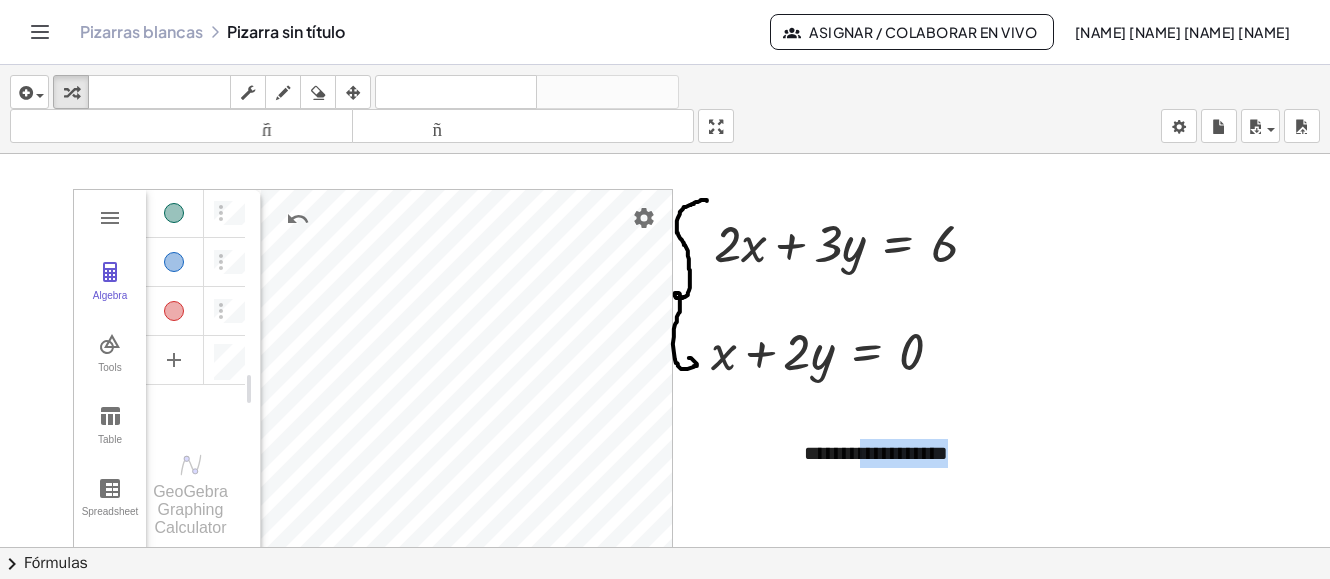 click at bounding box center (679, 626) 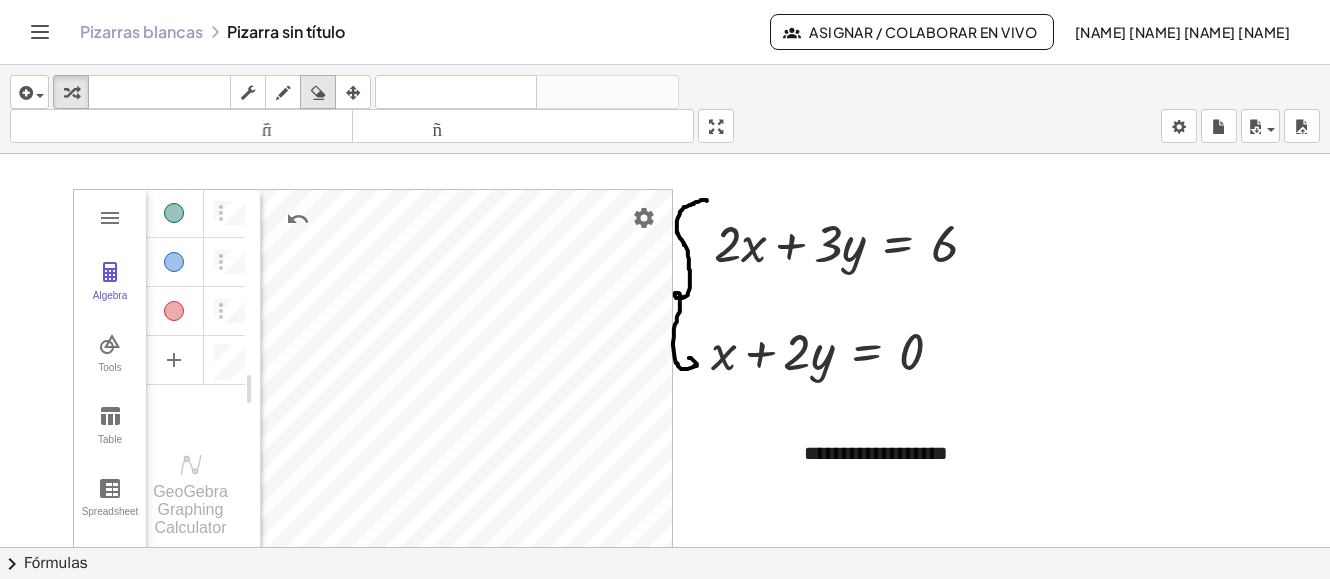drag, startPoint x: 321, startPoint y: 92, endPoint x: 331, endPoint y: 97, distance: 11.18034 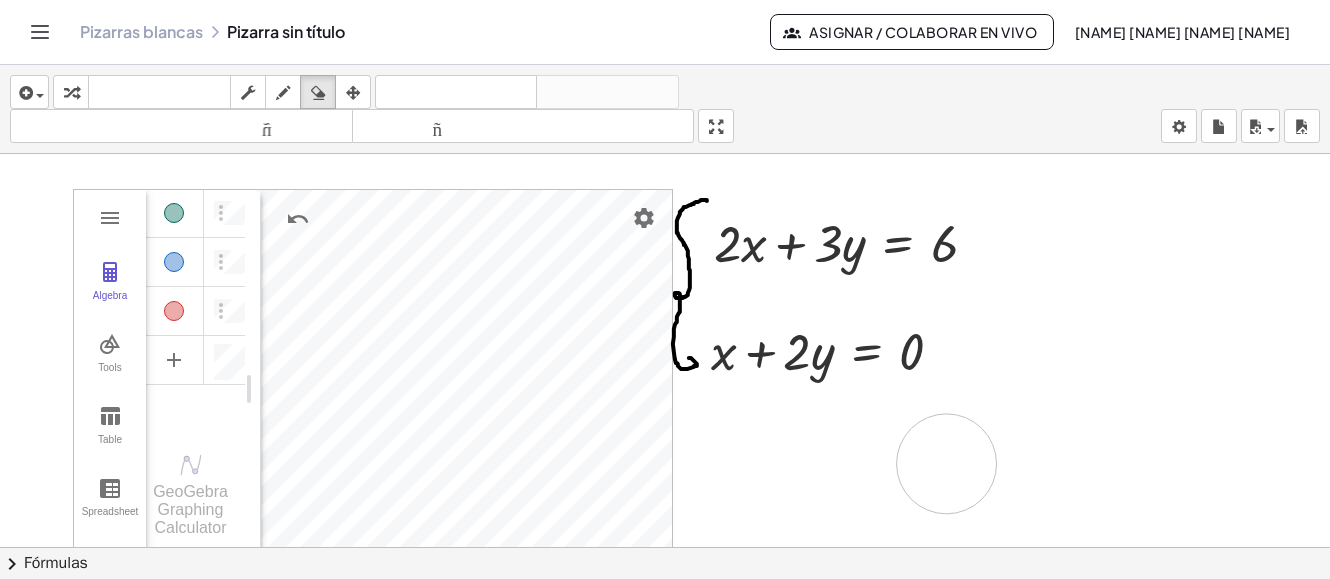 drag, startPoint x: 807, startPoint y: 447, endPoint x: 952, endPoint y: 457, distance: 145.34442 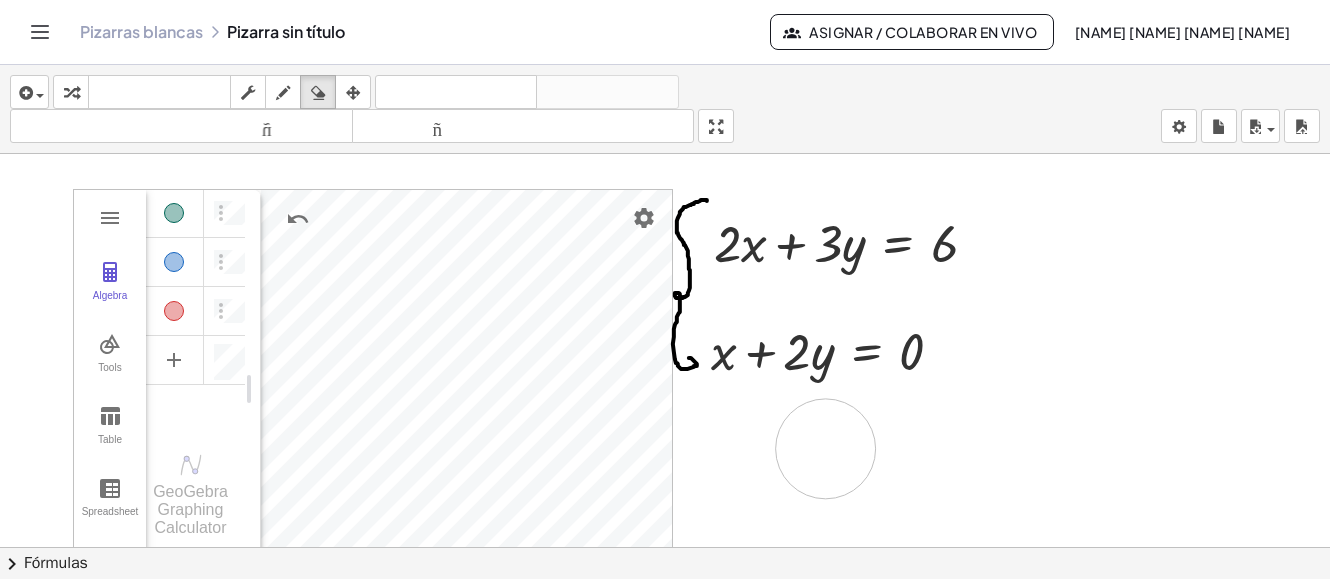 drag, startPoint x: 945, startPoint y: 460, endPoint x: 828, endPoint y: 447, distance: 117.72001 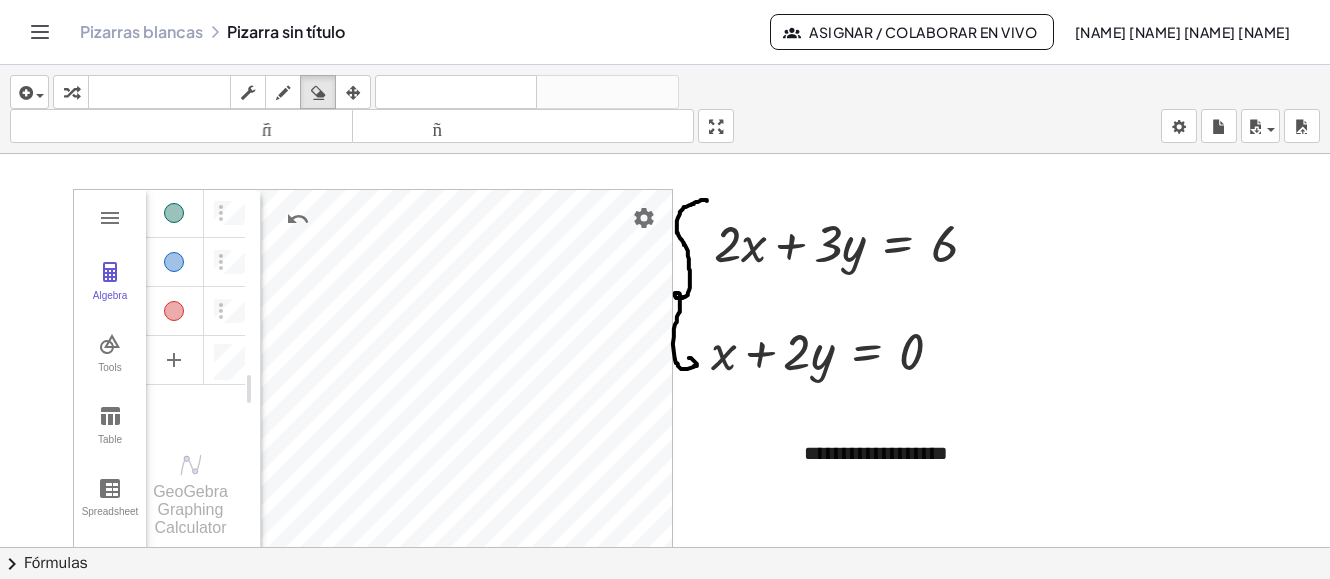 click at bounding box center [679, 626] 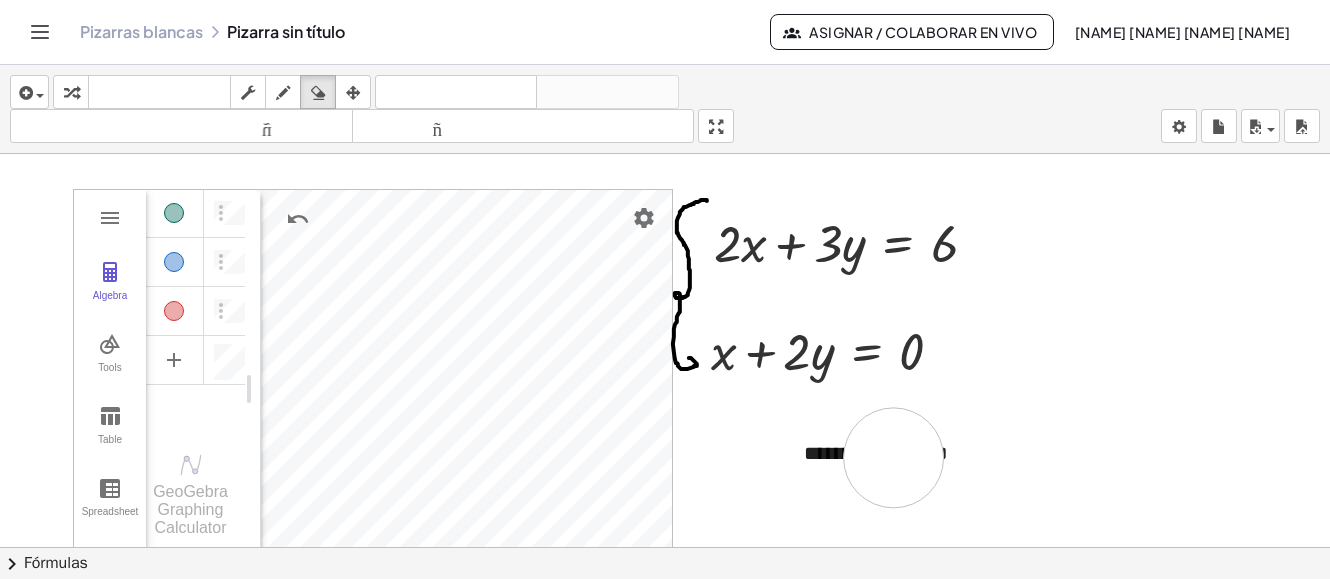 click at bounding box center (679, 626) 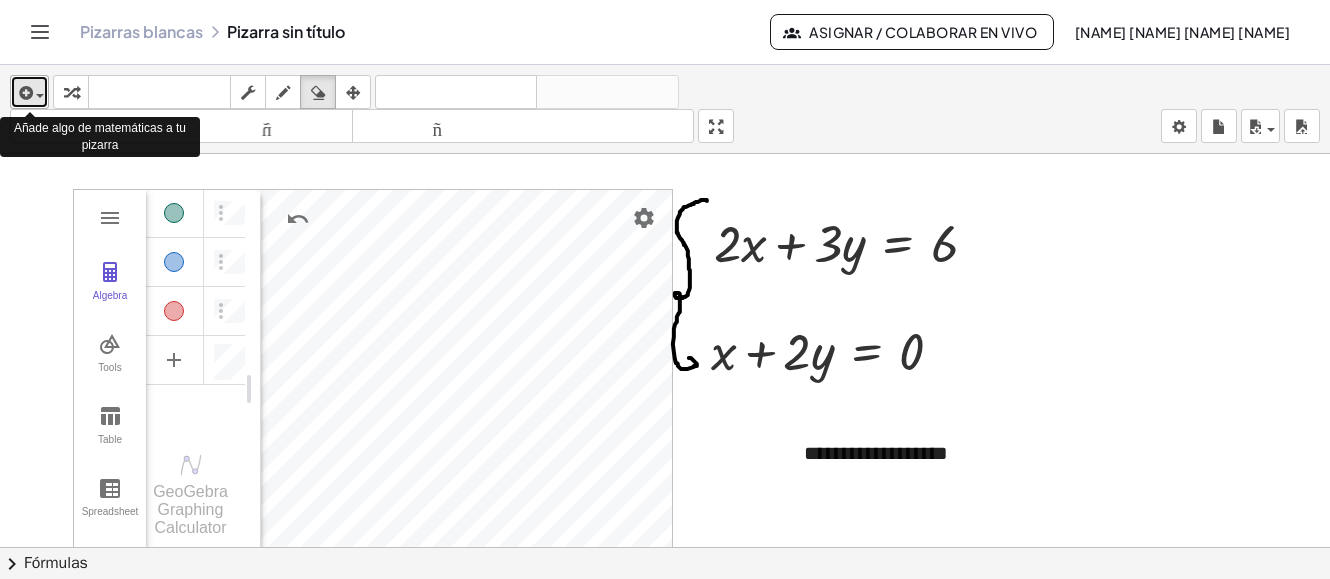 click at bounding box center (40, 96) 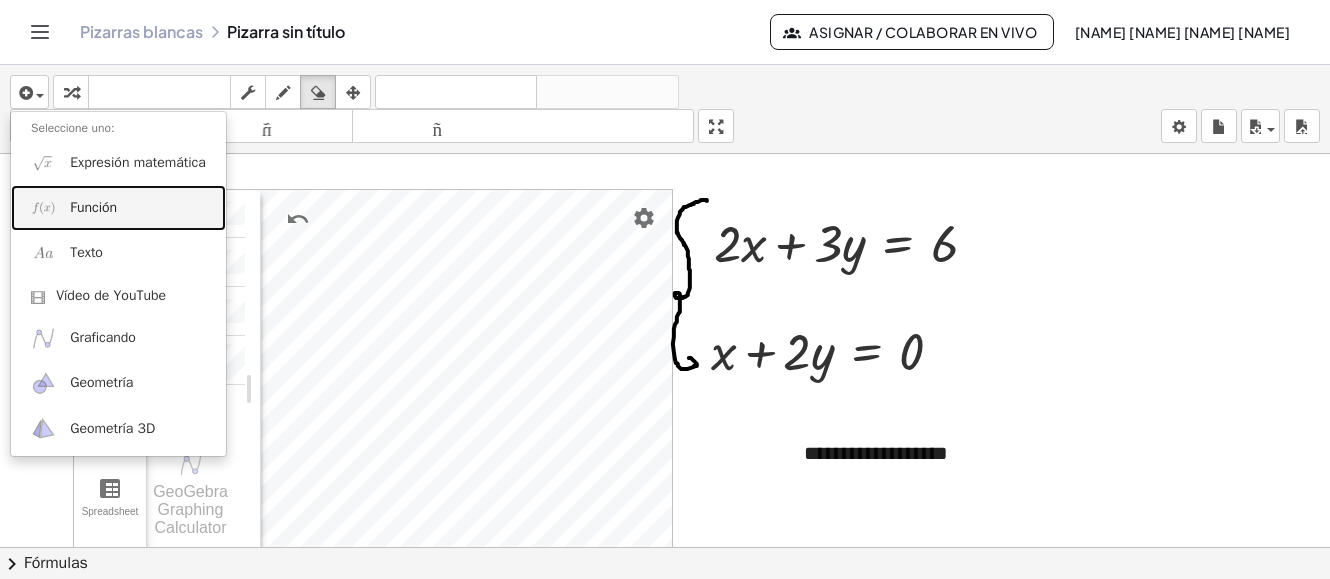 click on "Función" at bounding box center [93, 207] 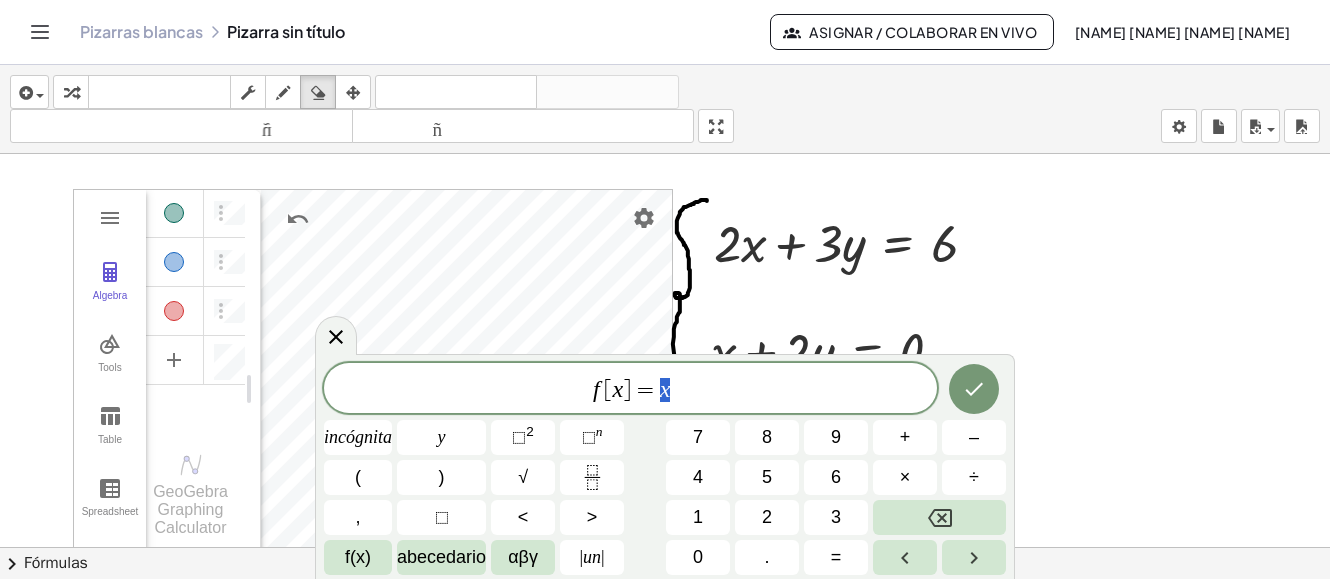 click at bounding box center (679, 626) 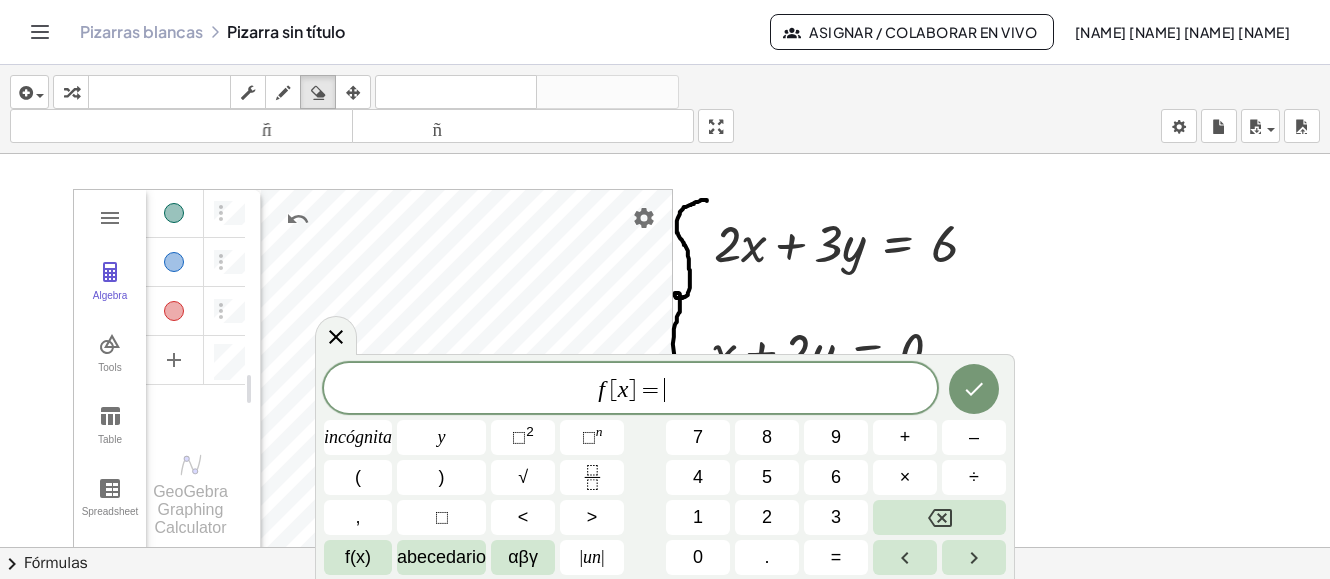click on "f [ x ] = ​" 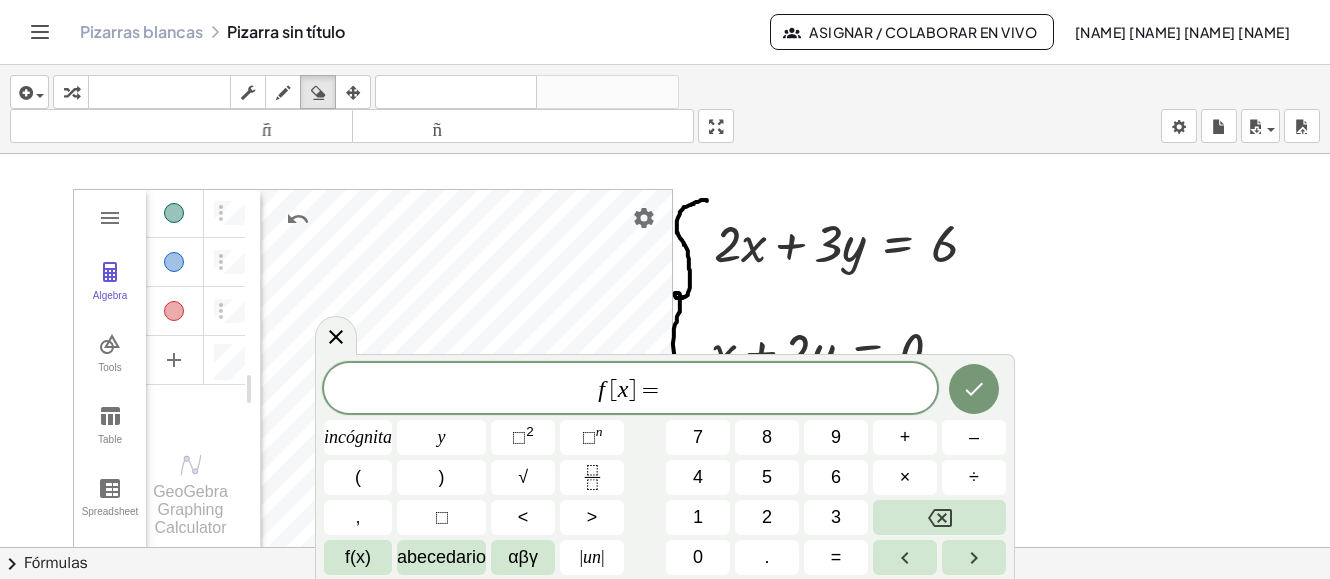 click at bounding box center [679, 626] 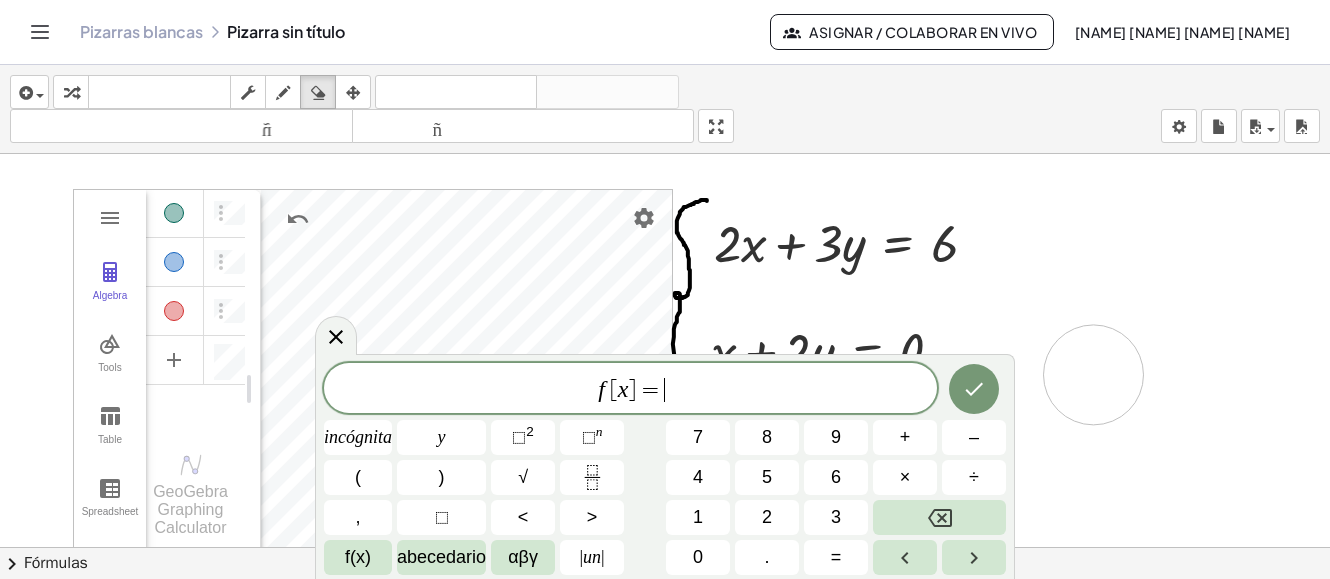 click at bounding box center [679, 626] 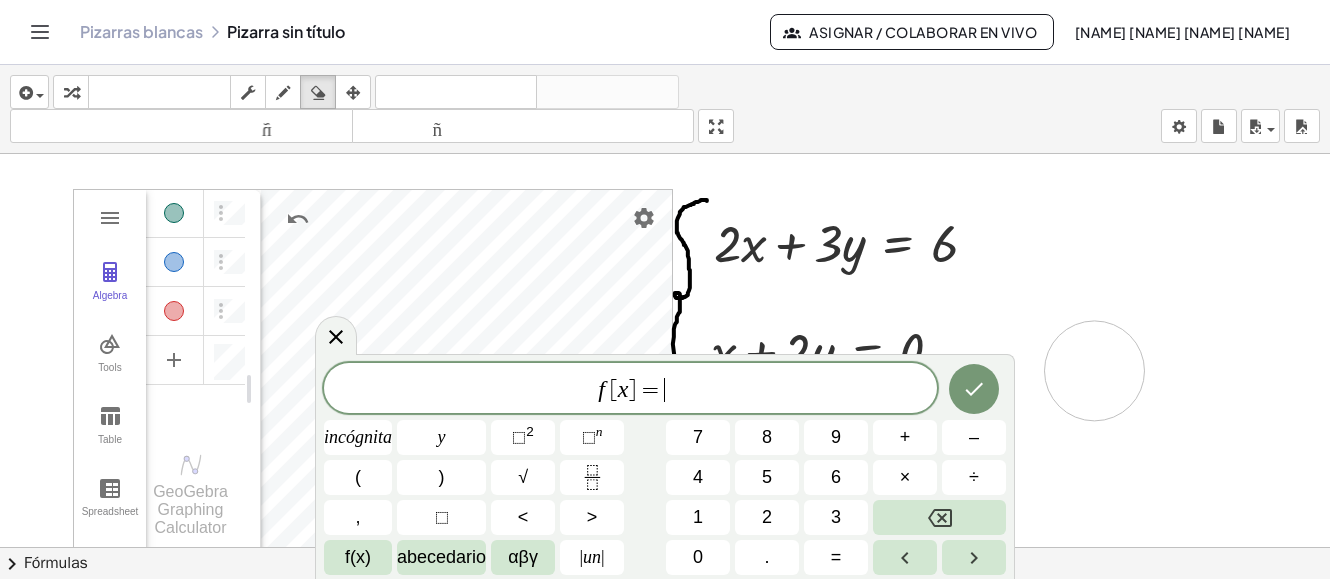click at bounding box center (679, 626) 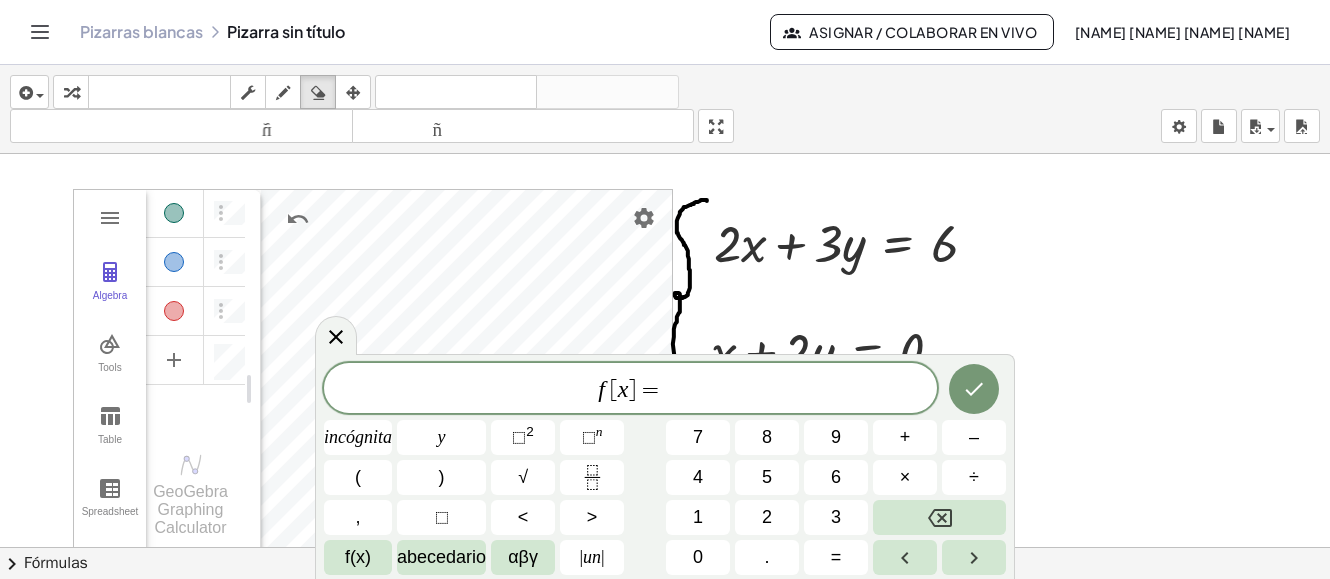 click at bounding box center (679, 626) 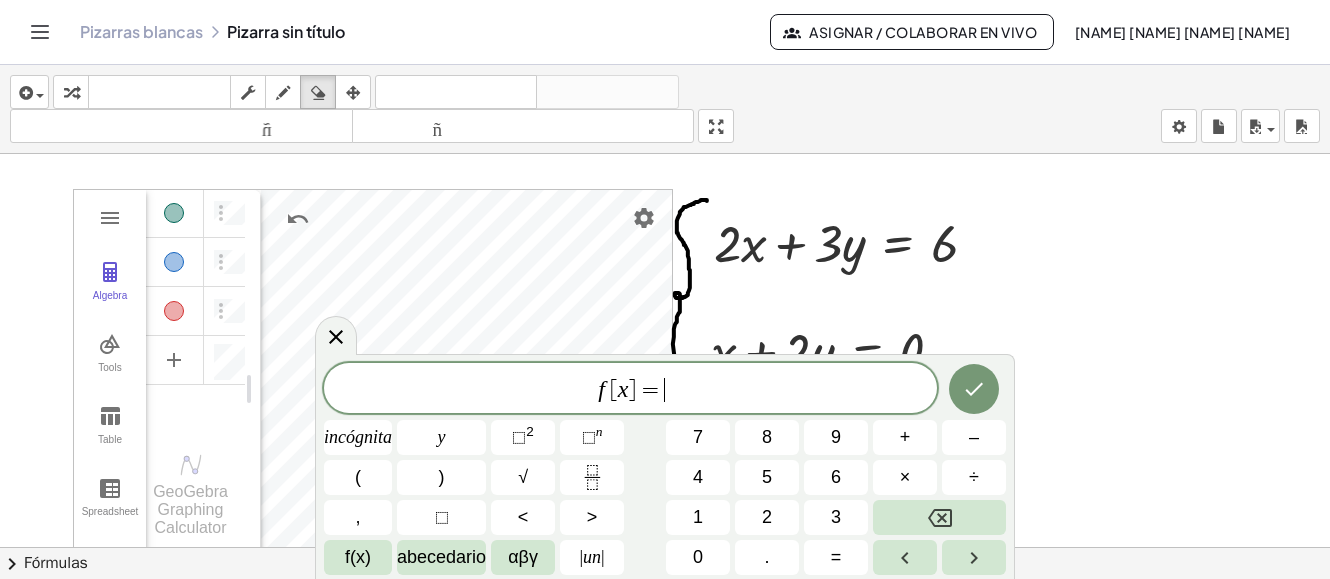 click at bounding box center [679, 626] 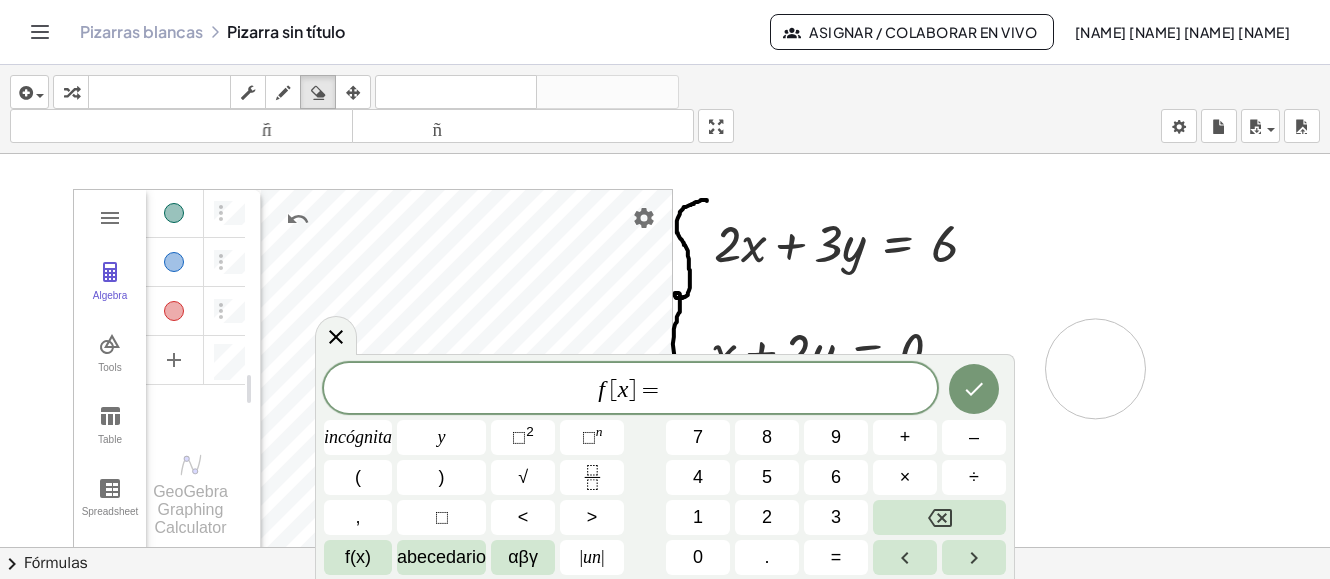 click at bounding box center (679, 626) 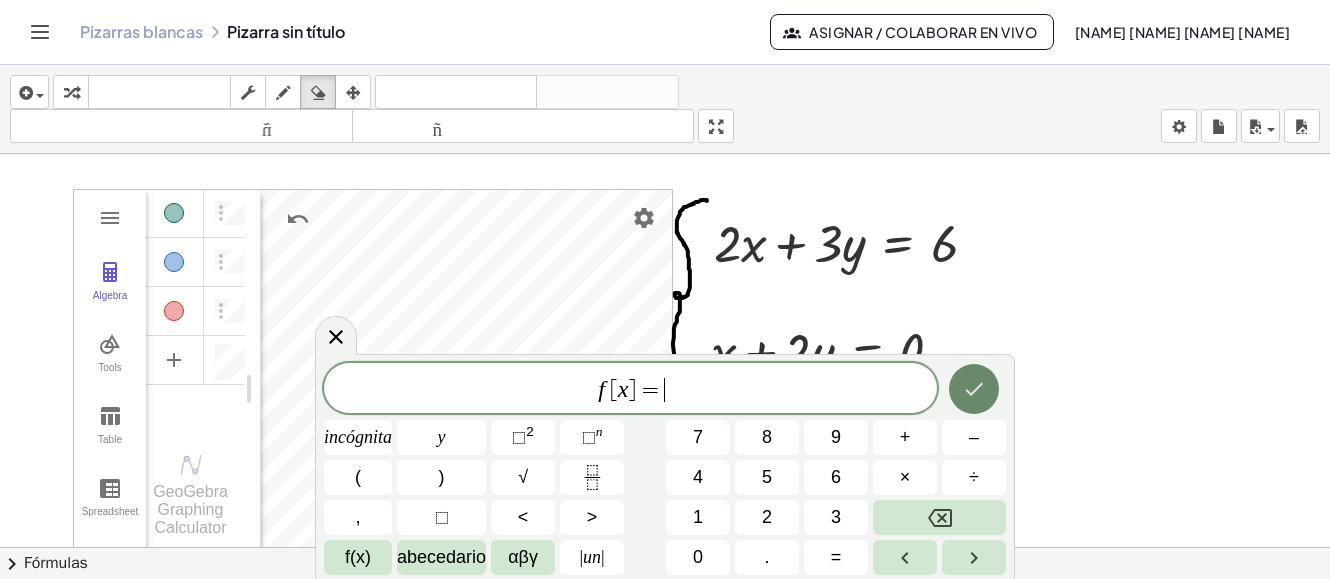 click 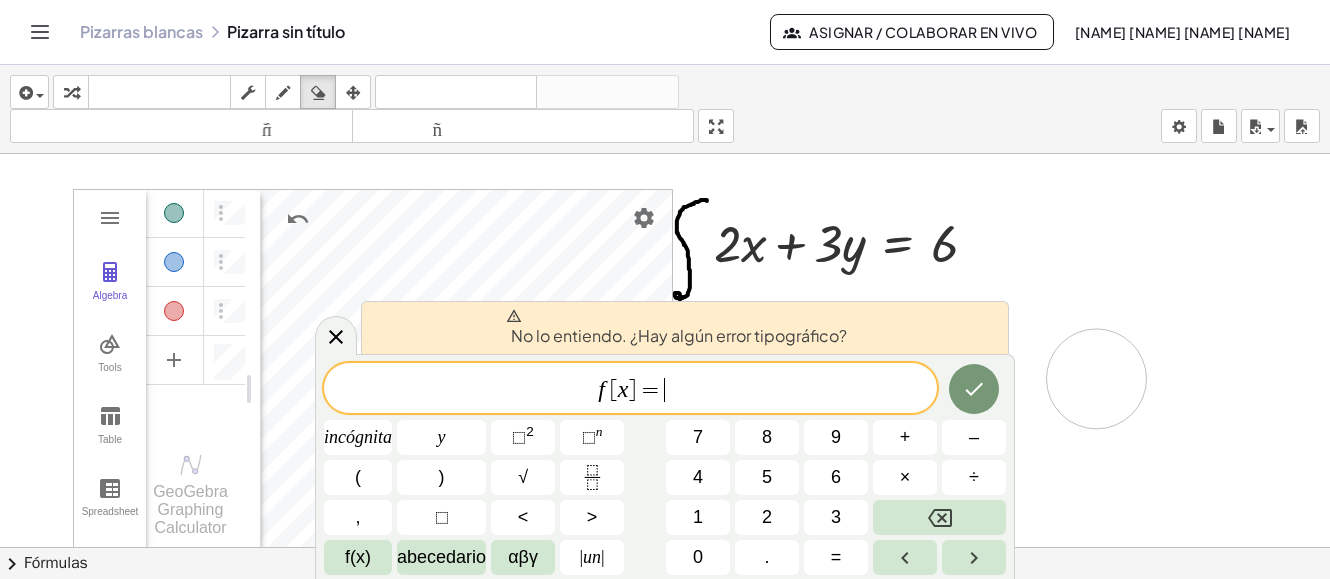 click at bounding box center [679, 626] 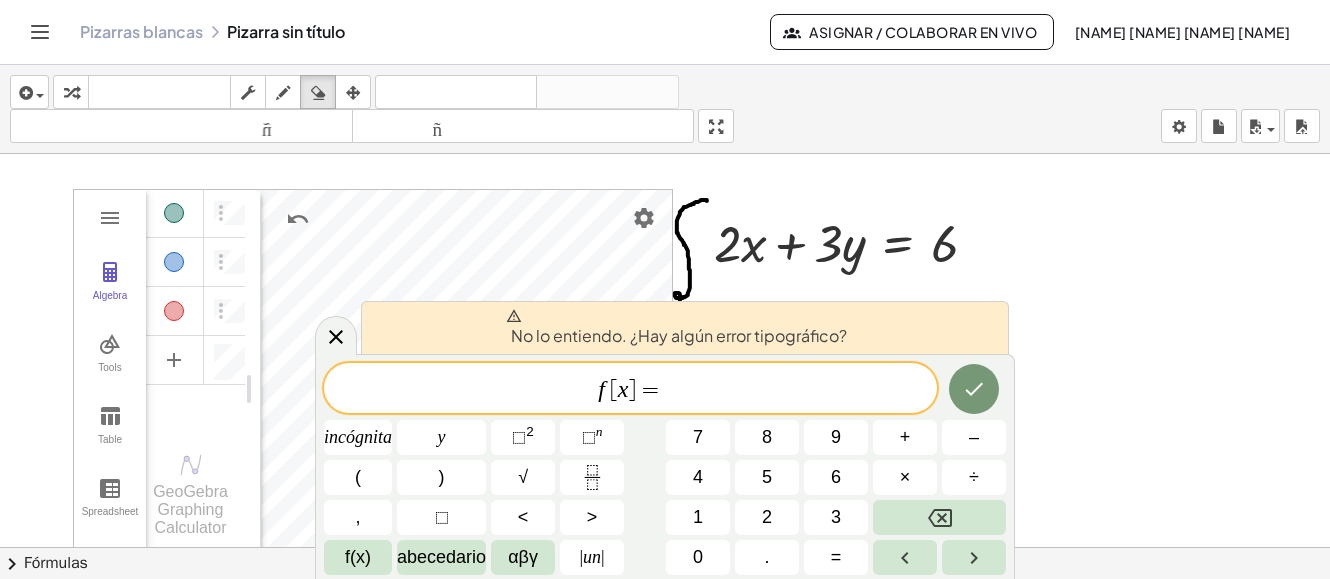 click at bounding box center (679, 626) 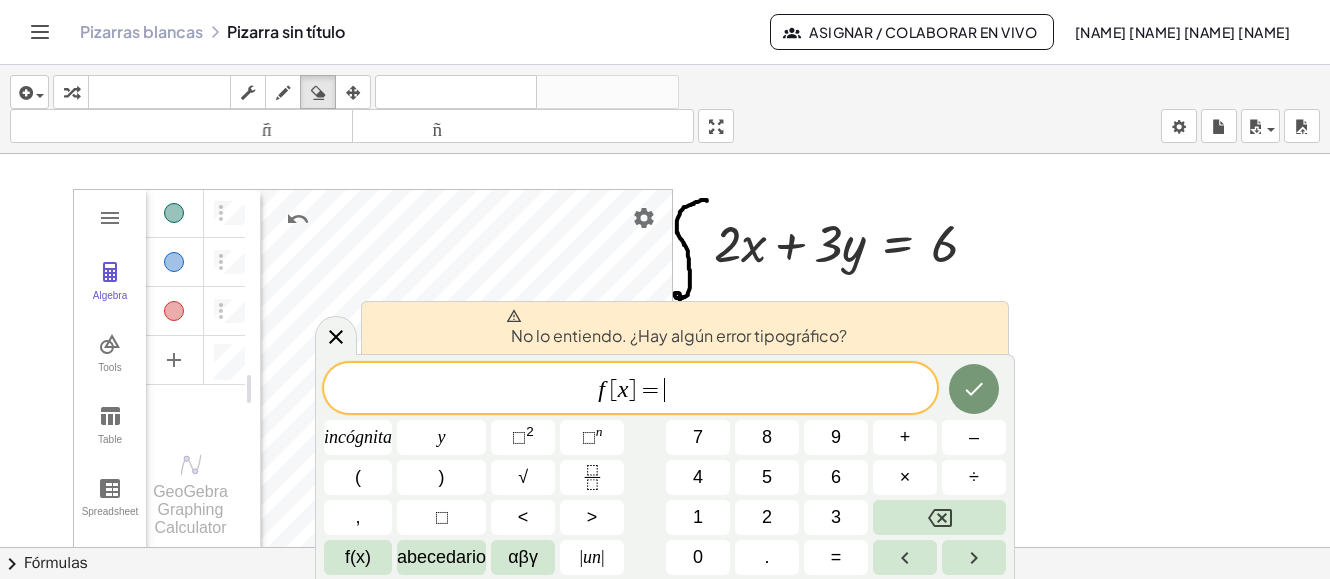 click at bounding box center [679, 626] 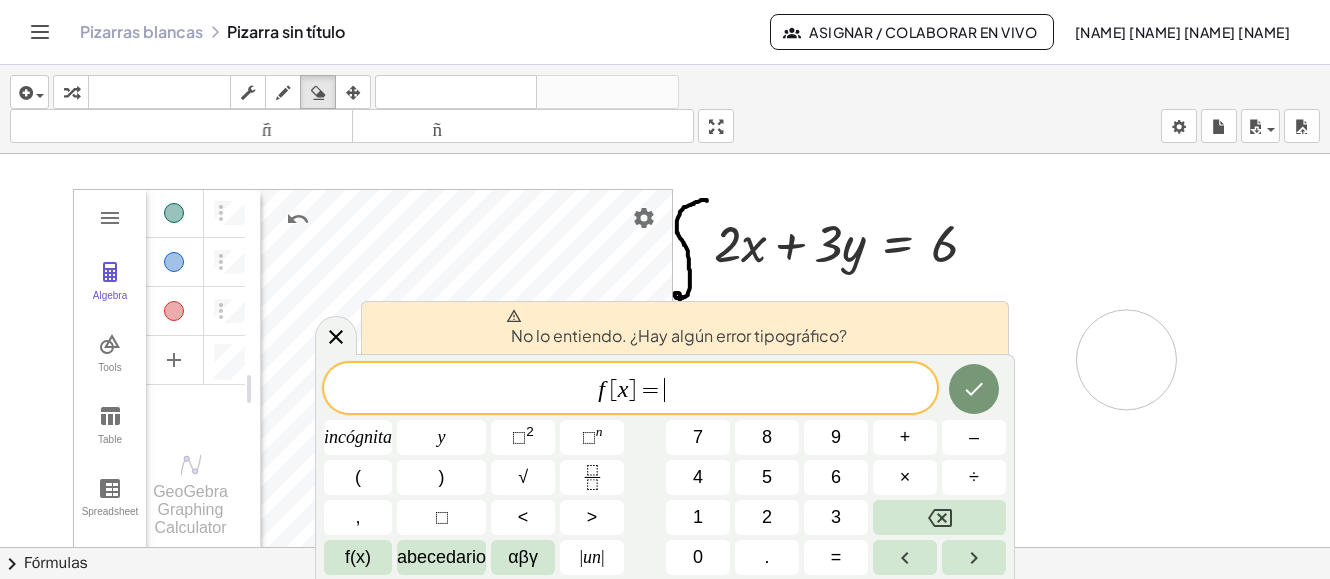 click at bounding box center (679, 626) 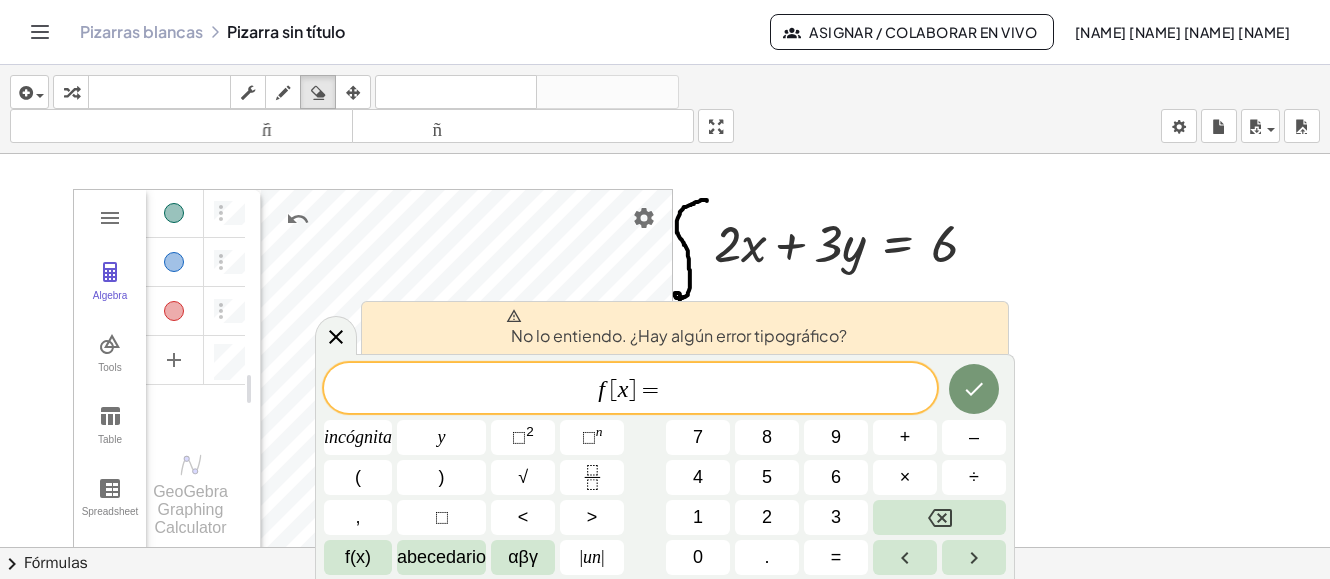 click at bounding box center (679, 626) 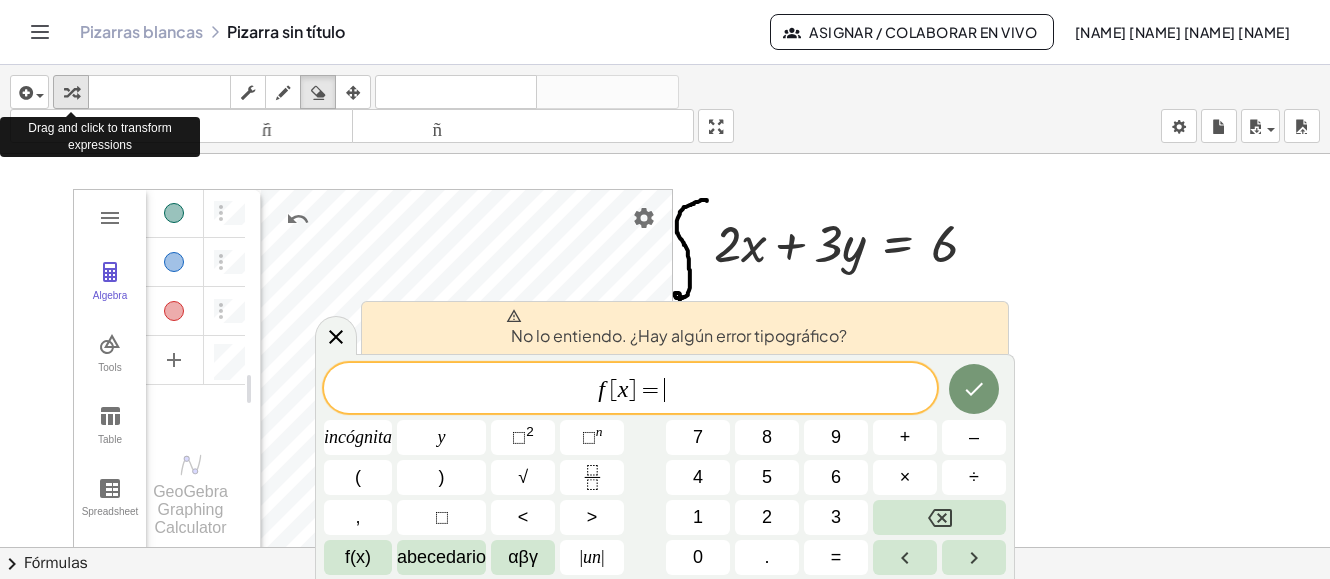 click at bounding box center (71, 93) 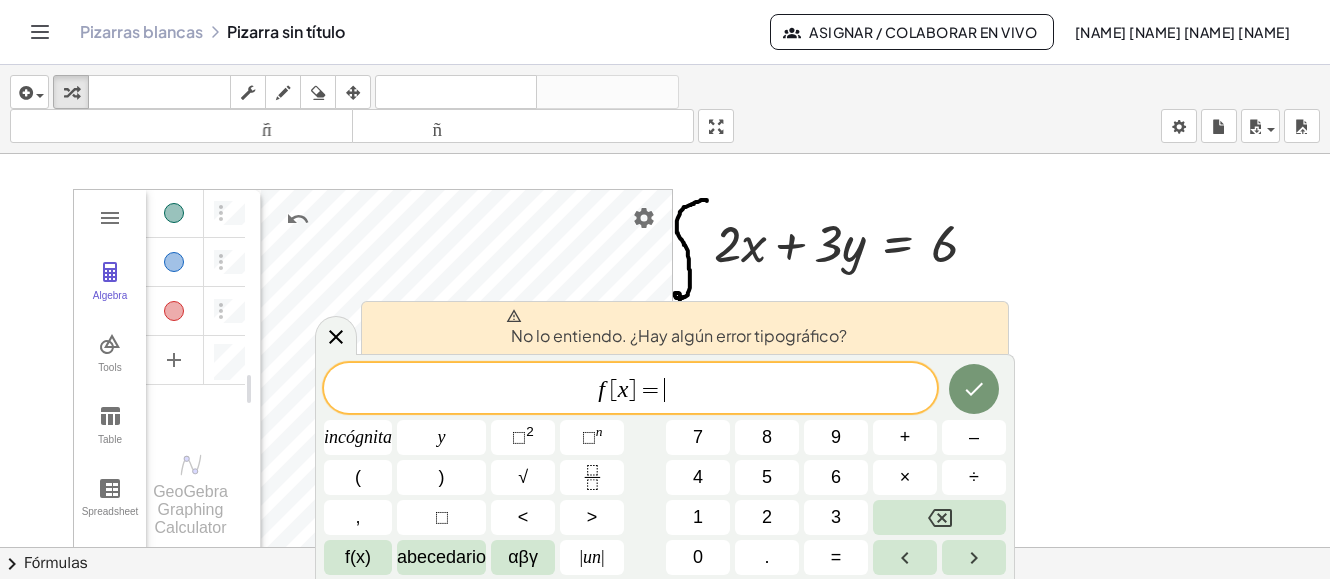 drag, startPoint x: 1100, startPoint y: 454, endPoint x: 1107, endPoint y: 433, distance: 22.135944 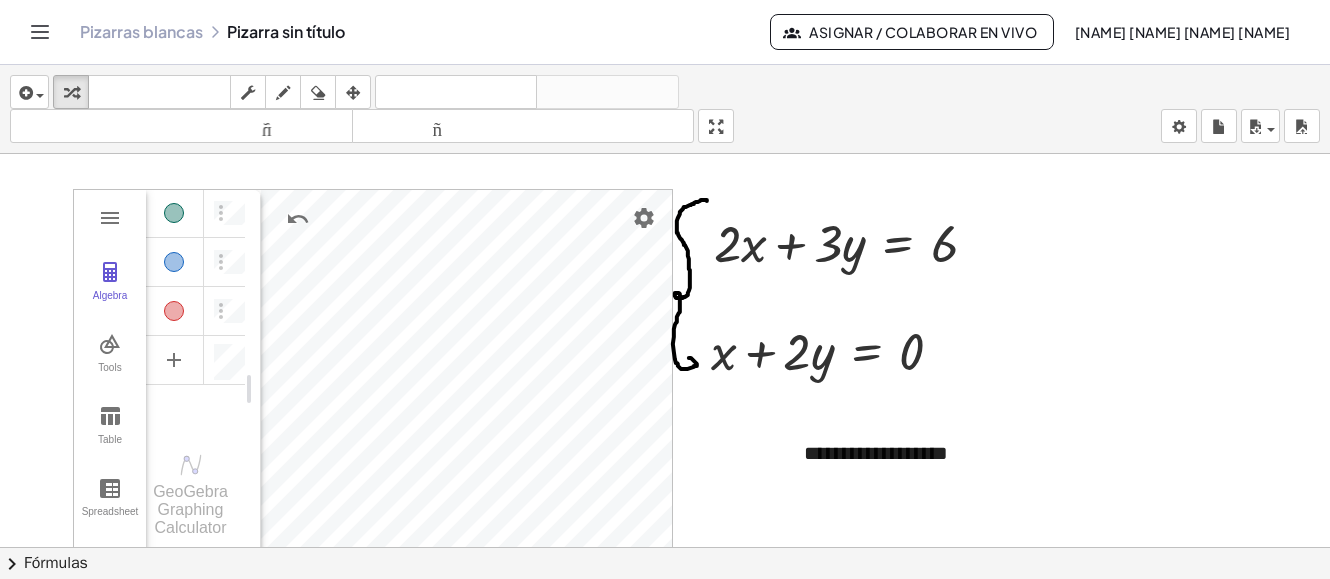 click at bounding box center [679, 626] 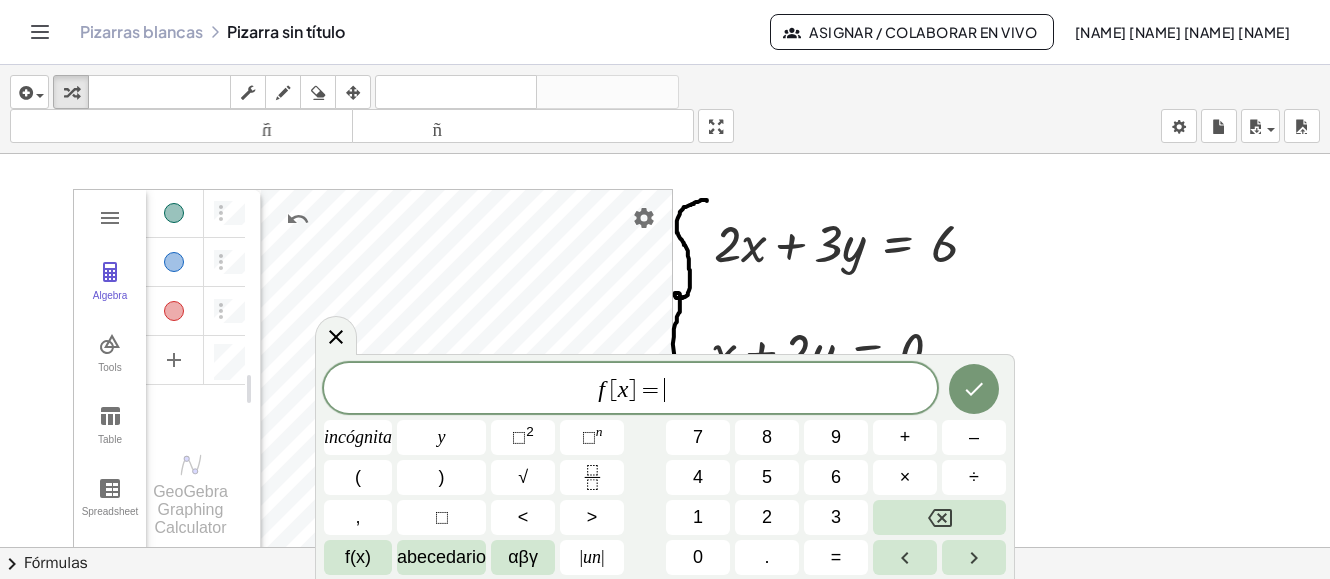 click at bounding box center [679, 626] 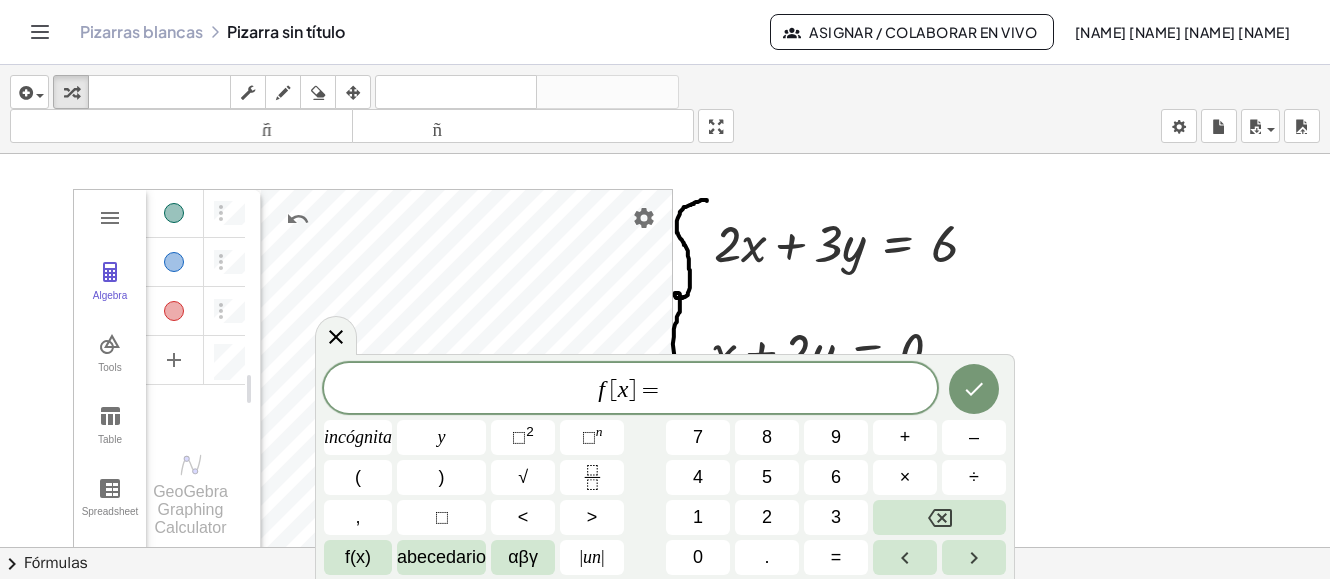 click at bounding box center (679, 626) 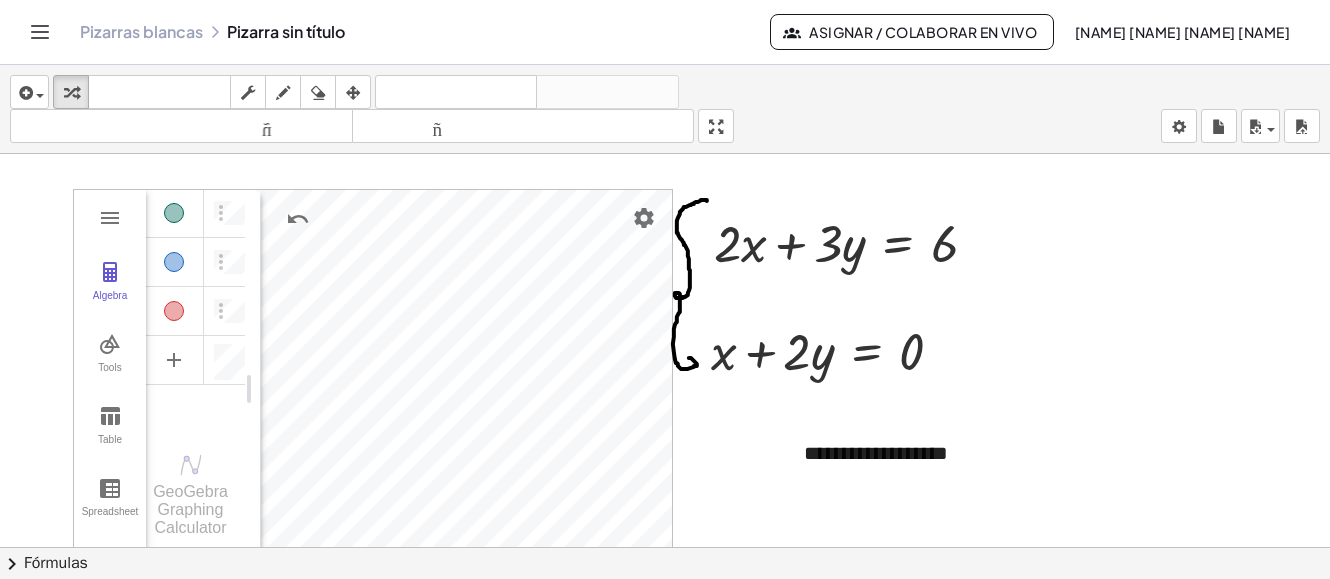 click at bounding box center [679, 626] 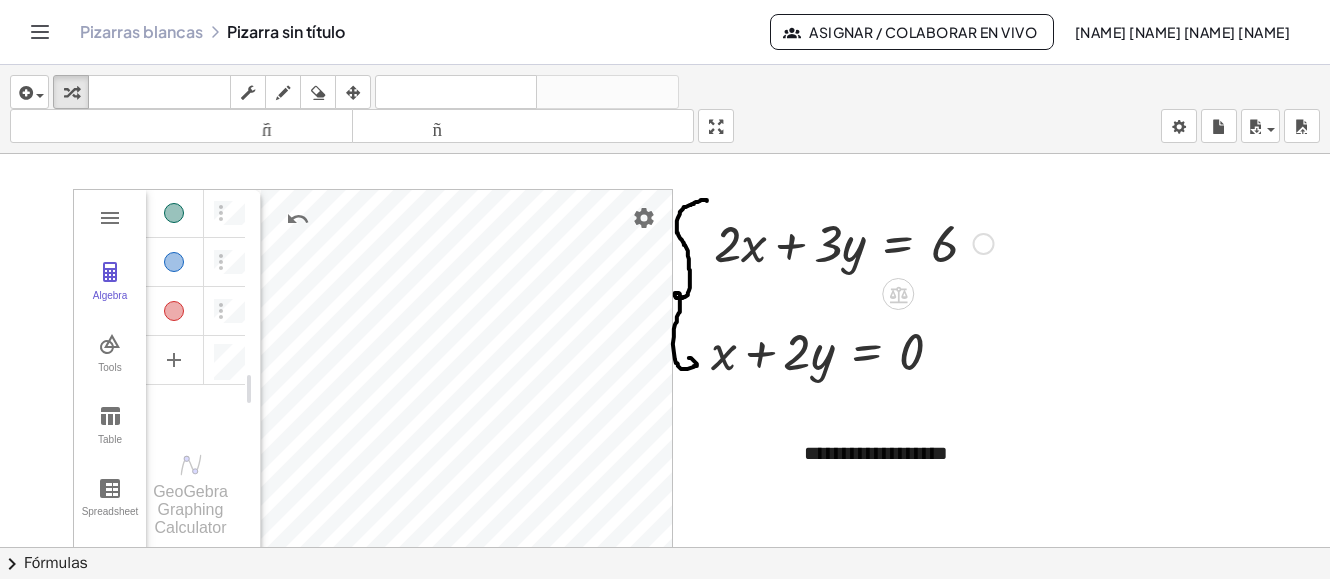 click at bounding box center (854, 242) 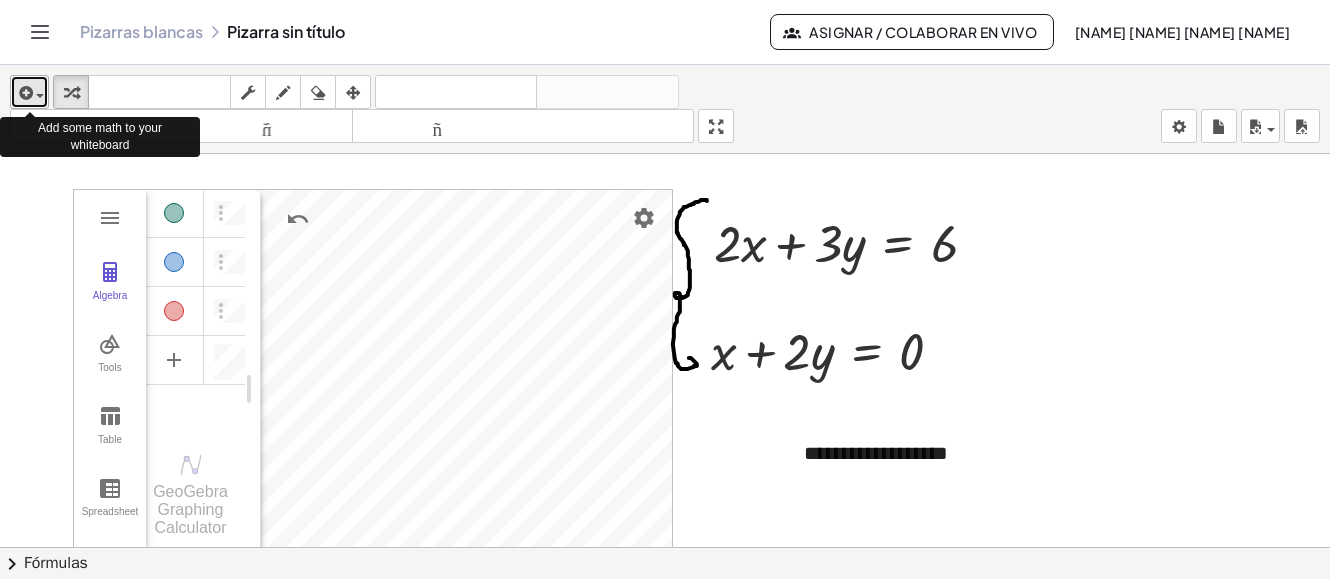 click at bounding box center (29, 92) 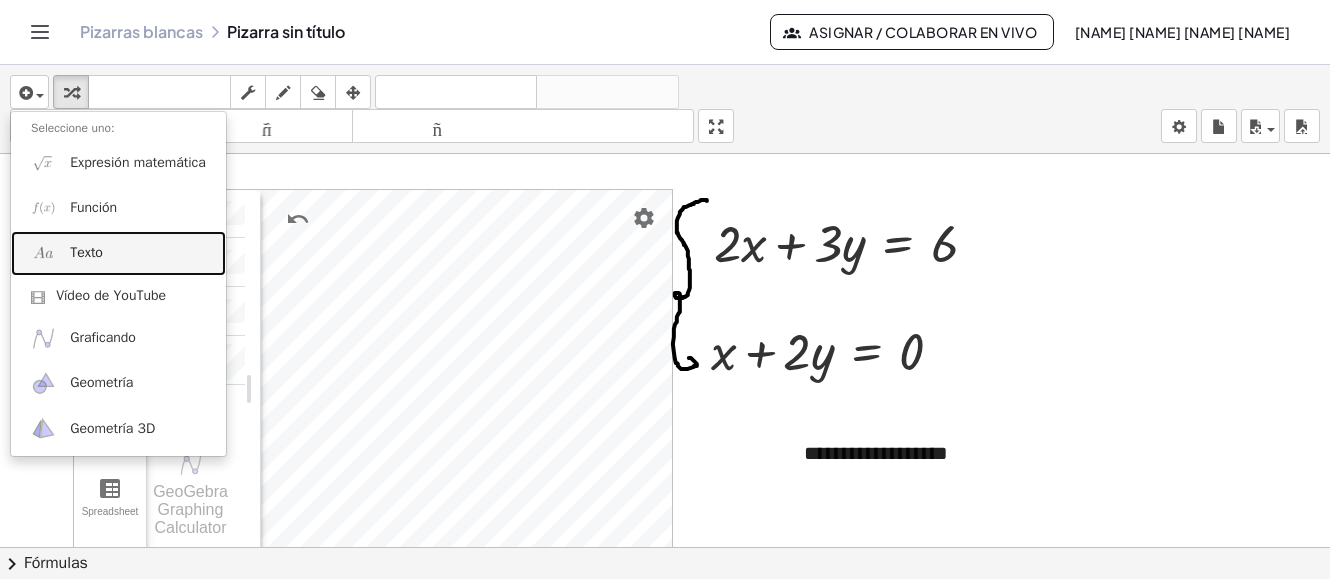 click on "Texto" at bounding box center (86, 252) 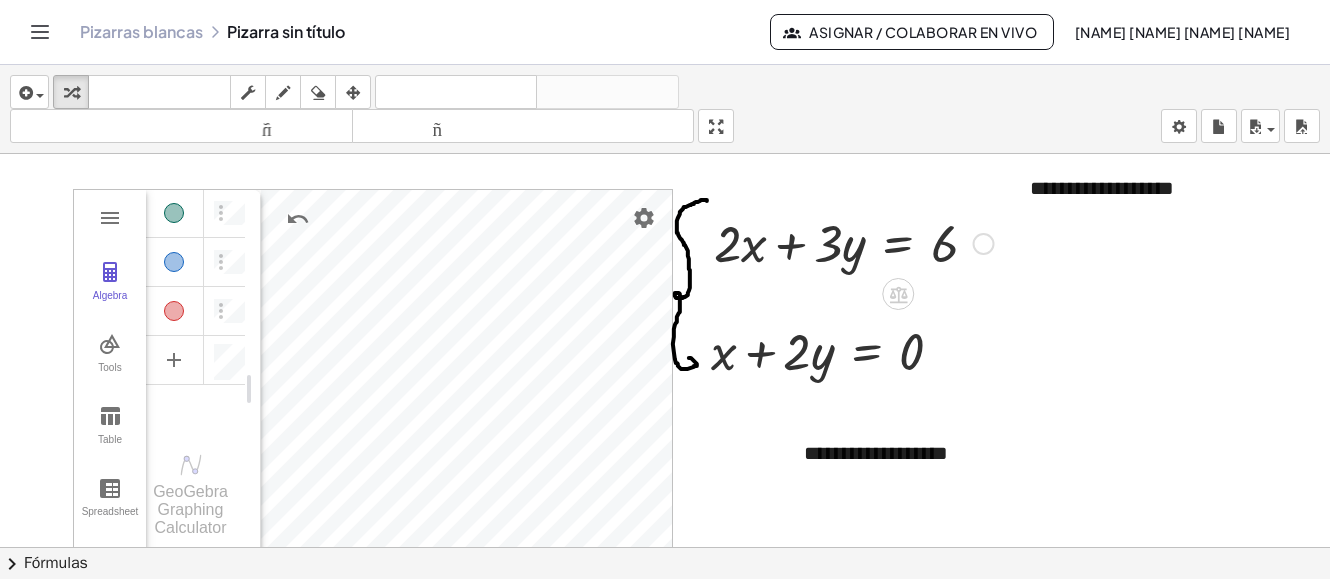 click at bounding box center (854, 242) 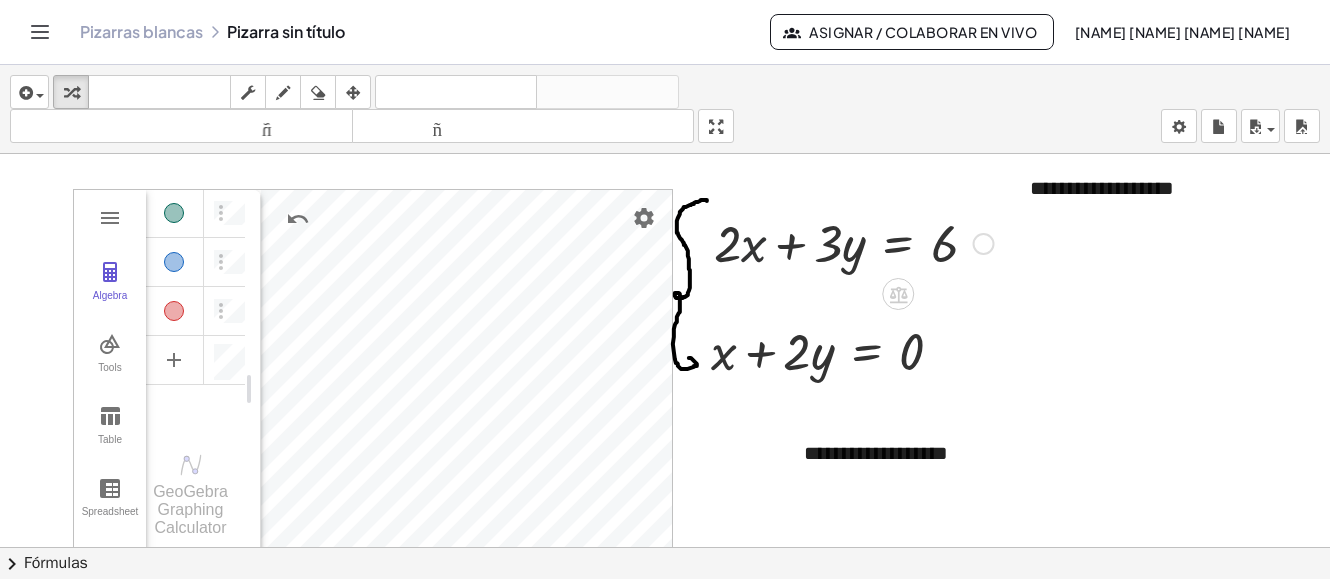click at bounding box center [854, 242] 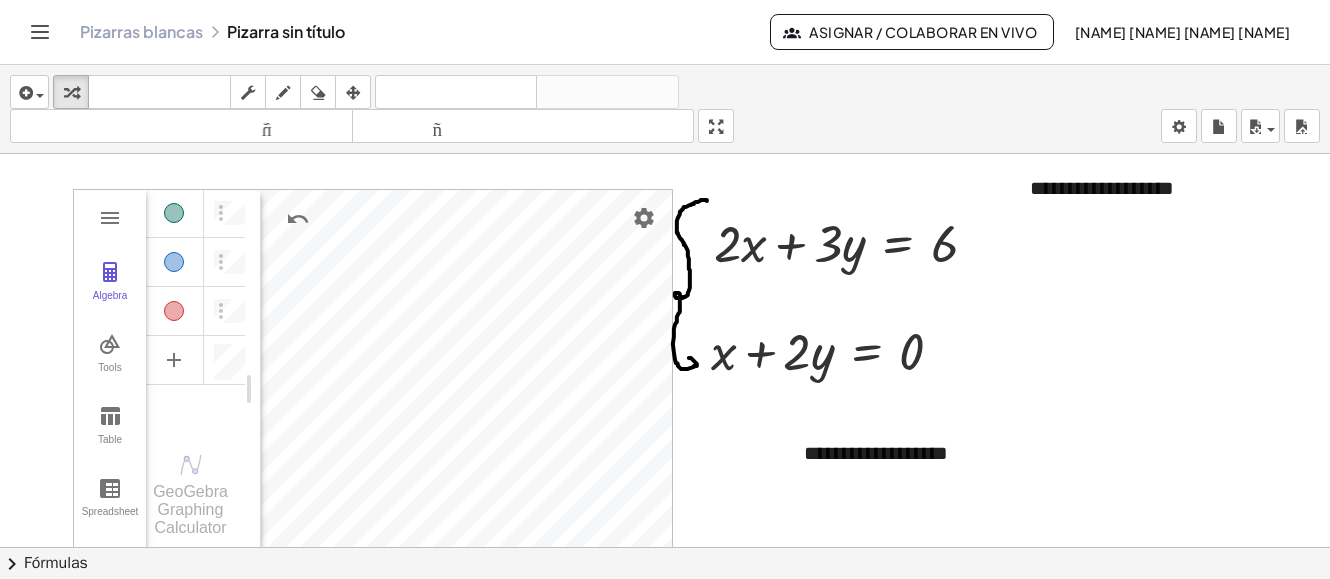 click at bounding box center [679, 626] 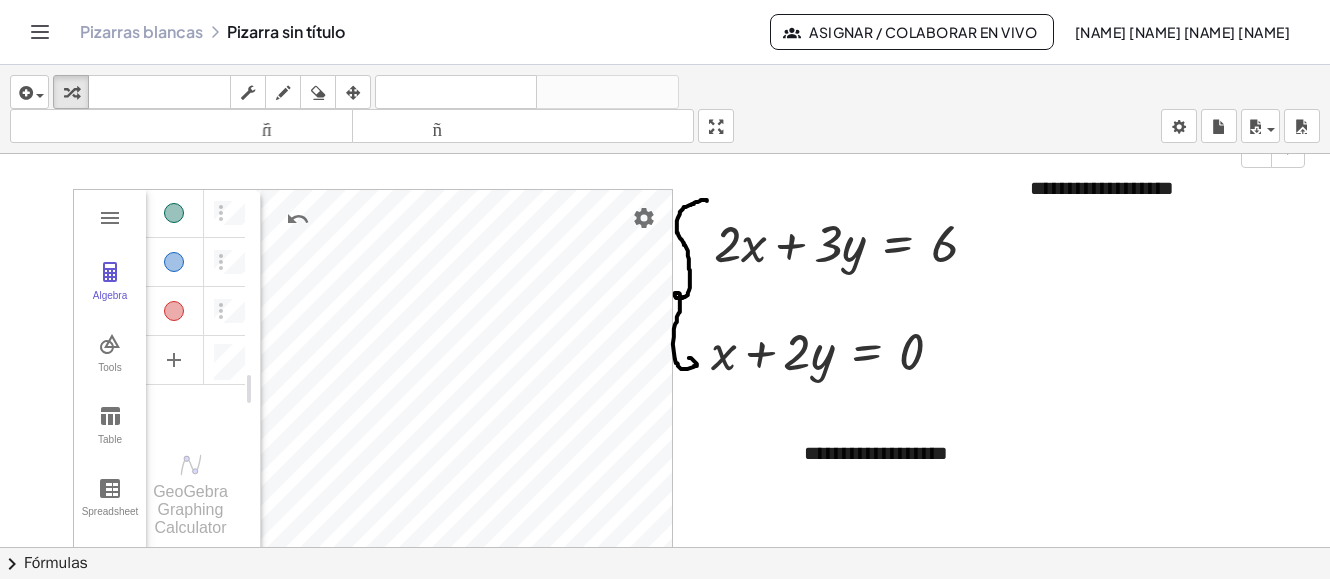 drag, startPoint x: 1217, startPoint y: 191, endPoint x: 1177, endPoint y: 189, distance: 40.04997 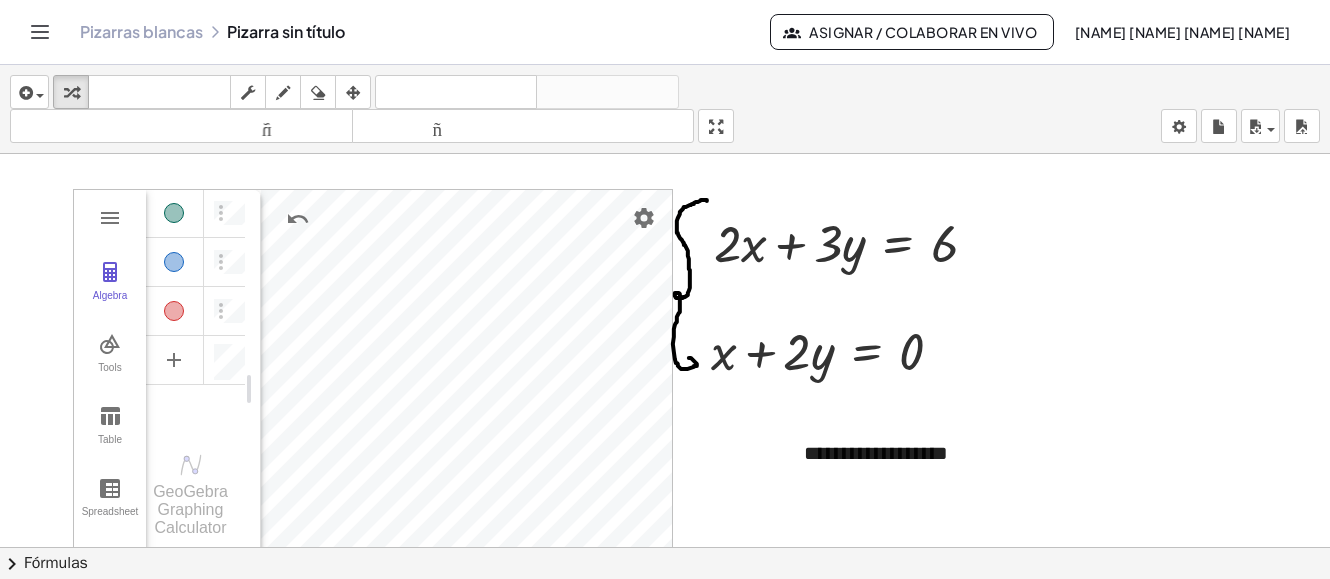 drag, startPoint x: 1160, startPoint y: 332, endPoint x: 1170, endPoint y: 326, distance: 11.661903 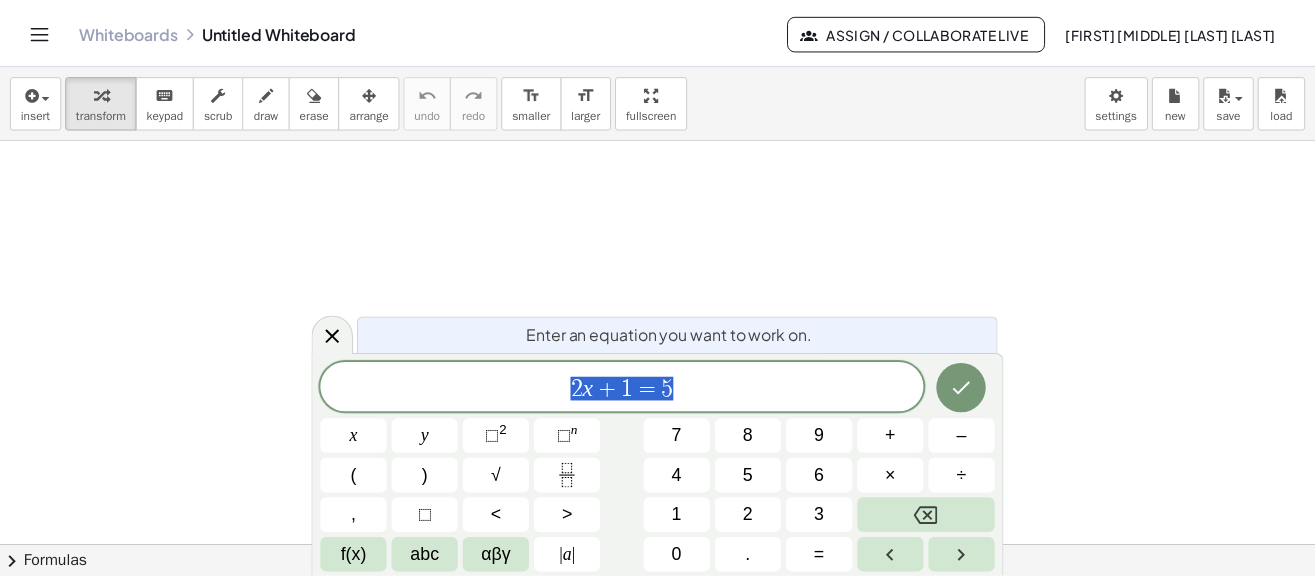 scroll, scrollTop: 0, scrollLeft: 0, axis: both 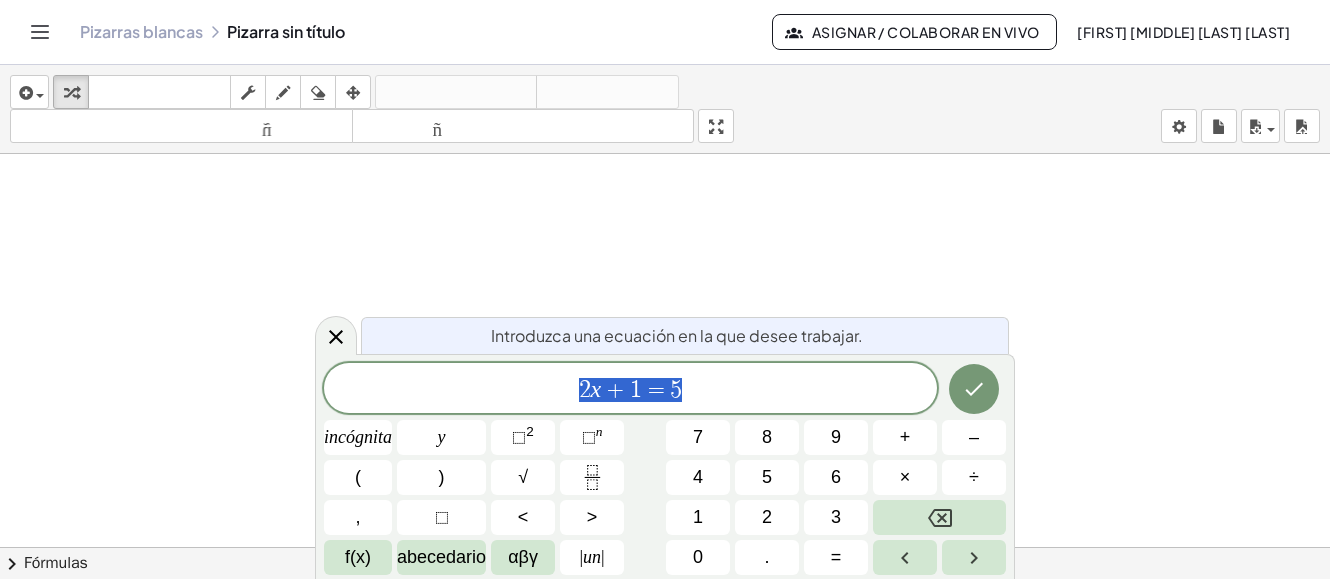 click on "[NAME]" at bounding box center [1183, 32] 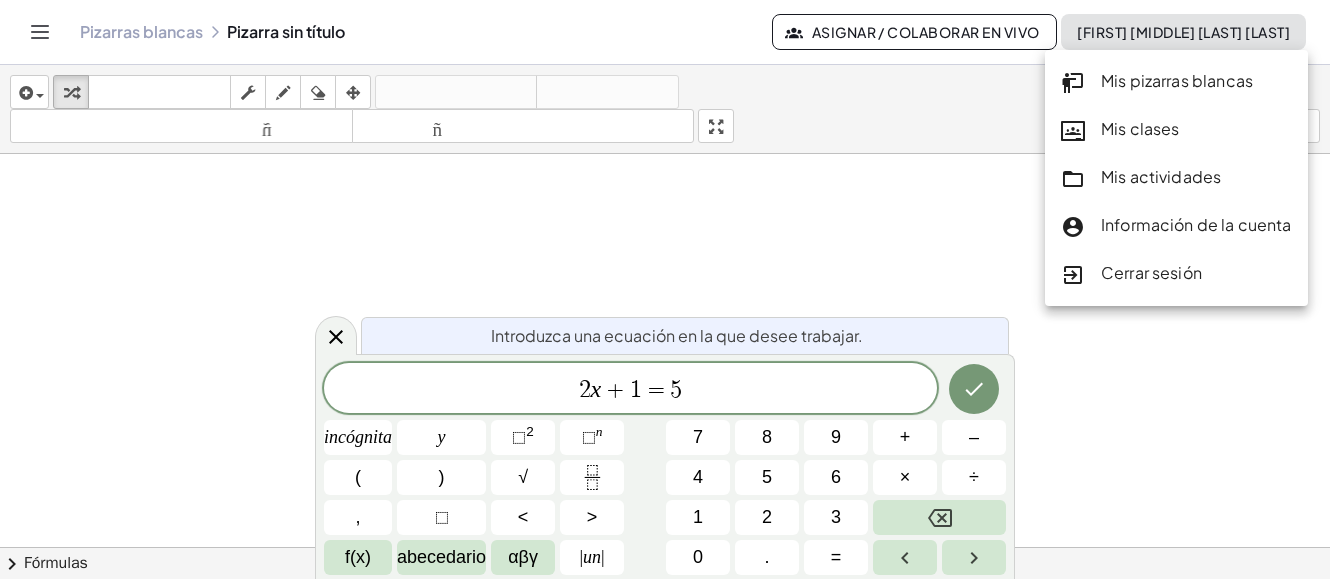click on "Mis pizarras blancas" at bounding box center (1177, 80) 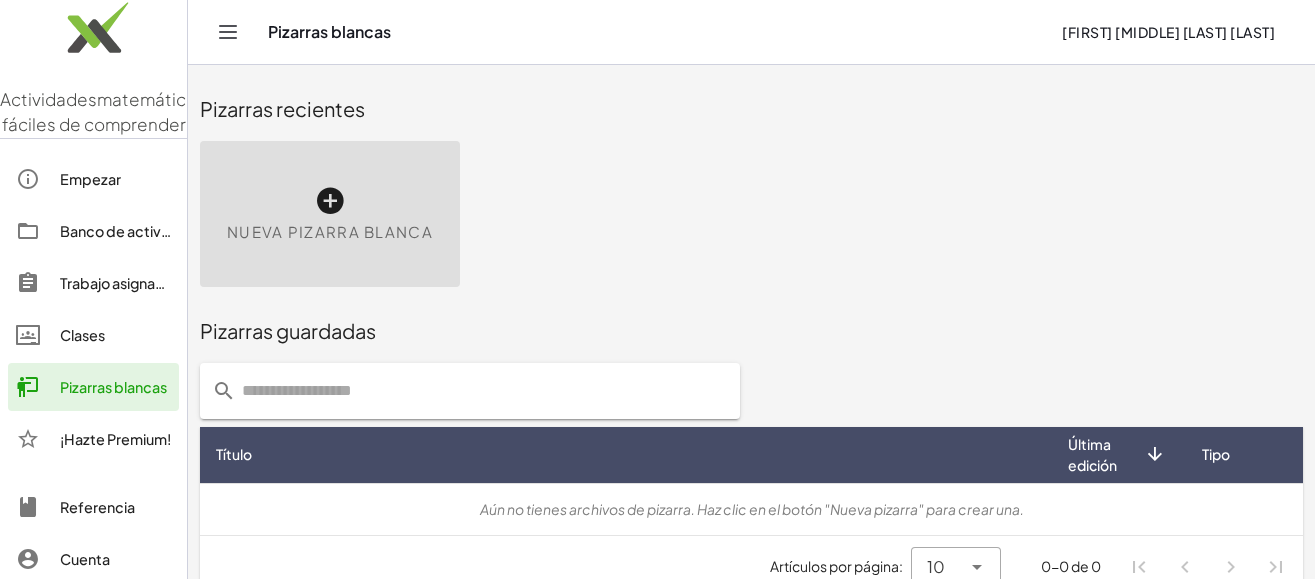 click on "Empezar" at bounding box center [90, 179] 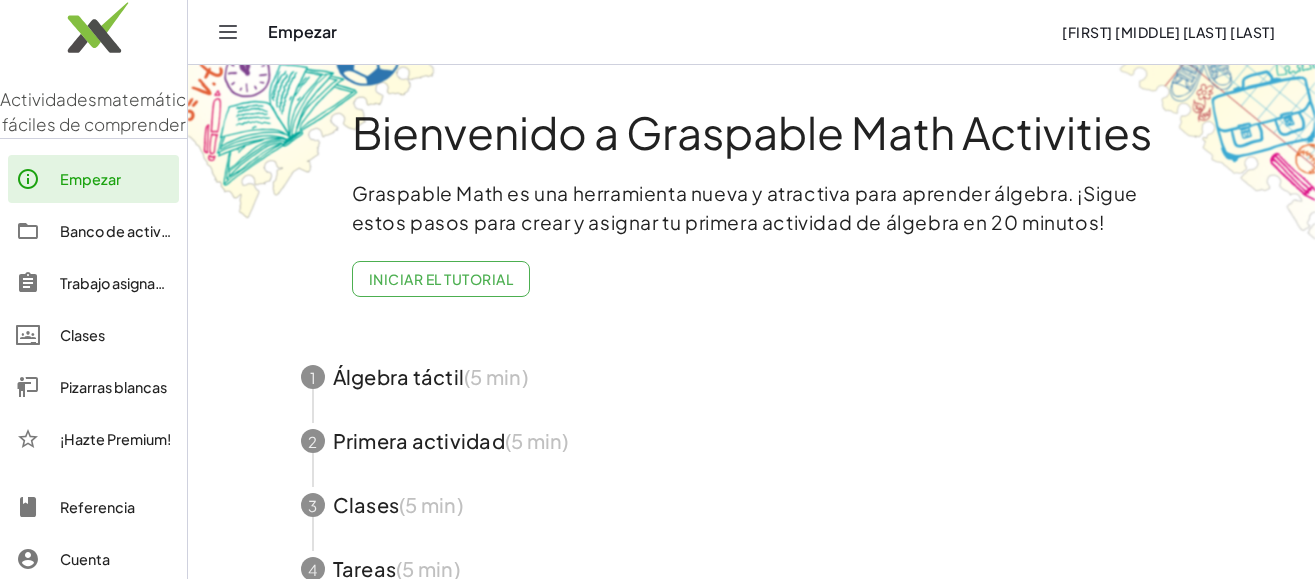 click at bounding box center (752, 377) 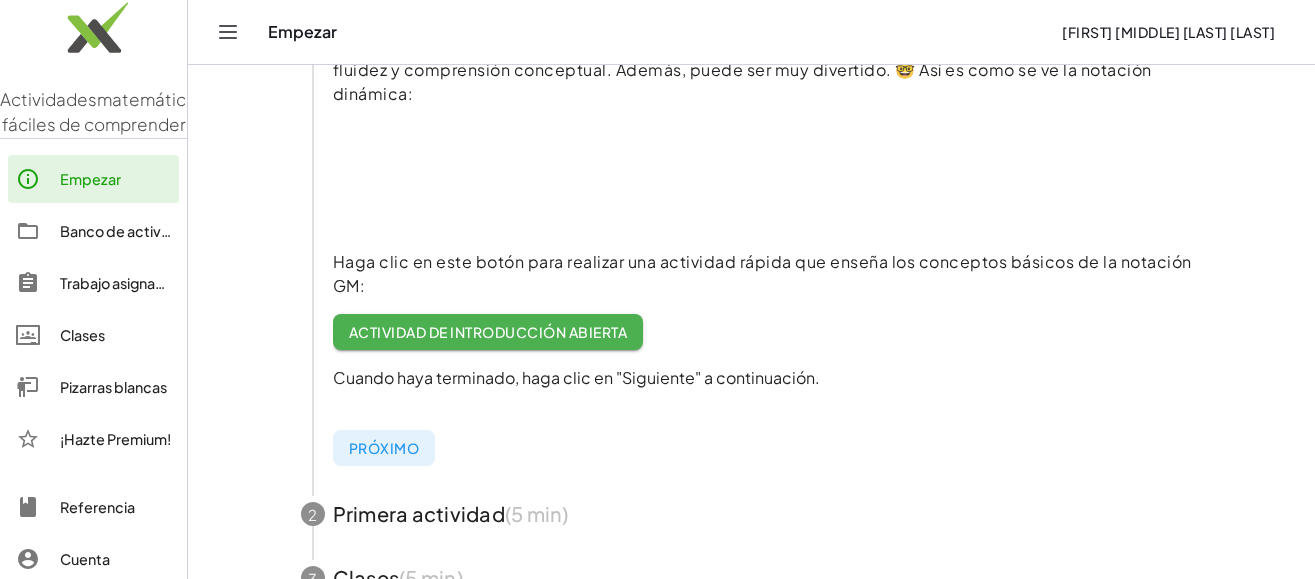 scroll, scrollTop: 300, scrollLeft: 0, axis: vertical 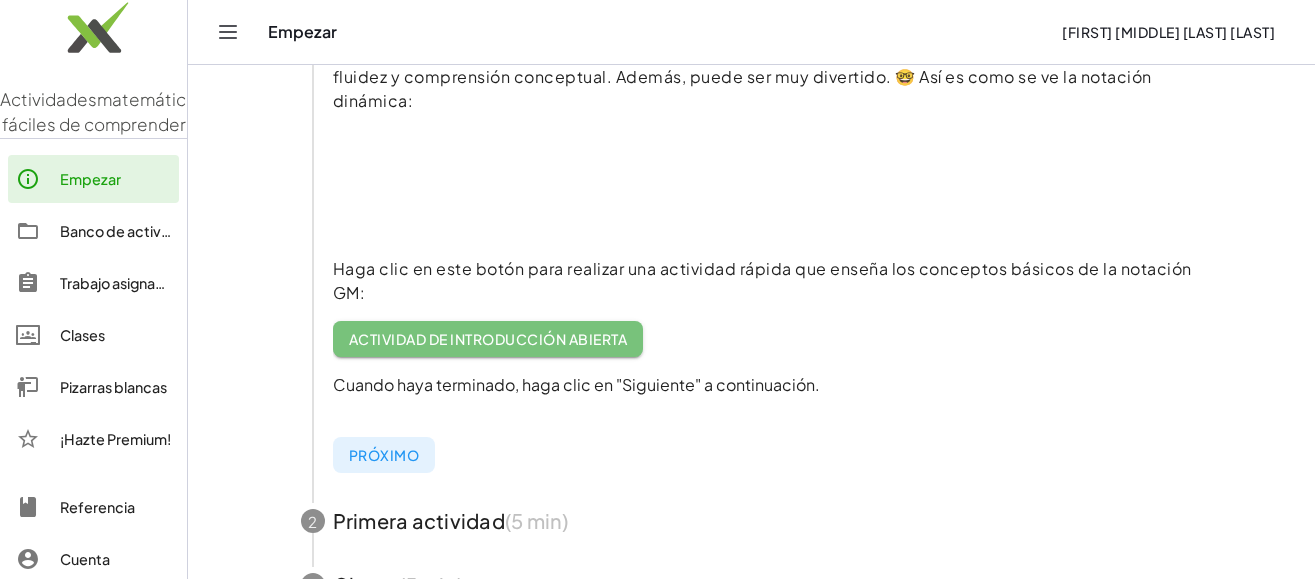 click on "Actividad de introducción abierta" at bounding box center (488, 339) 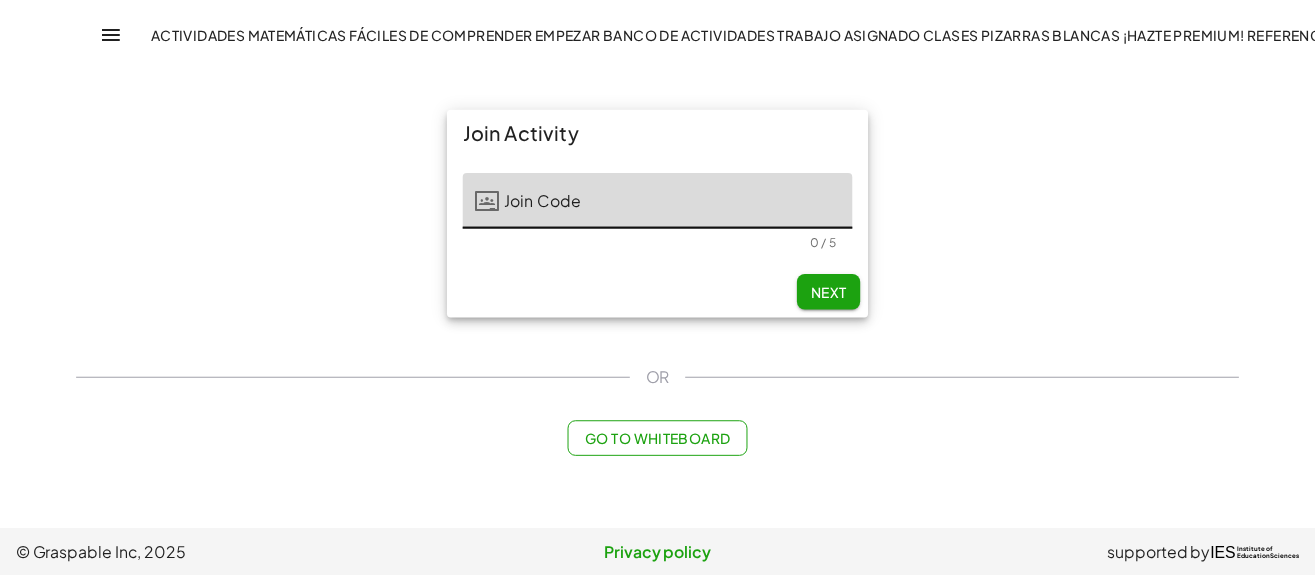 scroll, scrollTop: 0, scrollLeft: 0, axis: both 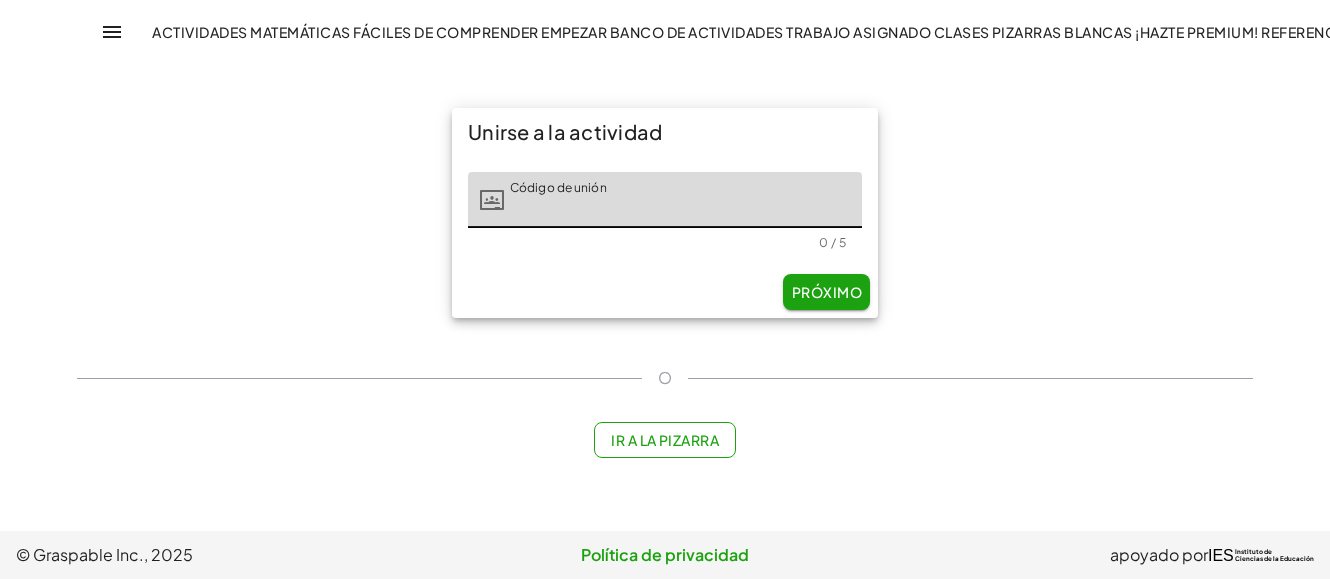 drag, startPoint x: 644, startPoint y: 436, endPoint x: 631, endPoint y: 430, distance: 14.3178215 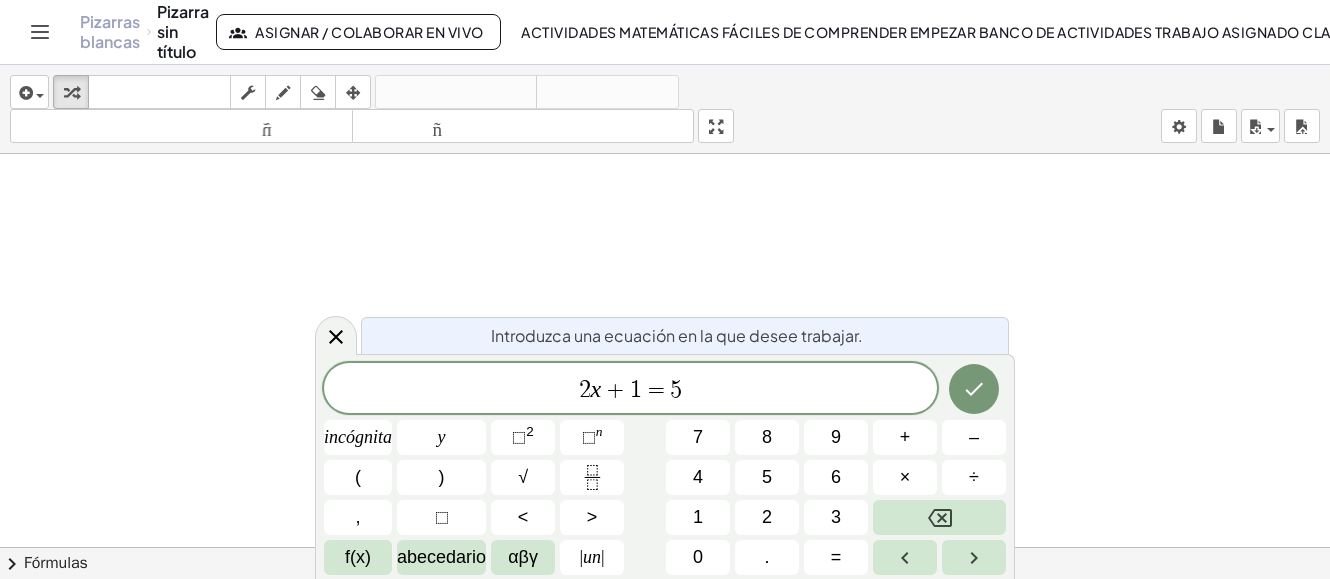 click 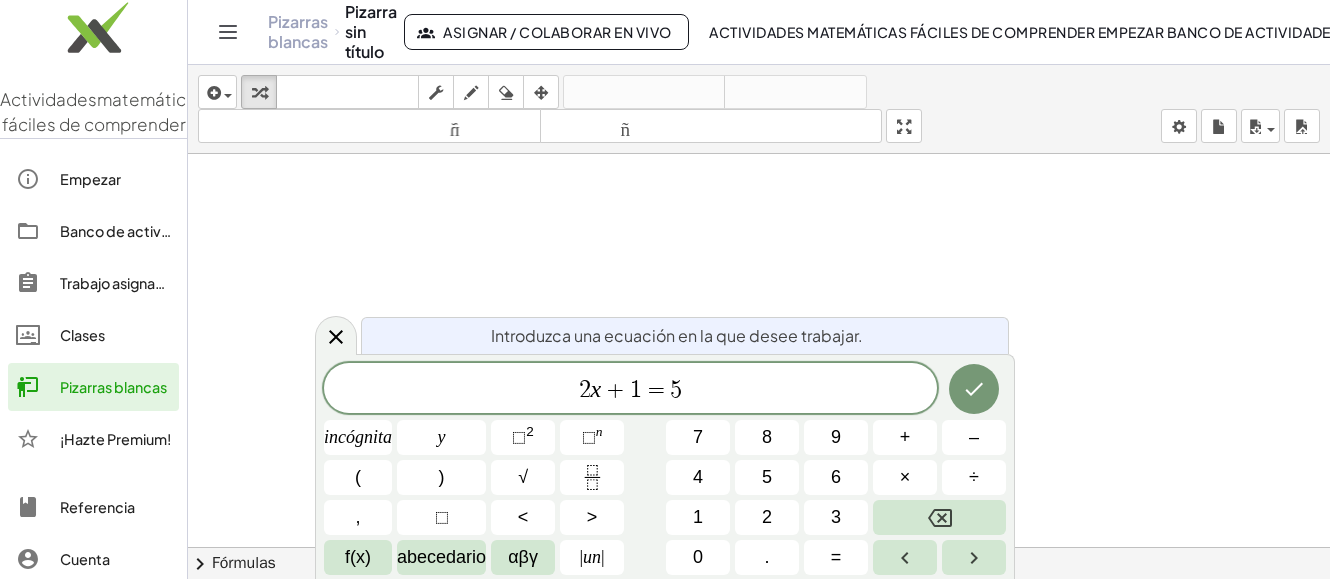 click 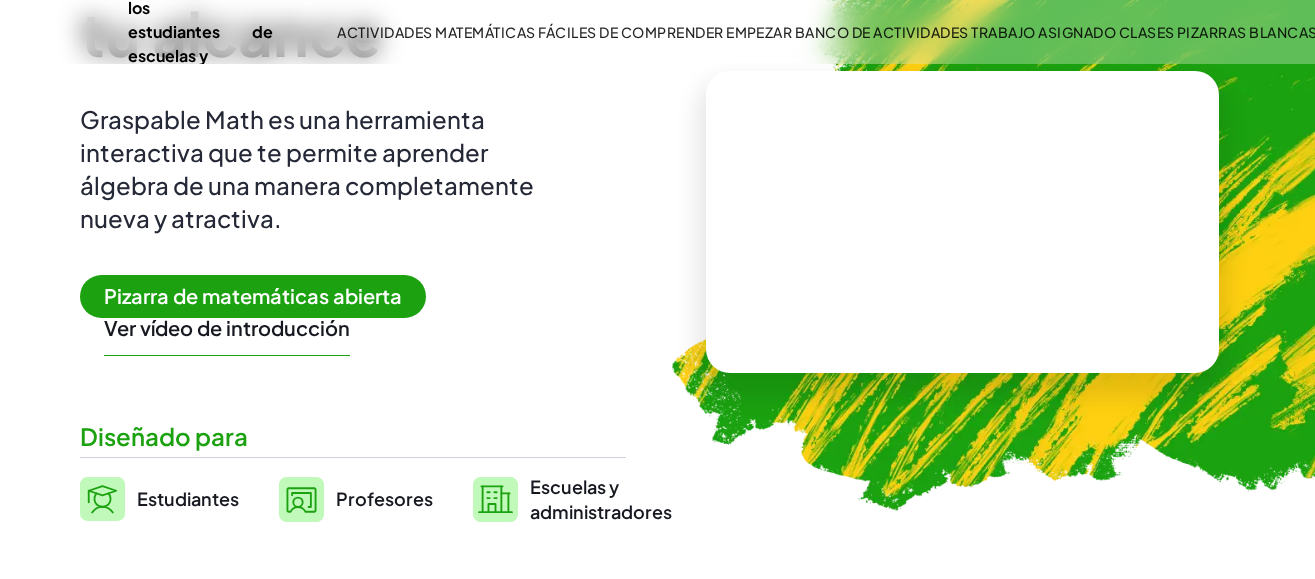 scroll, scrollTop: 200, scrollLeft: 0, axis: vertical 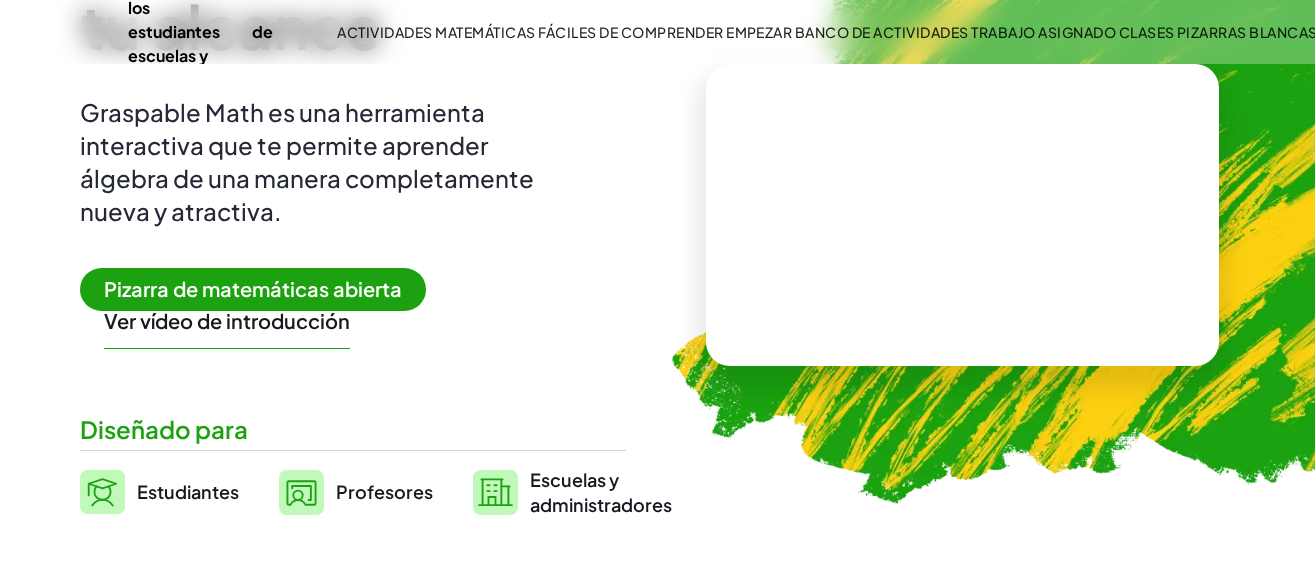 click on "Pizarra de matemáticas abierta" at bounding box center [253, 288] 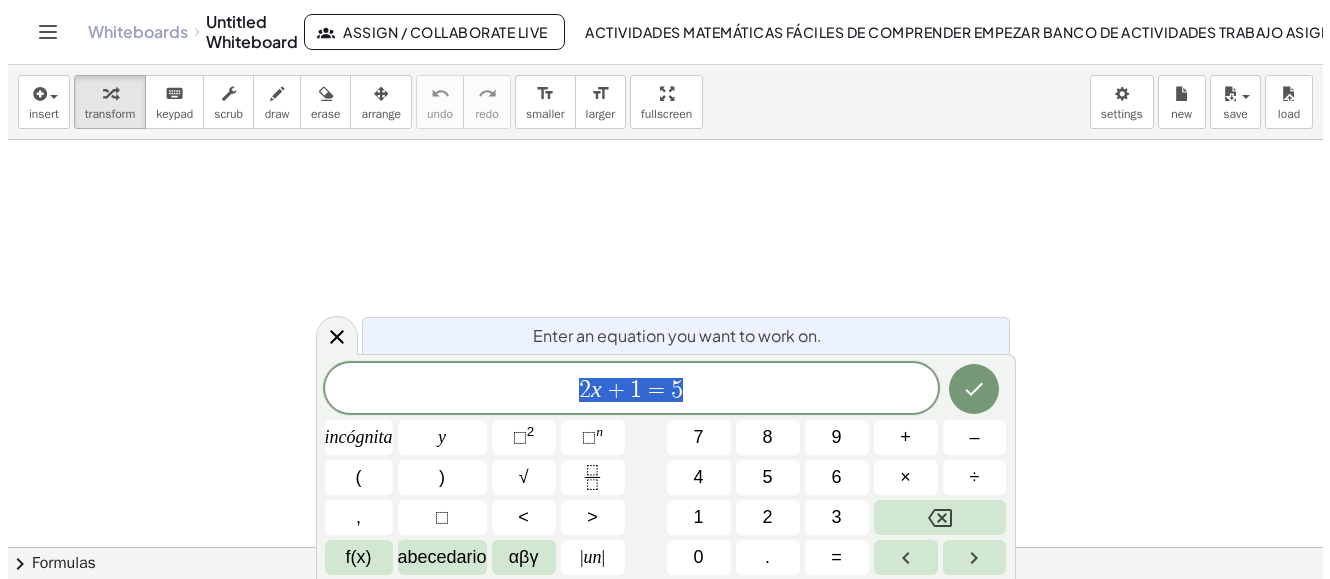 scroll, scrollTop: 0, scrollLeft: 0, axis: both 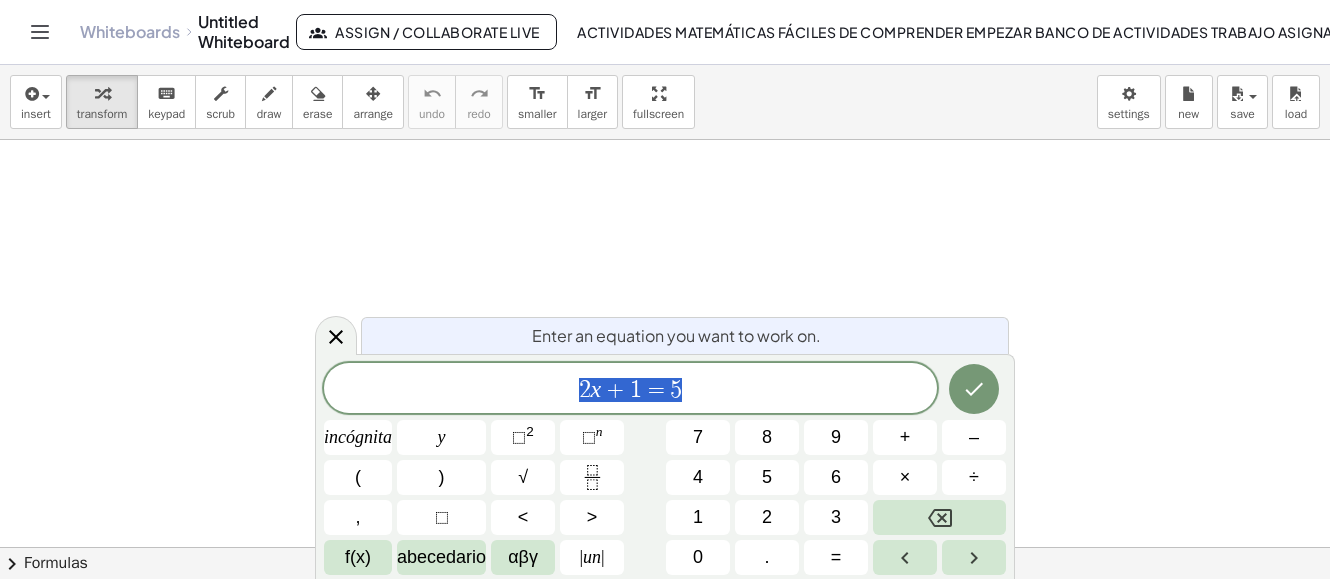 click at bounding box center [665, 547] 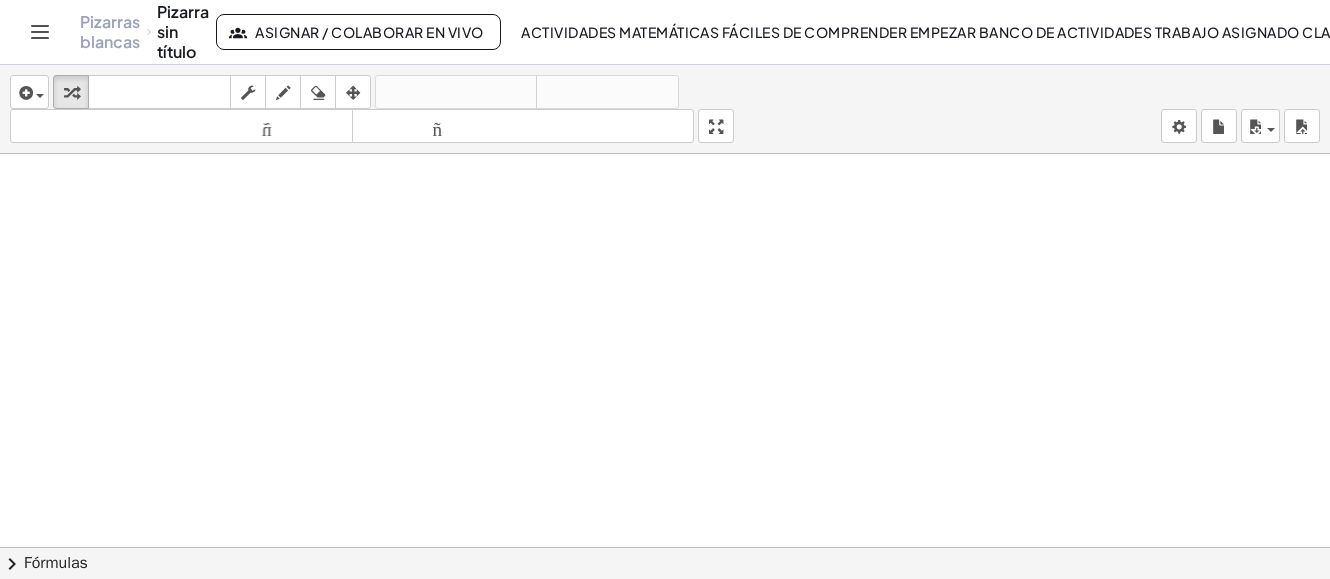 click at bounding box center [665, 561] 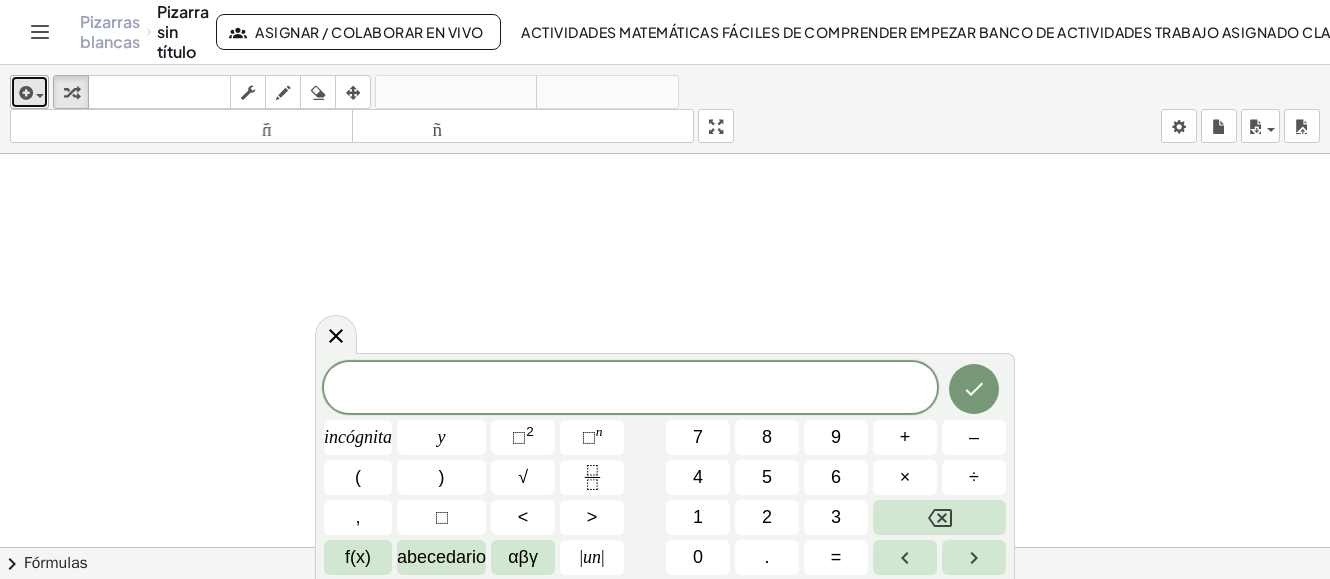 click at bounding box center (29, 92) 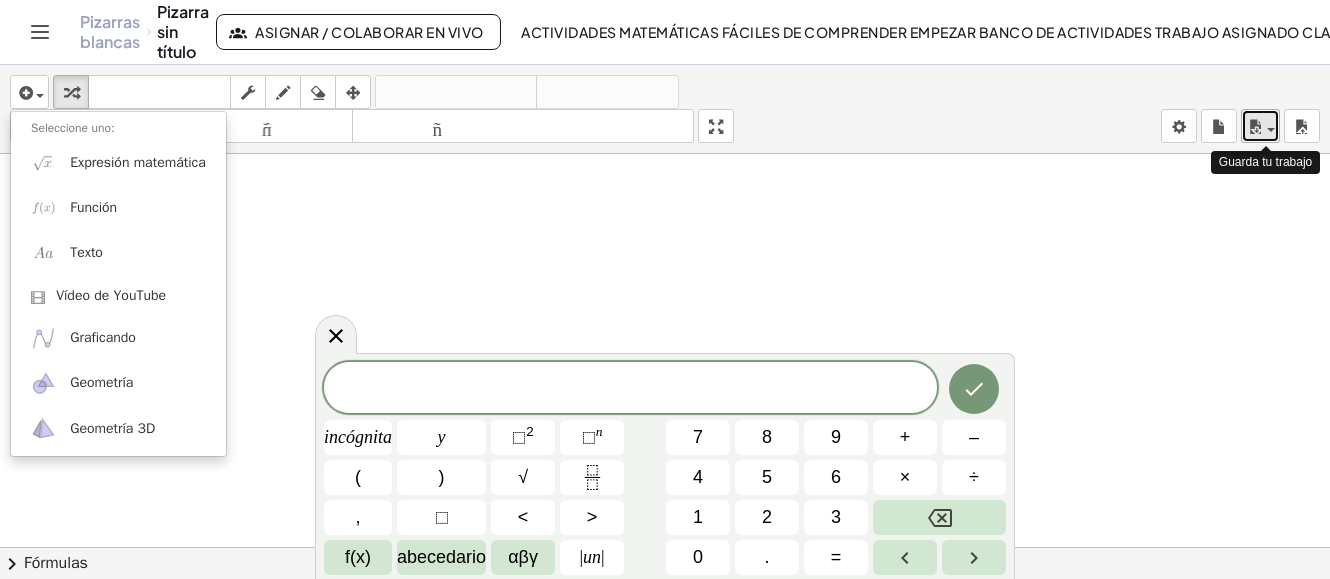 click at bounding box center [1271, 130] 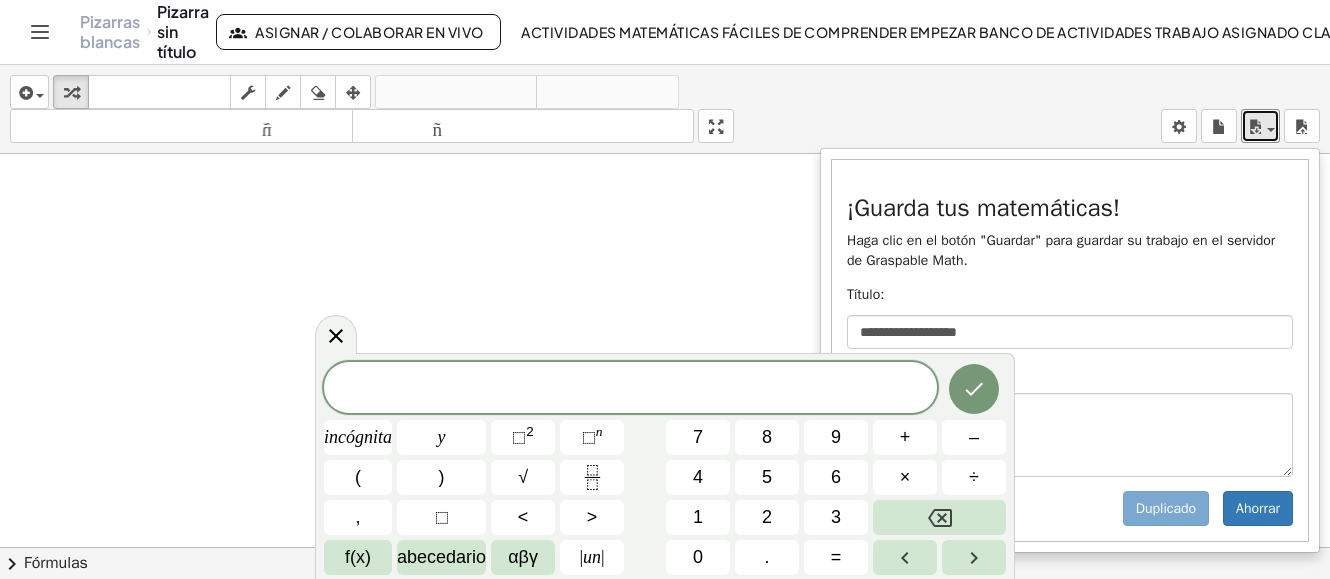 click at bounding box center [665, 561] 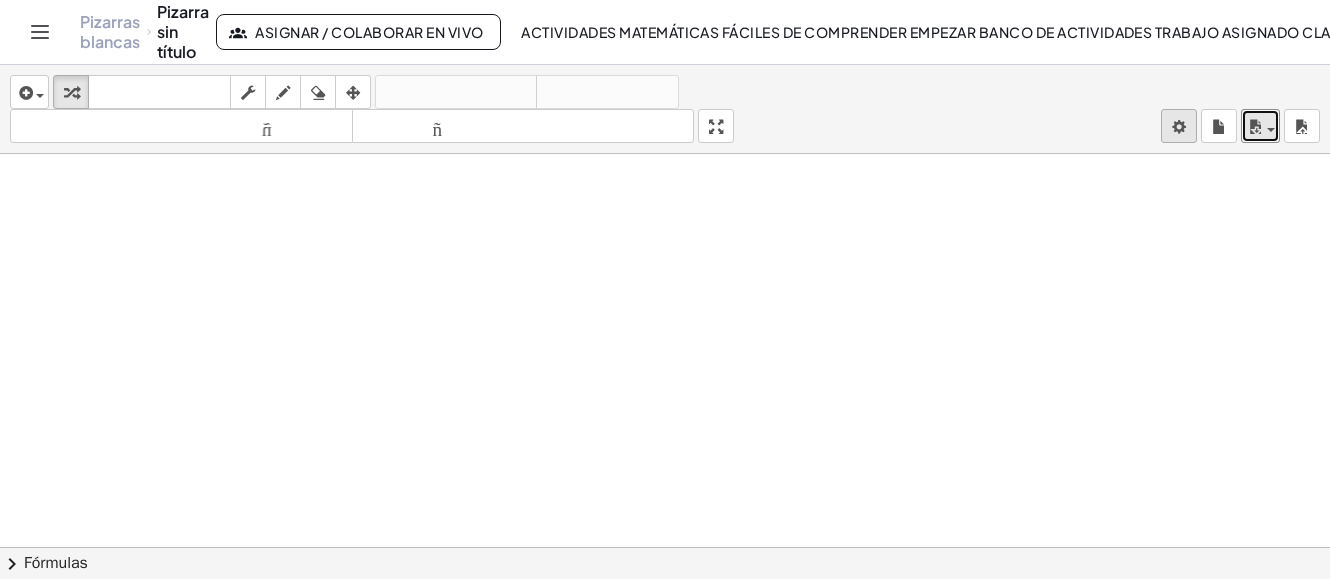 click on "**********" at bounding box center (665, 289) 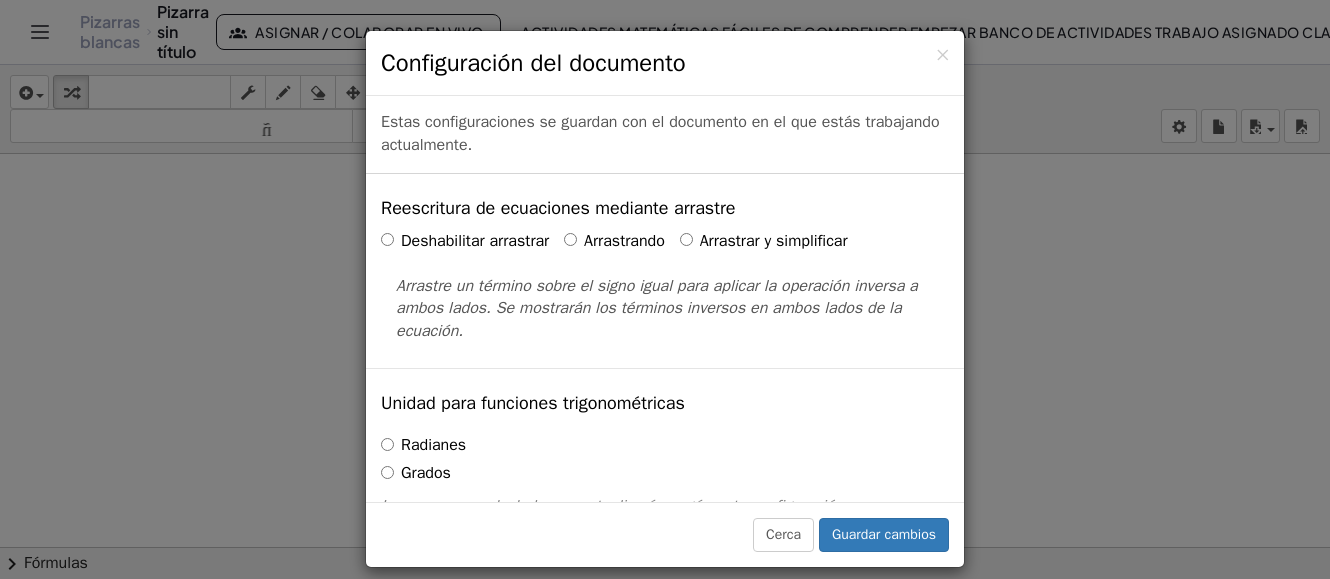 drag, startPoint x: 1070, startPoint y: 217, endPoint x: 1097, endPoint y: 211, distance: 27.658634 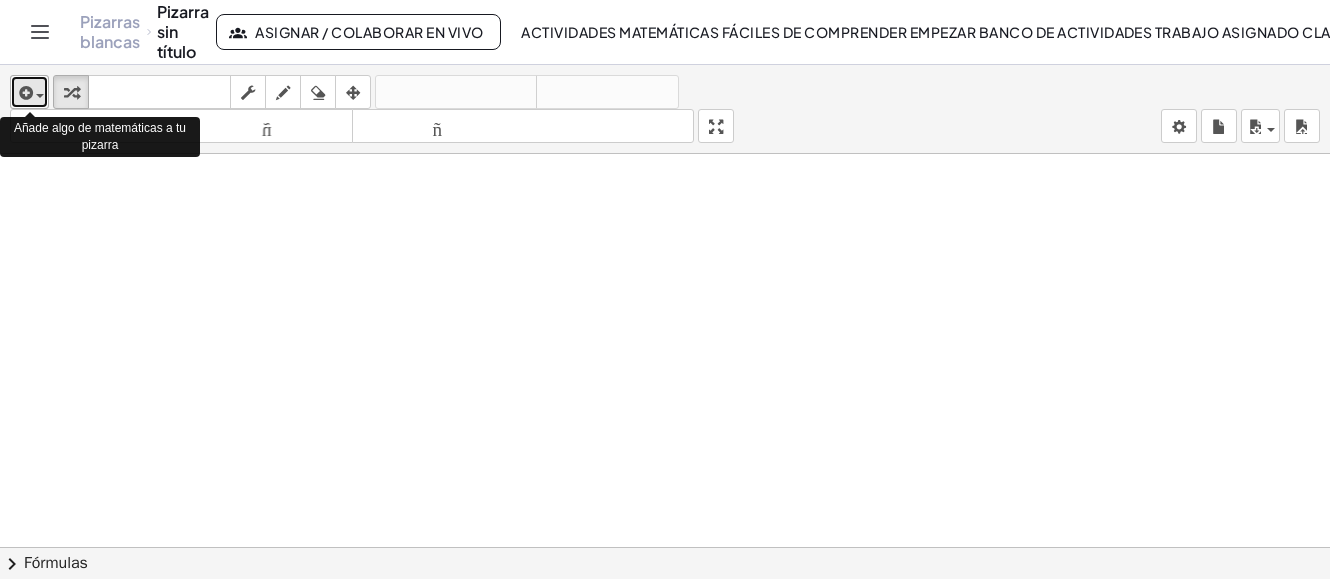 click at bounding box center [24, 93] 